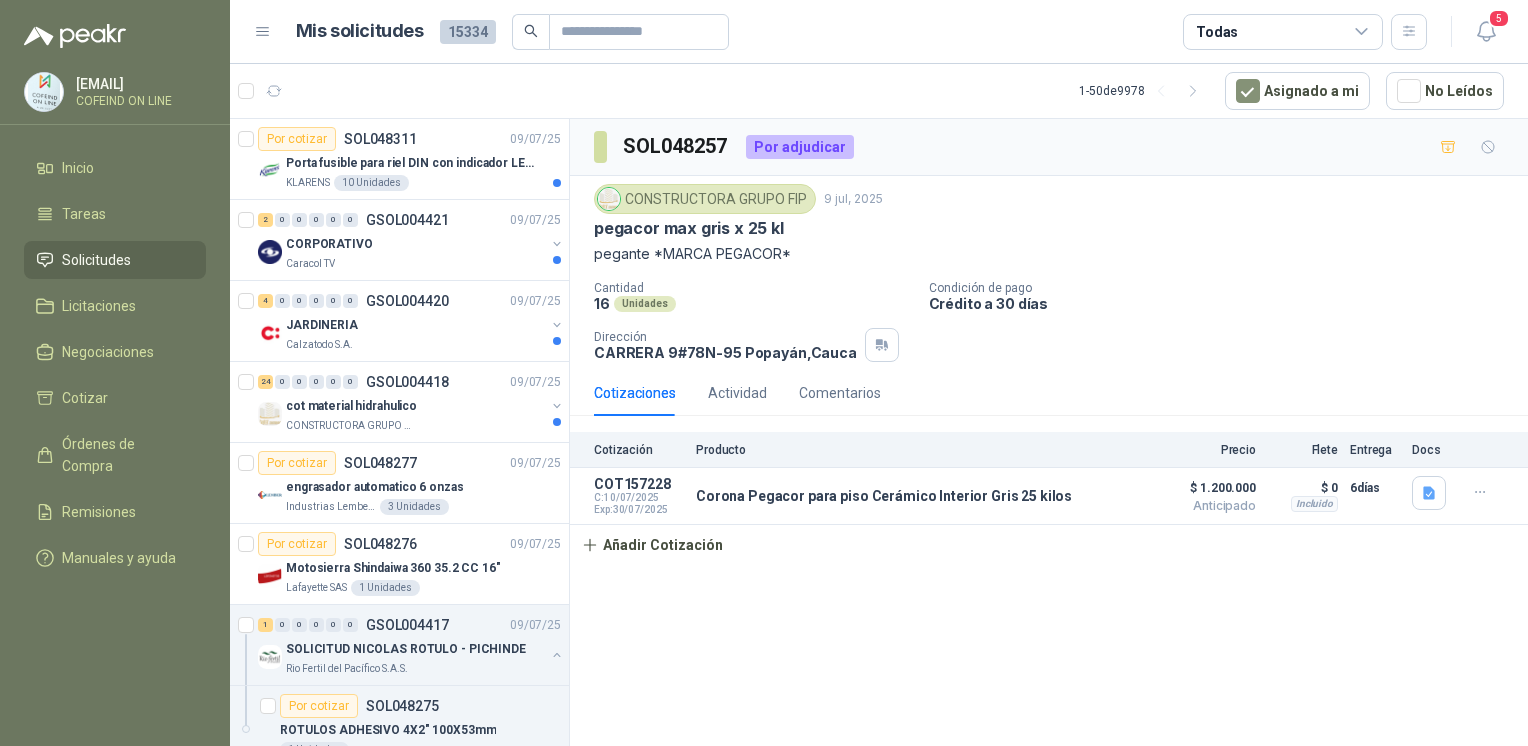 scroll, scrollTop: 0, scrollLeft: 0, axis: both 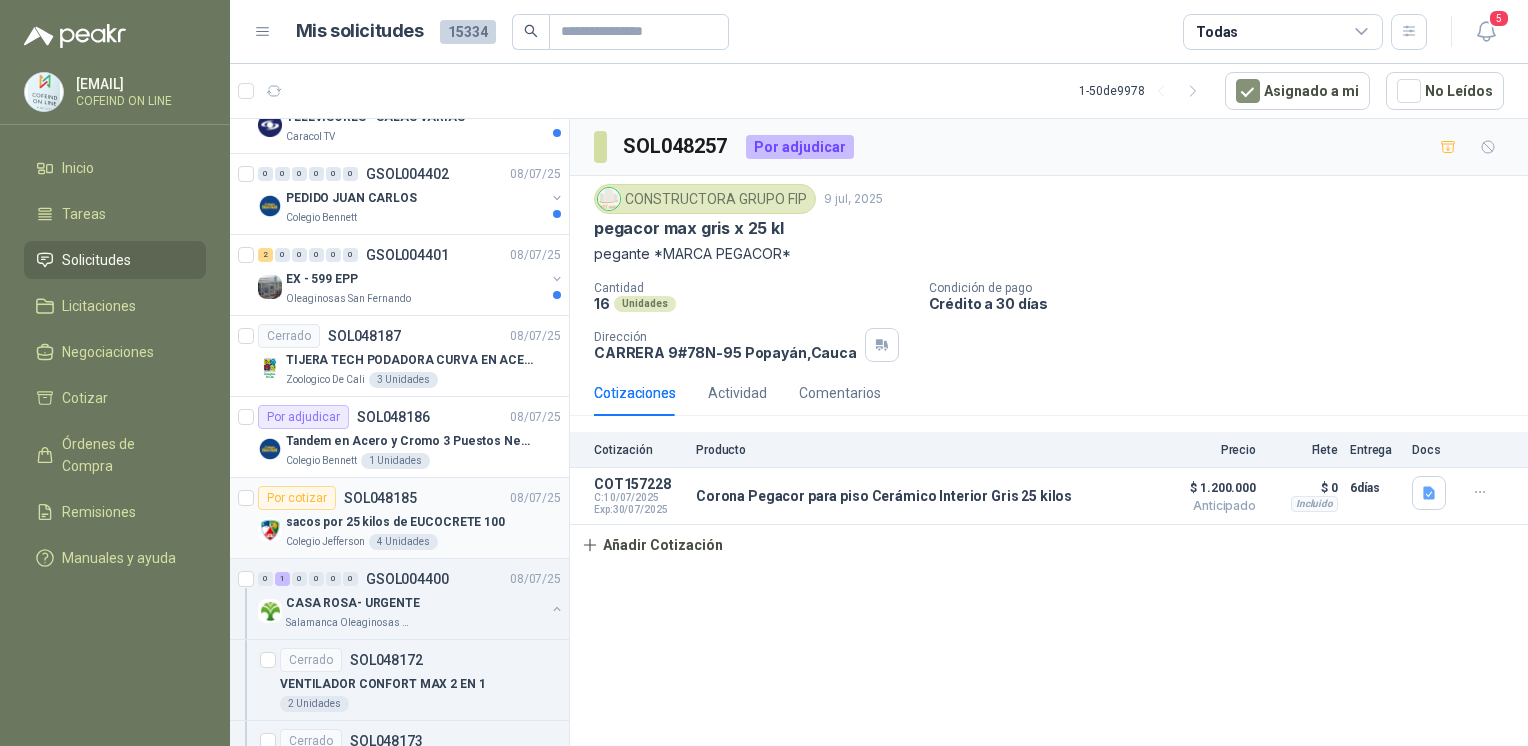 click on "Por cotizar SOL048185 08/07/25" at bounding box center (409, 498) 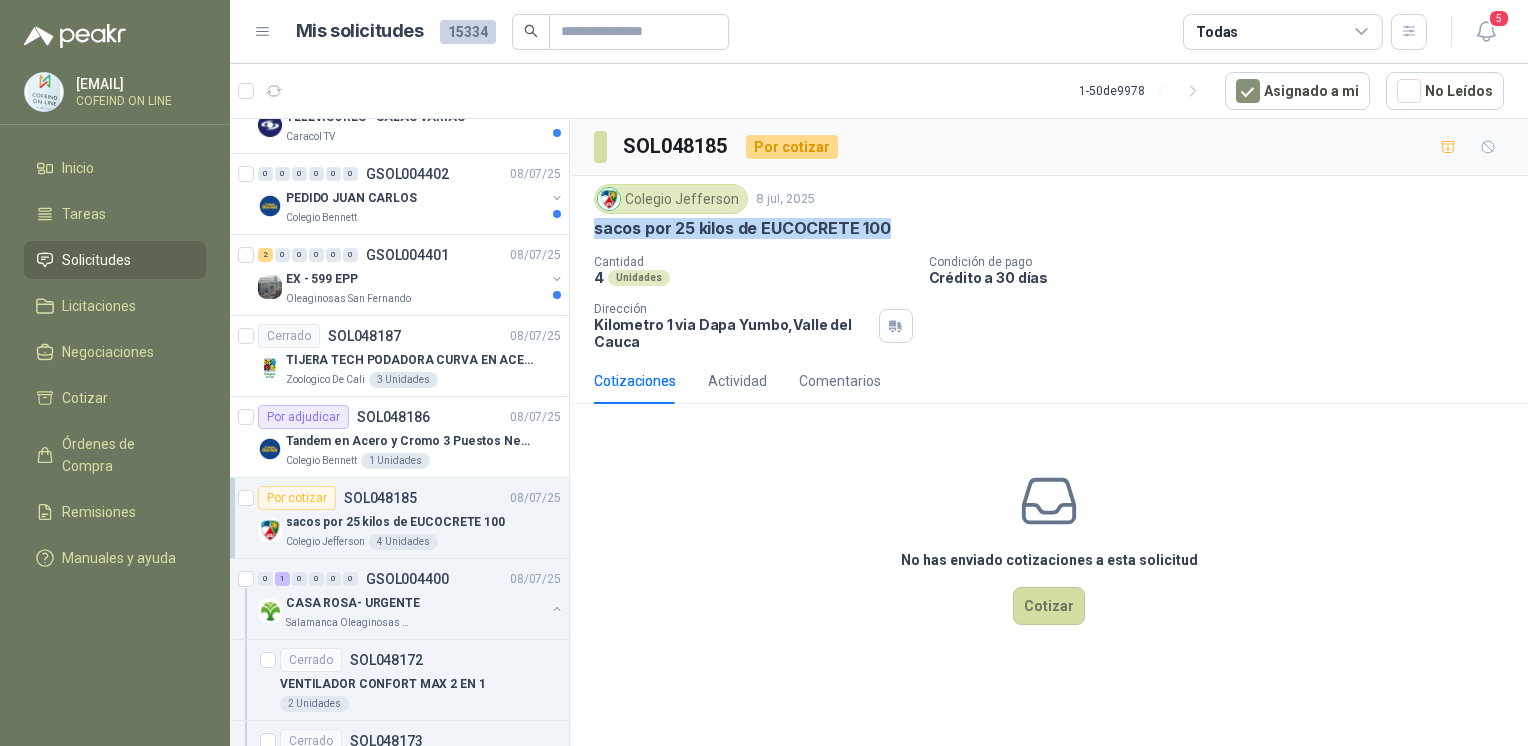drag, startPoint x: 875, startPoint y: 235, endPoint x: 584, endPoint y: 231, distance: 291.0275 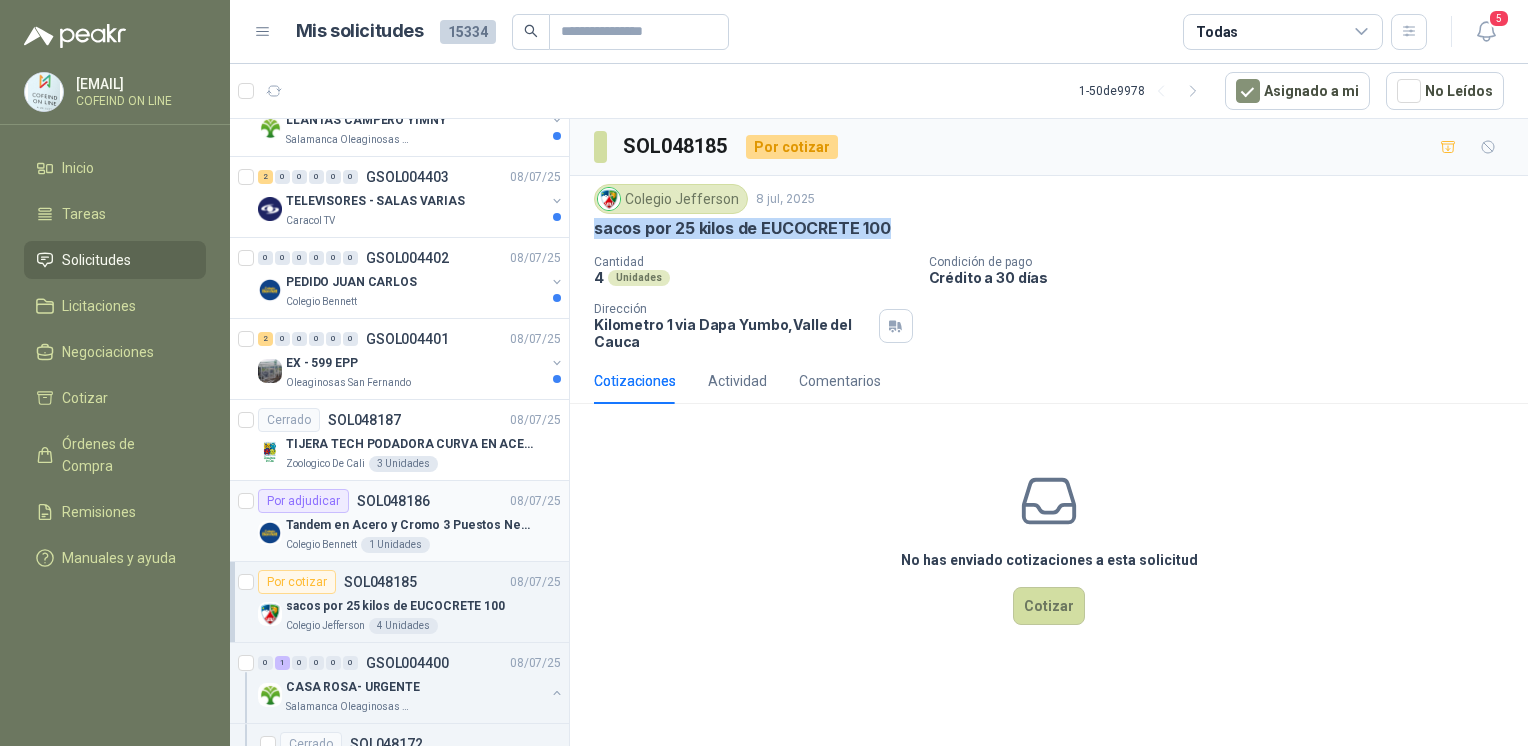 scroll, scrollTop: 2764, scrollLeft: 0, axis: vertical 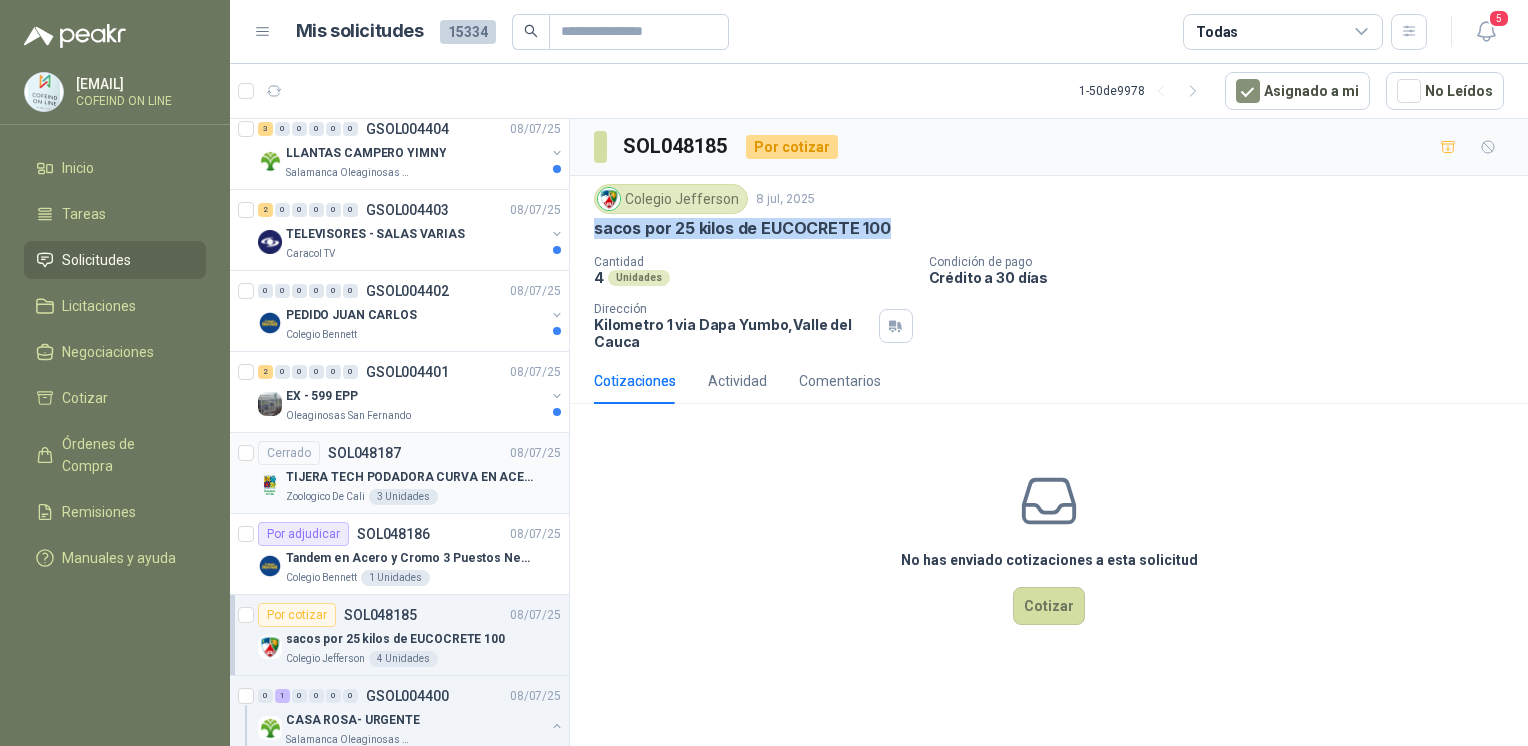 click on "TIJERA TECH PODADORA CURVA EN ACERO" at bounding box center [410, 477] 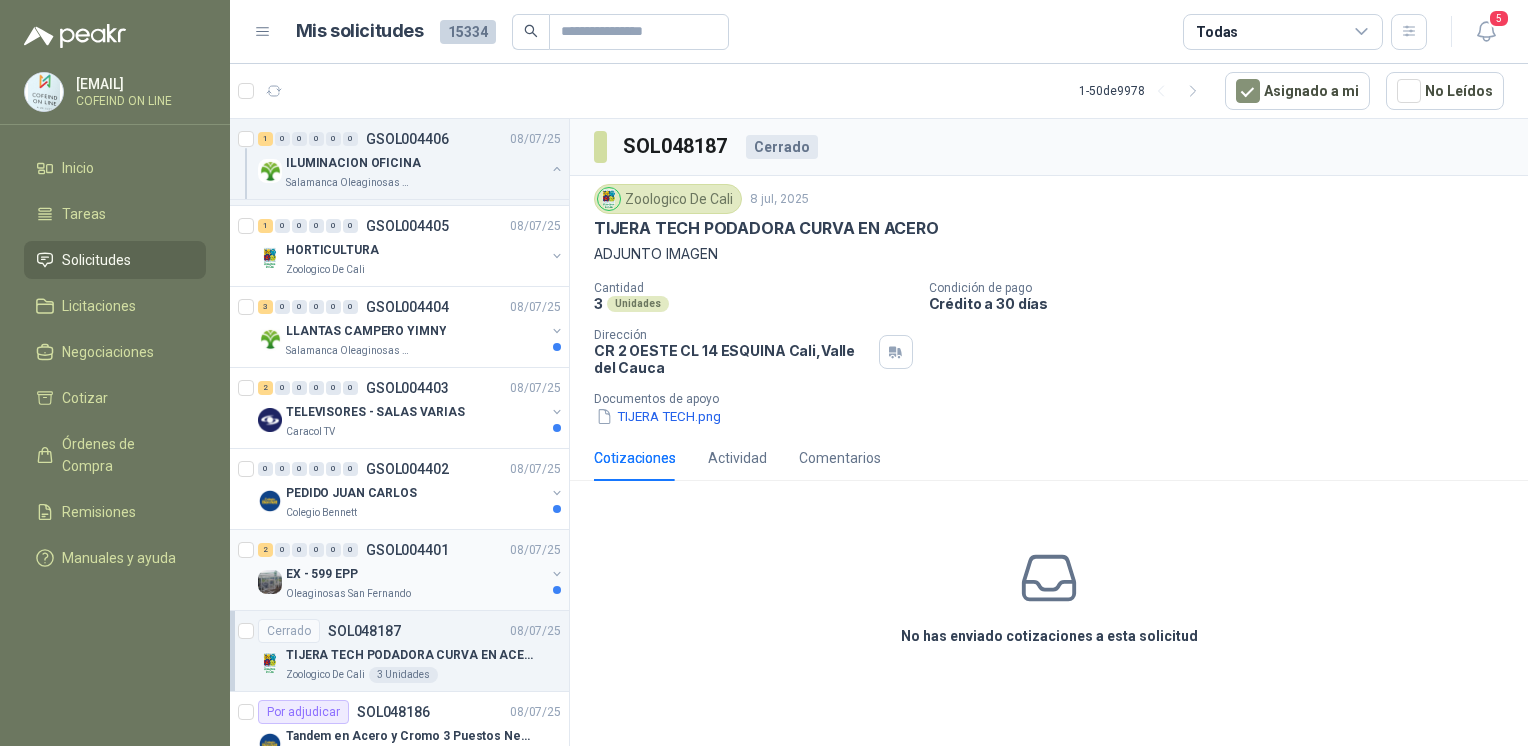 scroll, scrollTop: 2573, scrollLeft: 0, axis: vertical 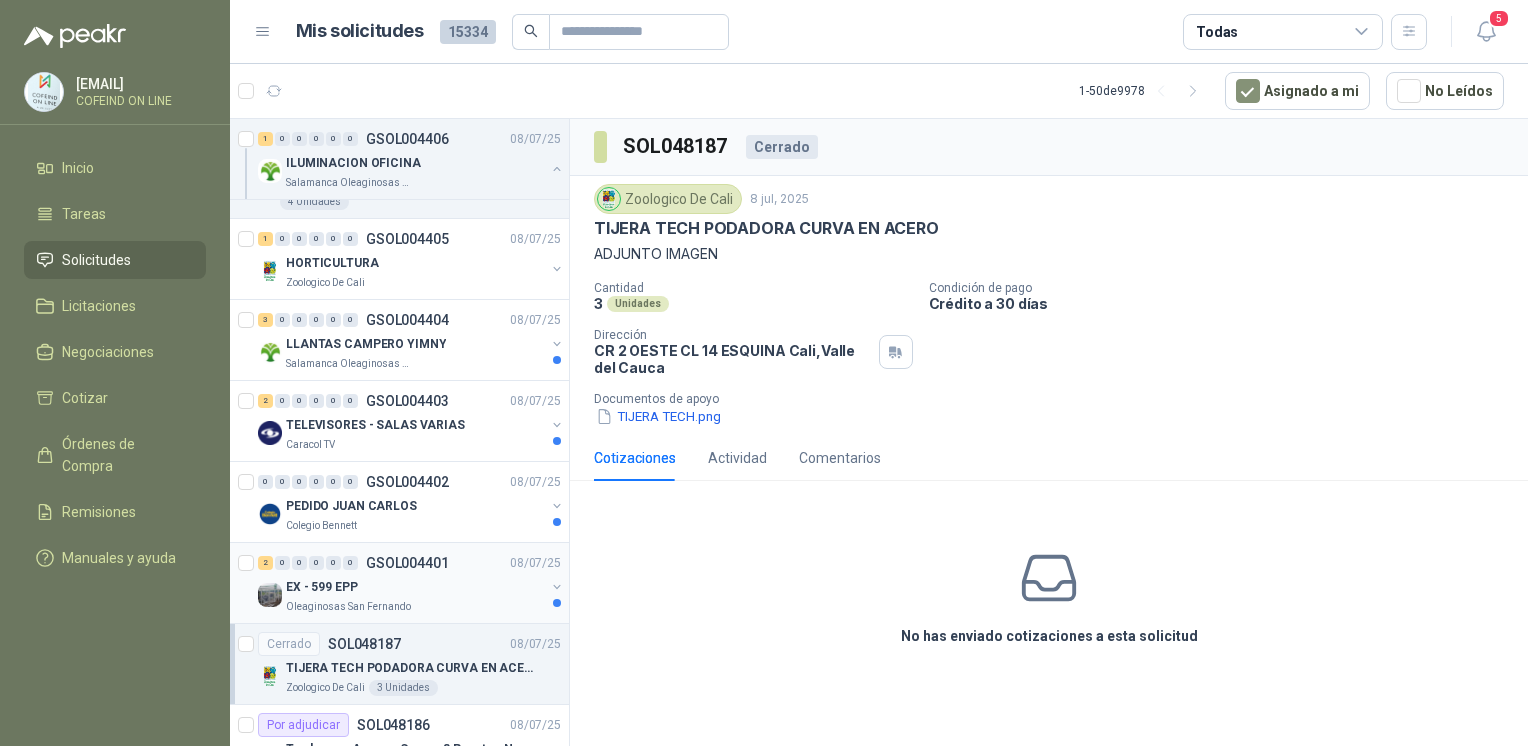click on "EX - 599 EPP" at bounding box center [415, 587] 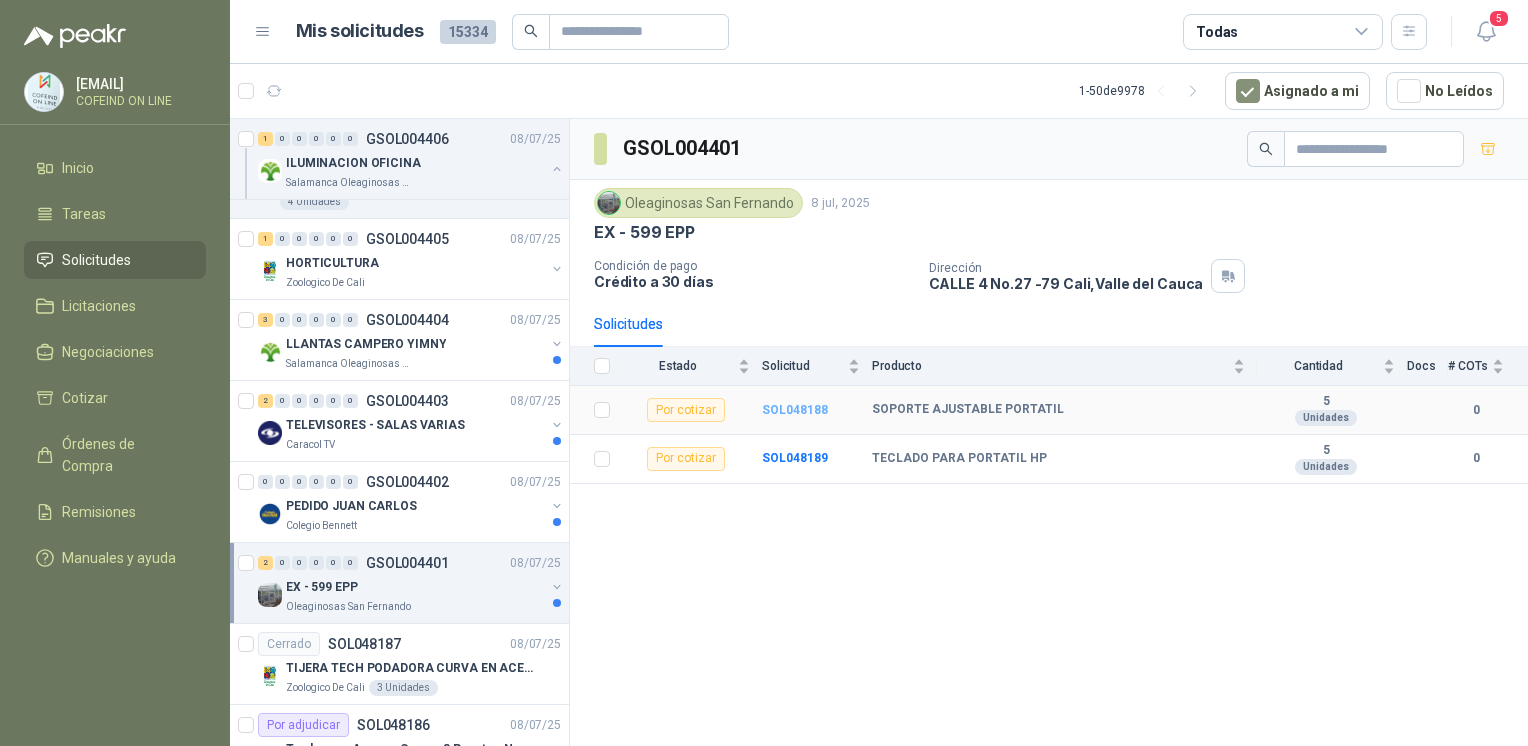 click on "SOL048188" at bounding box center [795, 410] 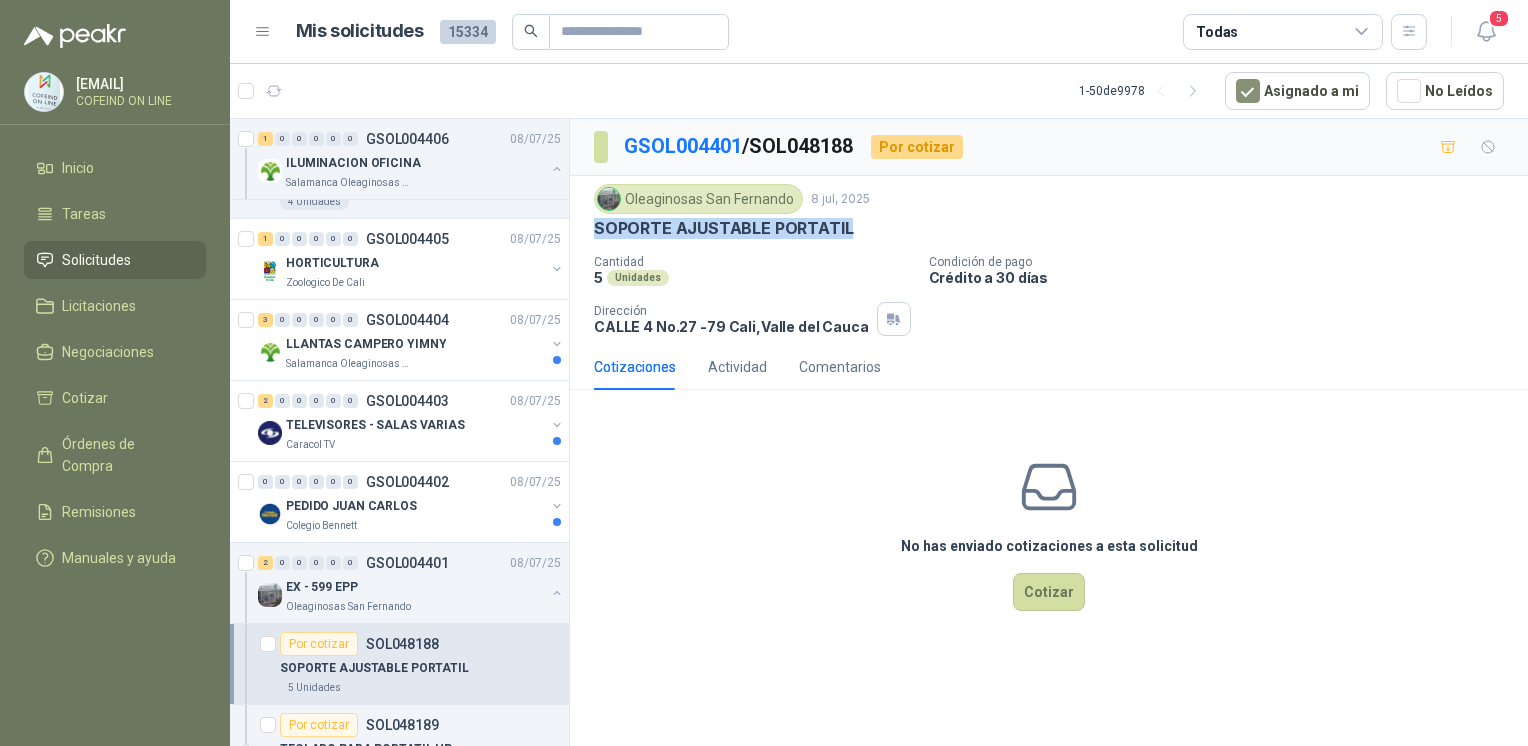 drag, startPoint x: 853, startPoint y: 219, endPoint x: 595, endPoint y: 233, distance: 258.37958 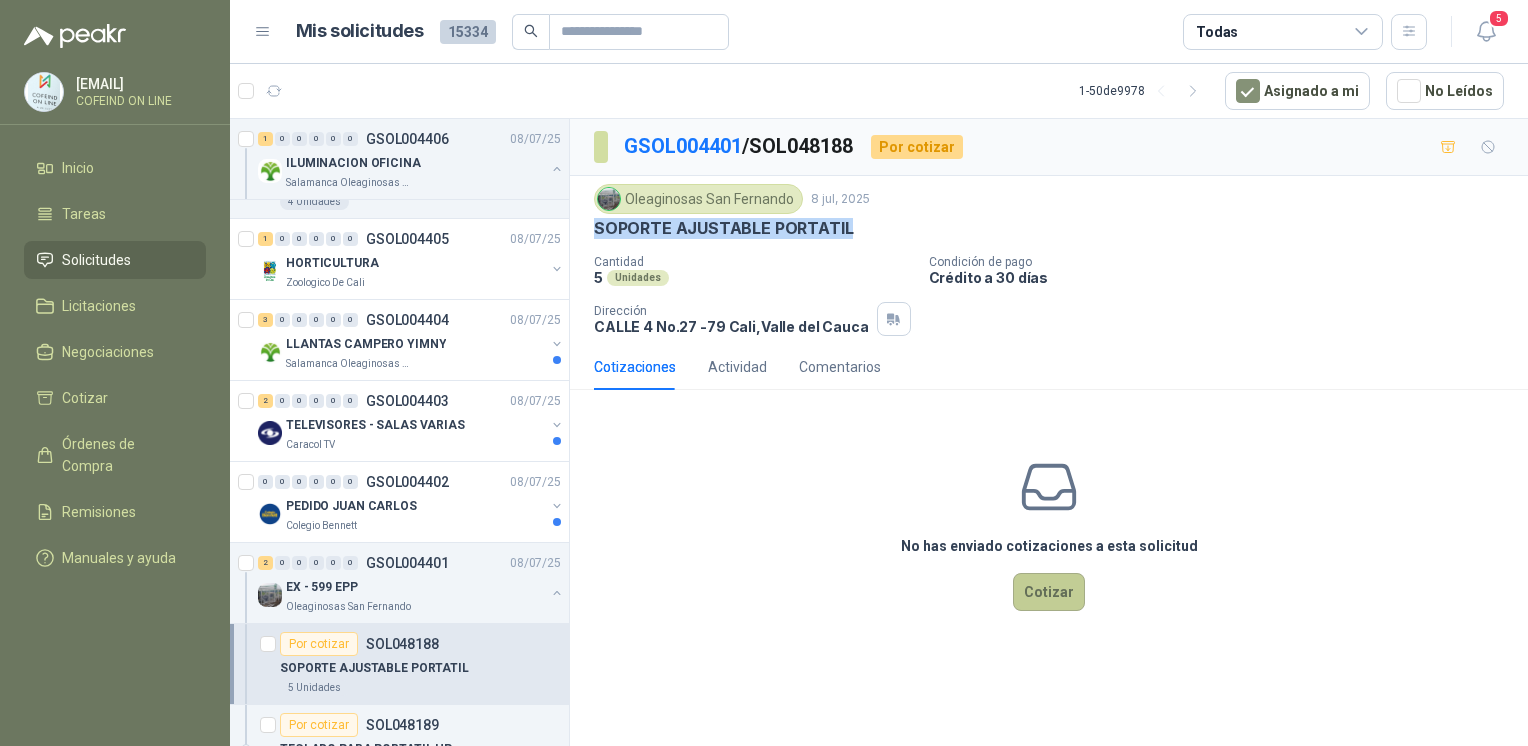 click on "Cotizar" at bounding box center (1049, 592) 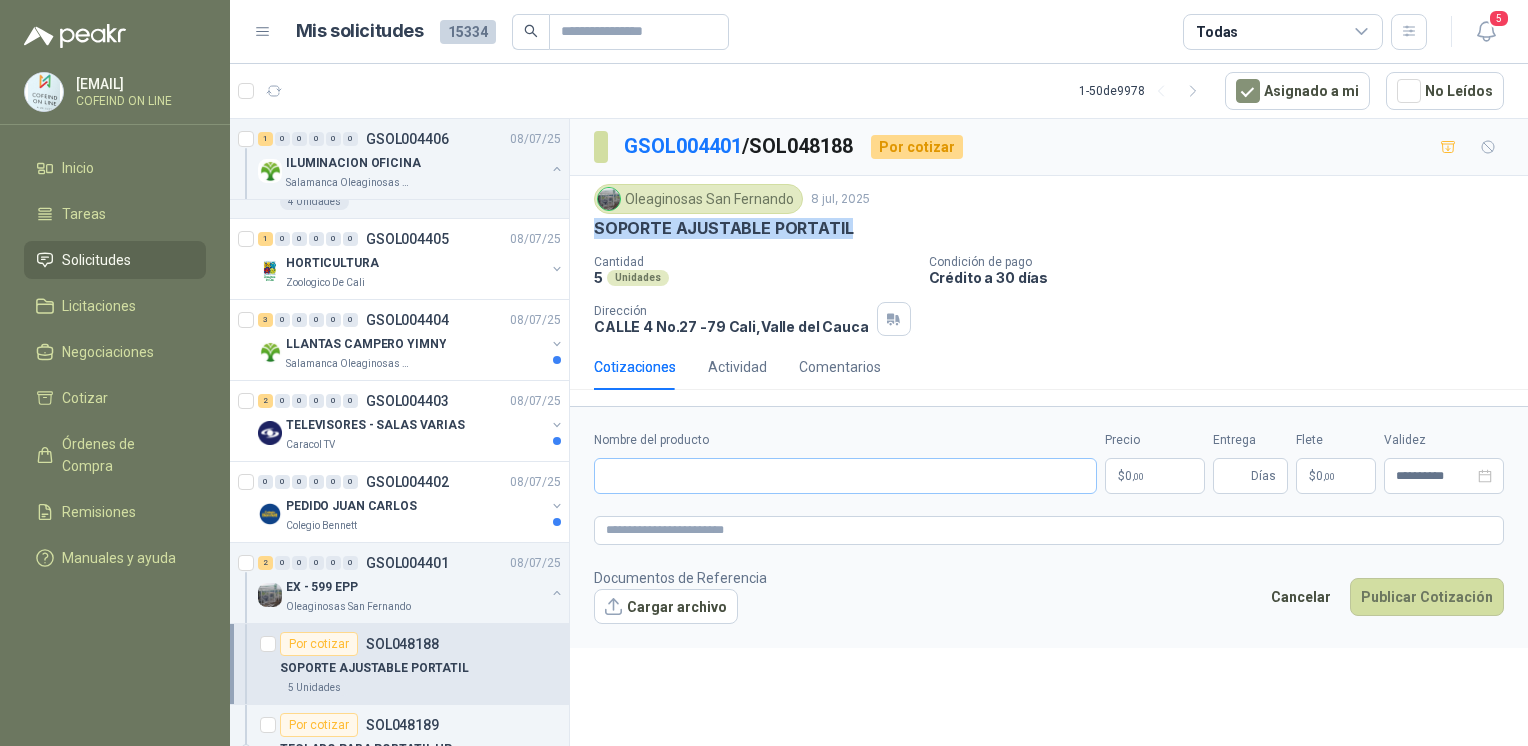 type 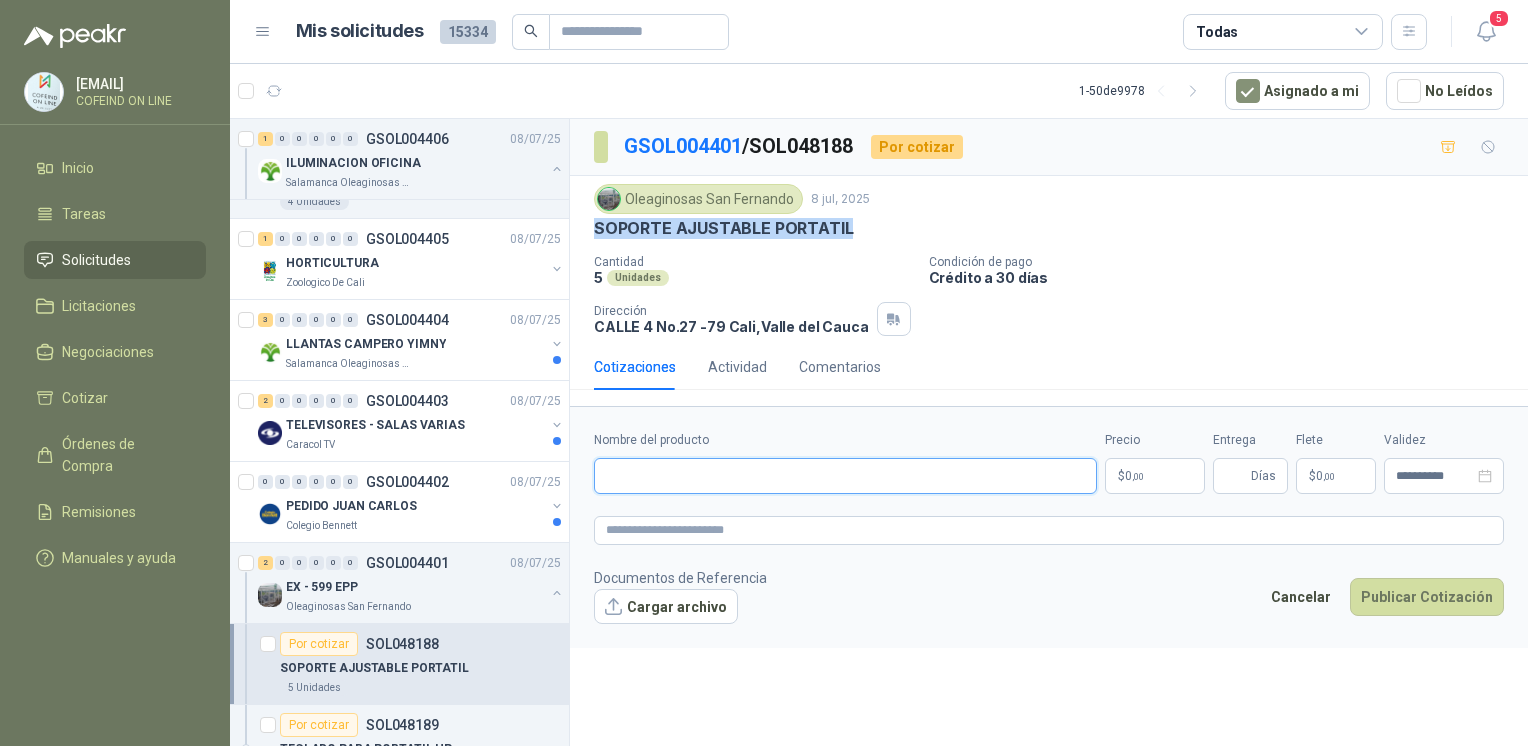 click on "Nombre del producto" at bounding box center (845, 476) 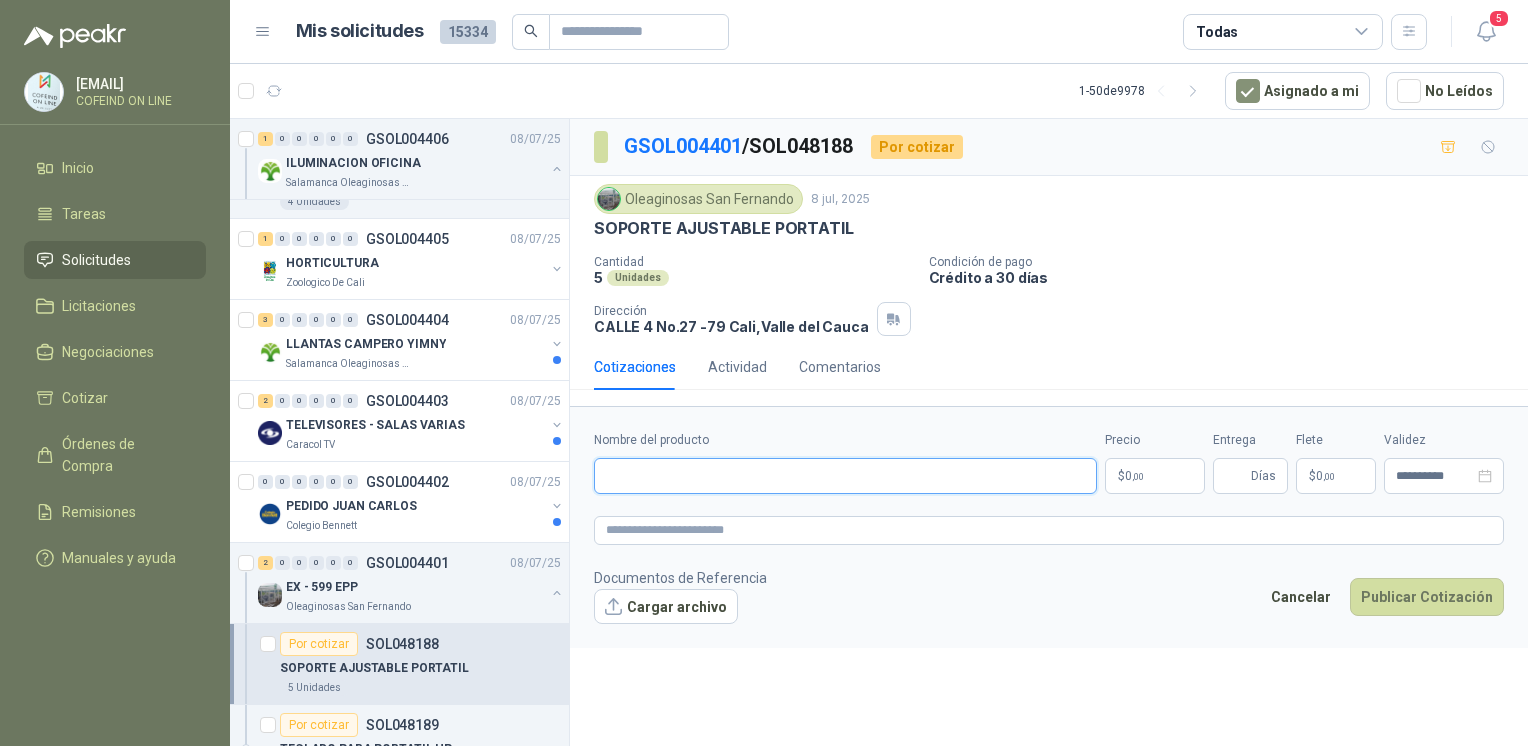 paste on "**********" 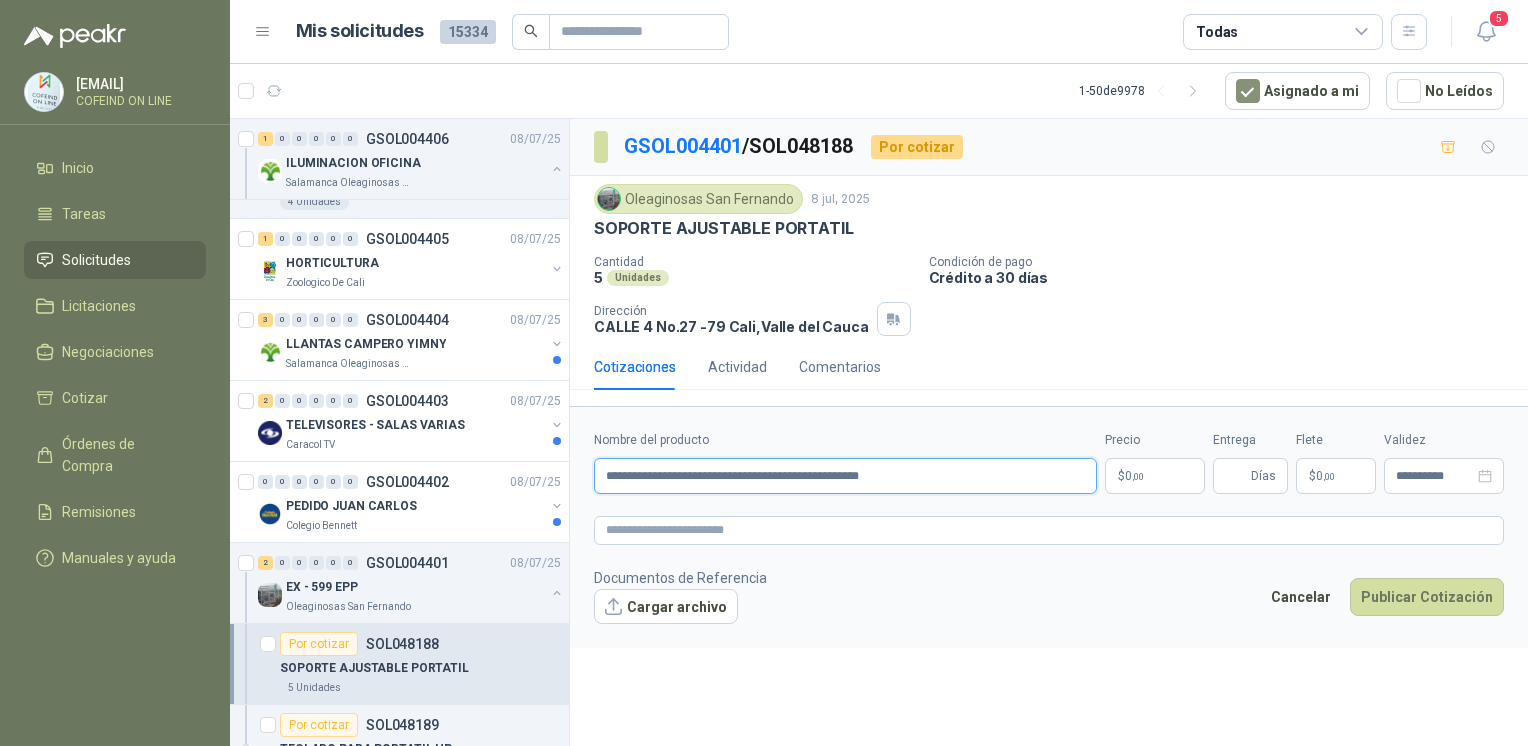 drag, startPoint x: 796, startPoint y: 472, endPoint x: 582, endPoint y: 475, distance: 214.02103 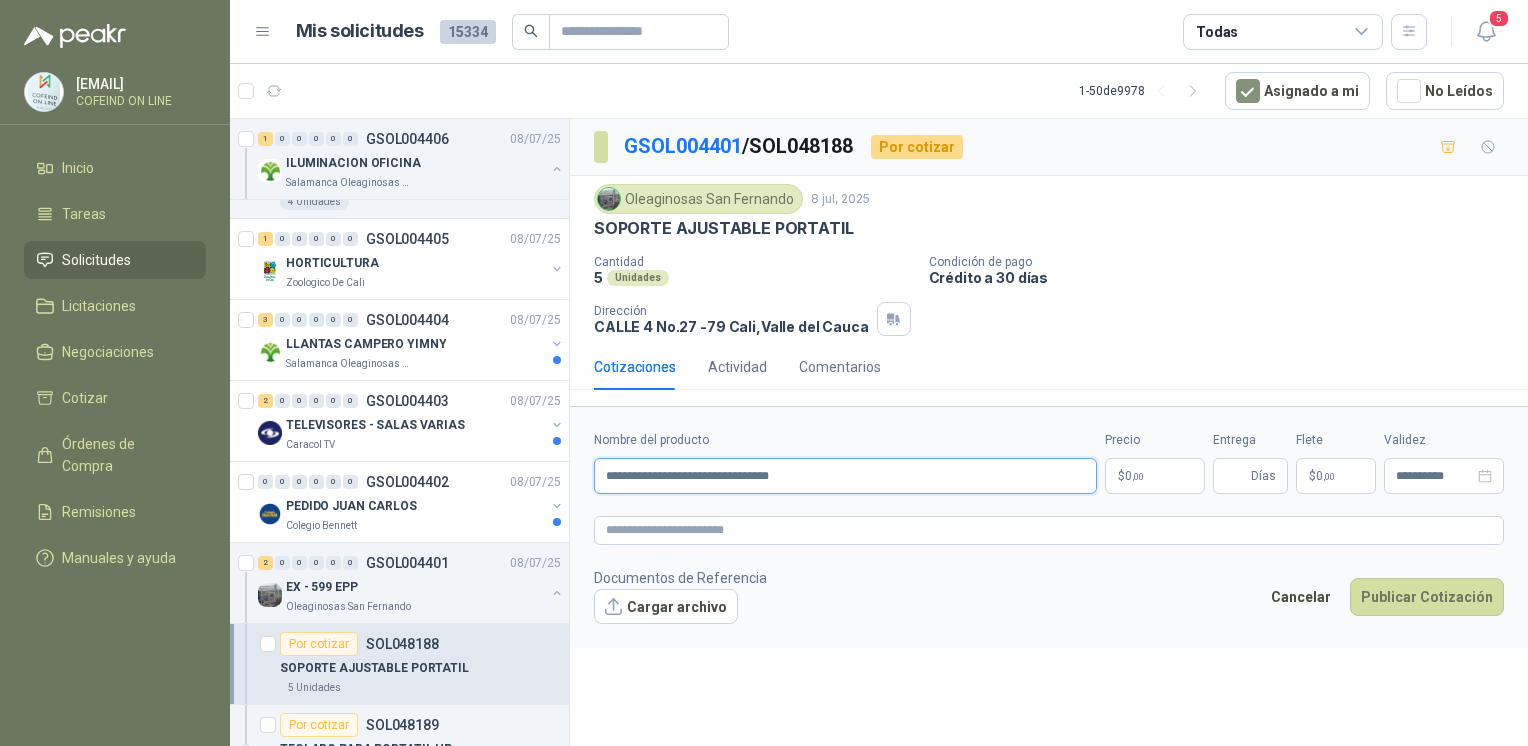 type on "**********" 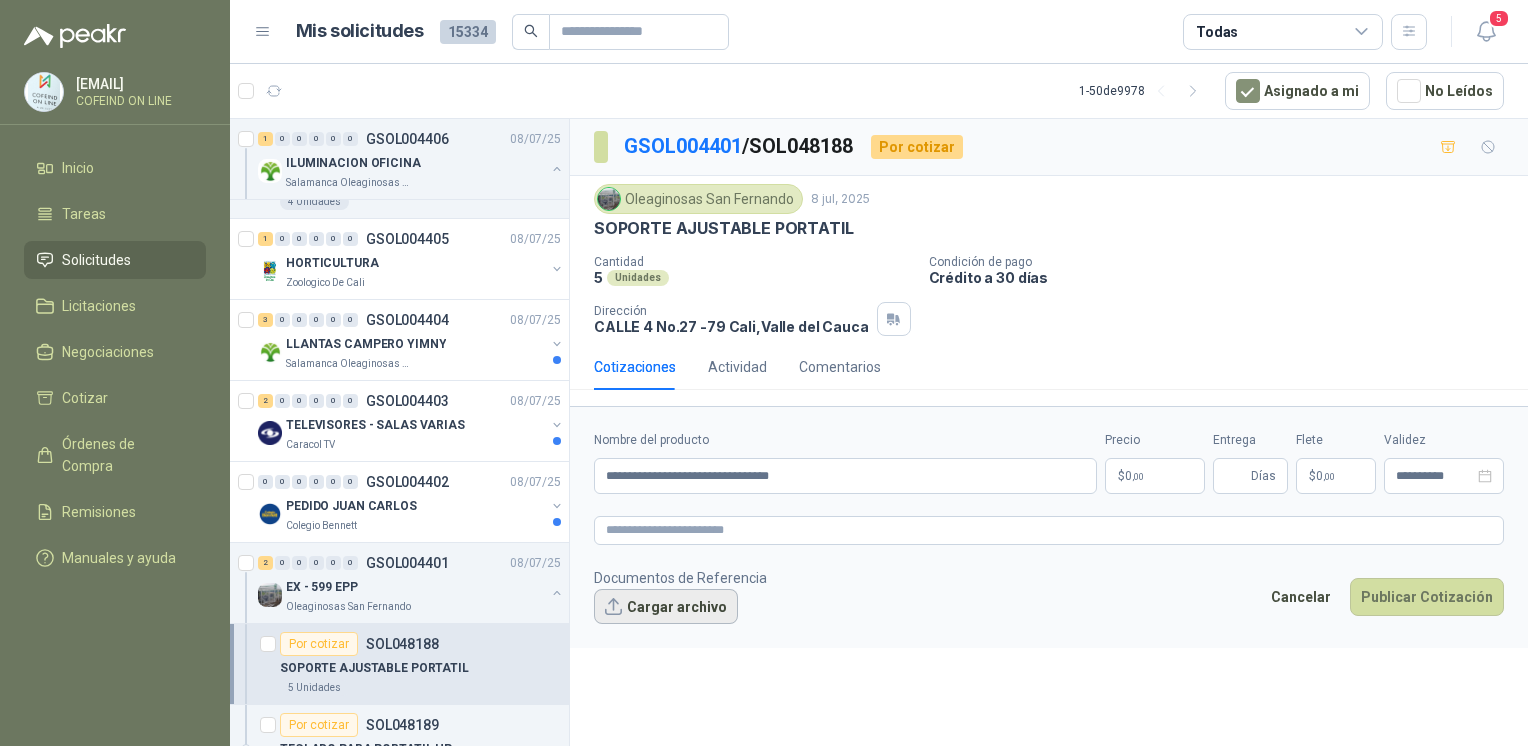 click on "Cargar archivo" at bounding box center (666, 607) 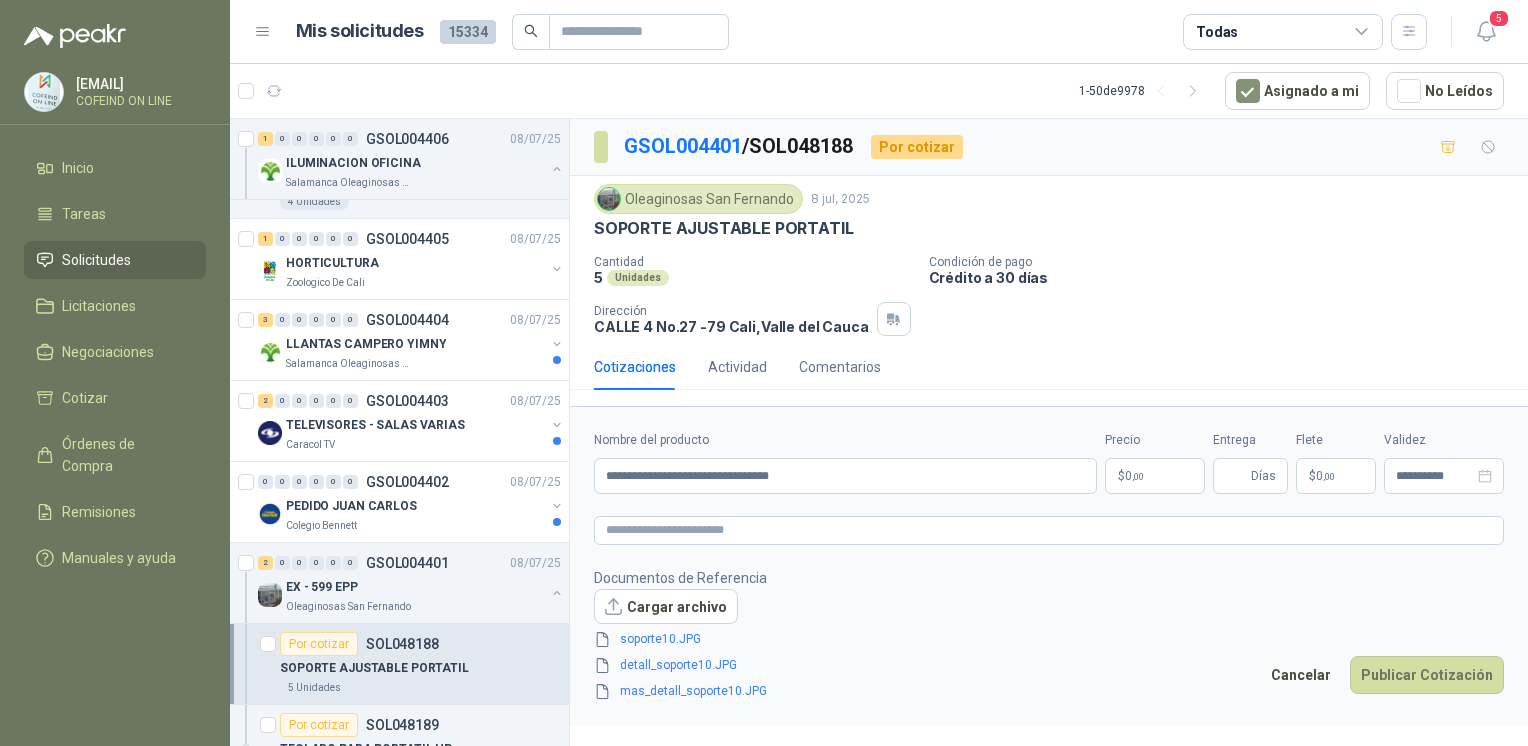 click on ",00" at bounding box center (1138, 476) 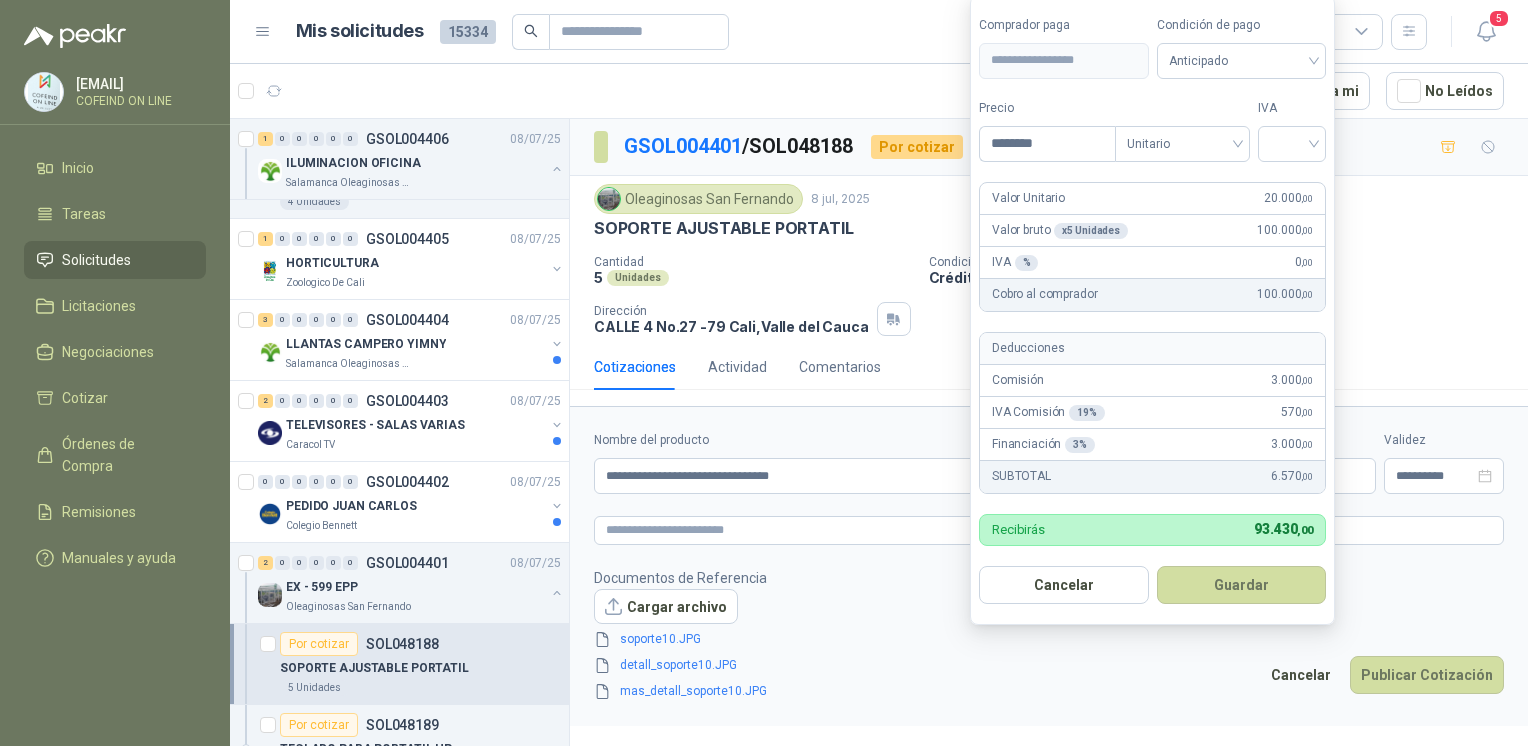type on "********" 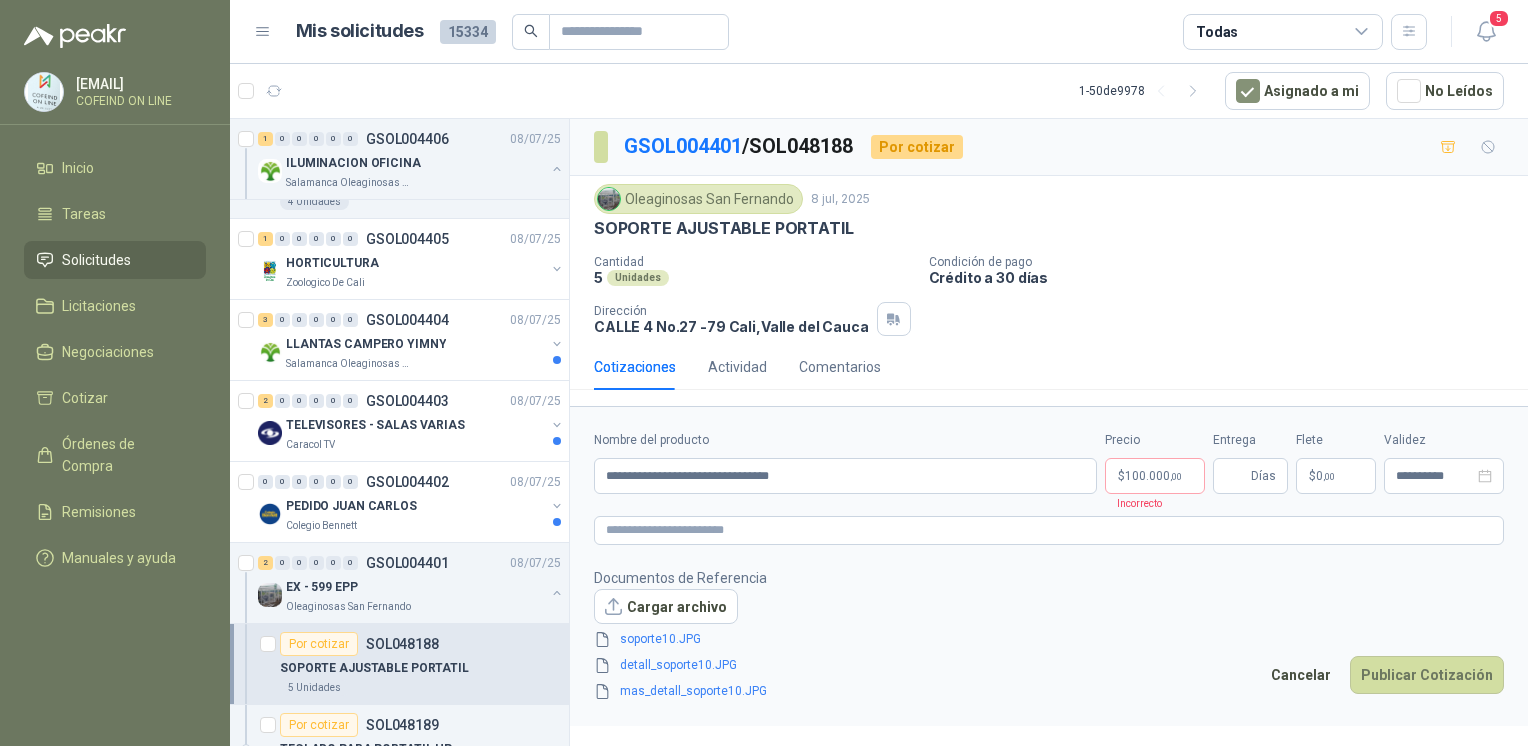 click on "**********" at bounding box center (1049, 566) 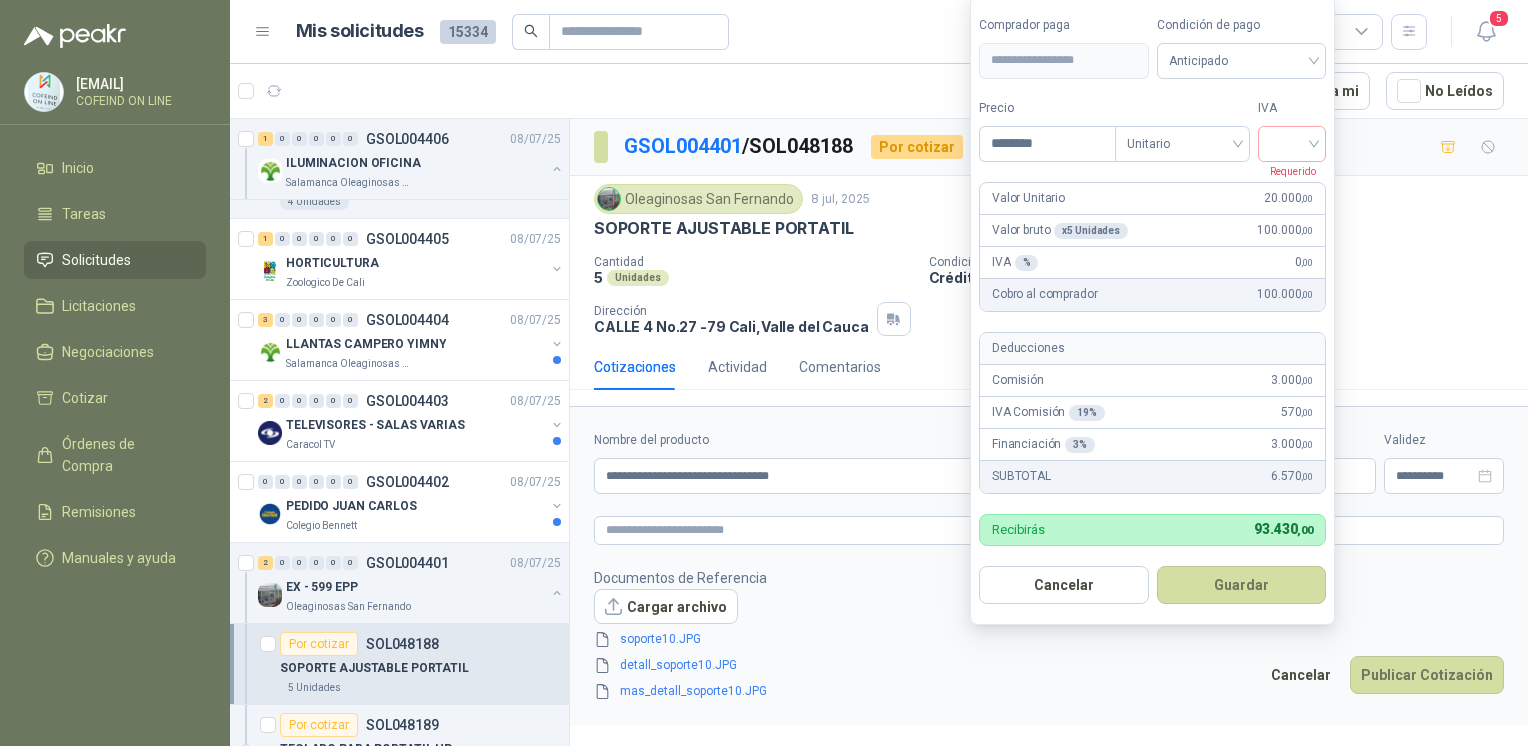 click on "[EMAIL]   COFEIND ON LINE   Inicio   Tareas   Solicitudes   Licitaciones   Negociaciones   Cotizar   Órdenes de Compra   Remisiones   Manuales y ayuda Mis solicitudes 15334 Todas 5 1 - 50  de  9978 Asignado a mi No Leídos Por cotizar SOL048311 09/07/25   Porta fusible para riel DIN con indicador LED 110V y 220V KLARENS [NUMBER]   Unidades [NUMBER]   [NUMBER]   [NUMBER]   [NUMBER]   [NUMBER]   [NUMBER]   GSOL004421 09/07/25   CORPORATIVO Caracol TV   [NUMBER]   [NUMBER]   [NUMBER]   [NUMBER]   [NUMBER]   [NUMBER]   GSOL004420 09/07/25   JARDINERIA Calzatodo S.A.   [NUMBER]   [NUMBER]   [NUMBER]   [NUMBER]   [NUMBER]   [NUMBER]   GSOL004418 09/07/25   cot material hidrahulico CONSTRUCTORA GRUPO FIP   Por cotizar SOL048277 09/07/25   engrasador automatico 6 onzas Industrias Lember S.A [NUMBER]   Unidades Por cotizar SOL048276 09/07/25   Motosierra Shindaiwa 360 35.2 CC 16" Lafayette SAS [NUMBER]   Unidades [NUMBER]   [NUMBER]   [NUMBER]   [NUMBER]   [NUMBER]   [NUMBER]   GSOL004417 09/07/25   SOLICITUD NICOLAS ROTULO - PICHINDE Rio Fertil del Pacífico S.A.S.   Por cotizar SOL048275 ROTULOS ADHESIVO 4X2" 100X53mm [NUMBER]   Unidades [NUMBER]   [NUMBER]   [NUMBER]   [NUMBER]   [NUMBER]   [NUMBER]   GSOL004416 09/07/25     [NUMBER]" at bounding box center (764, 373) 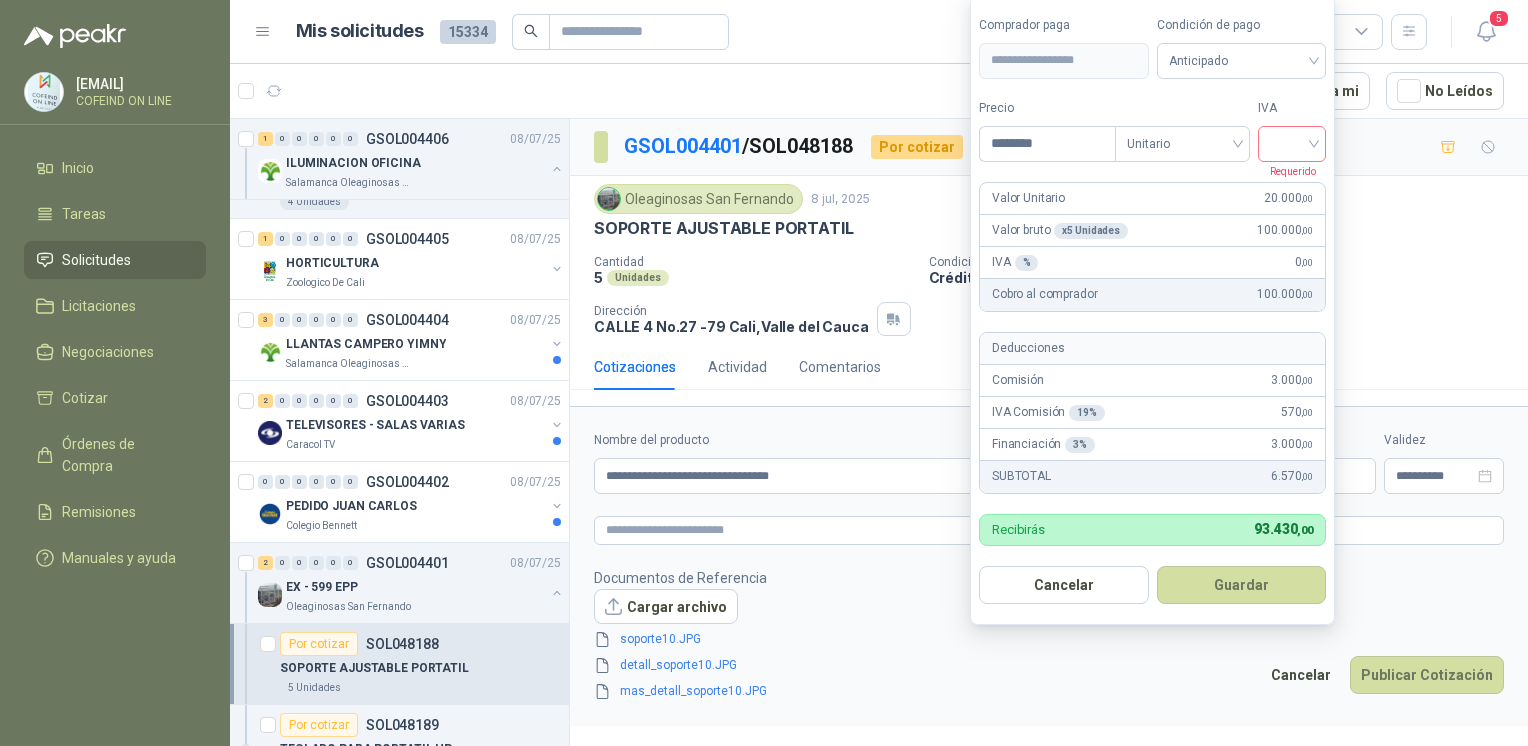 click at bounding box center (1292, 142) 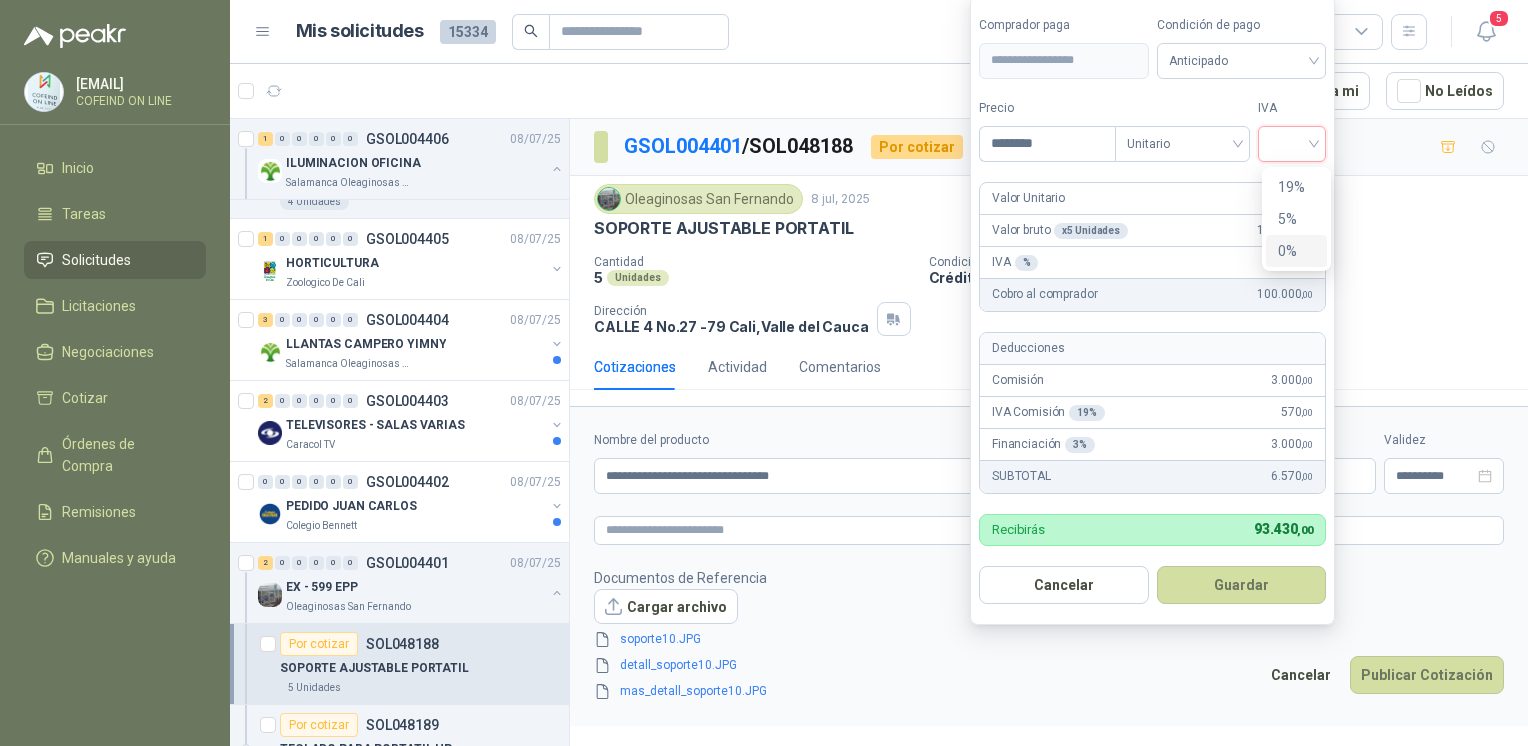 click on "0%" at bounding box center [1296, 251] 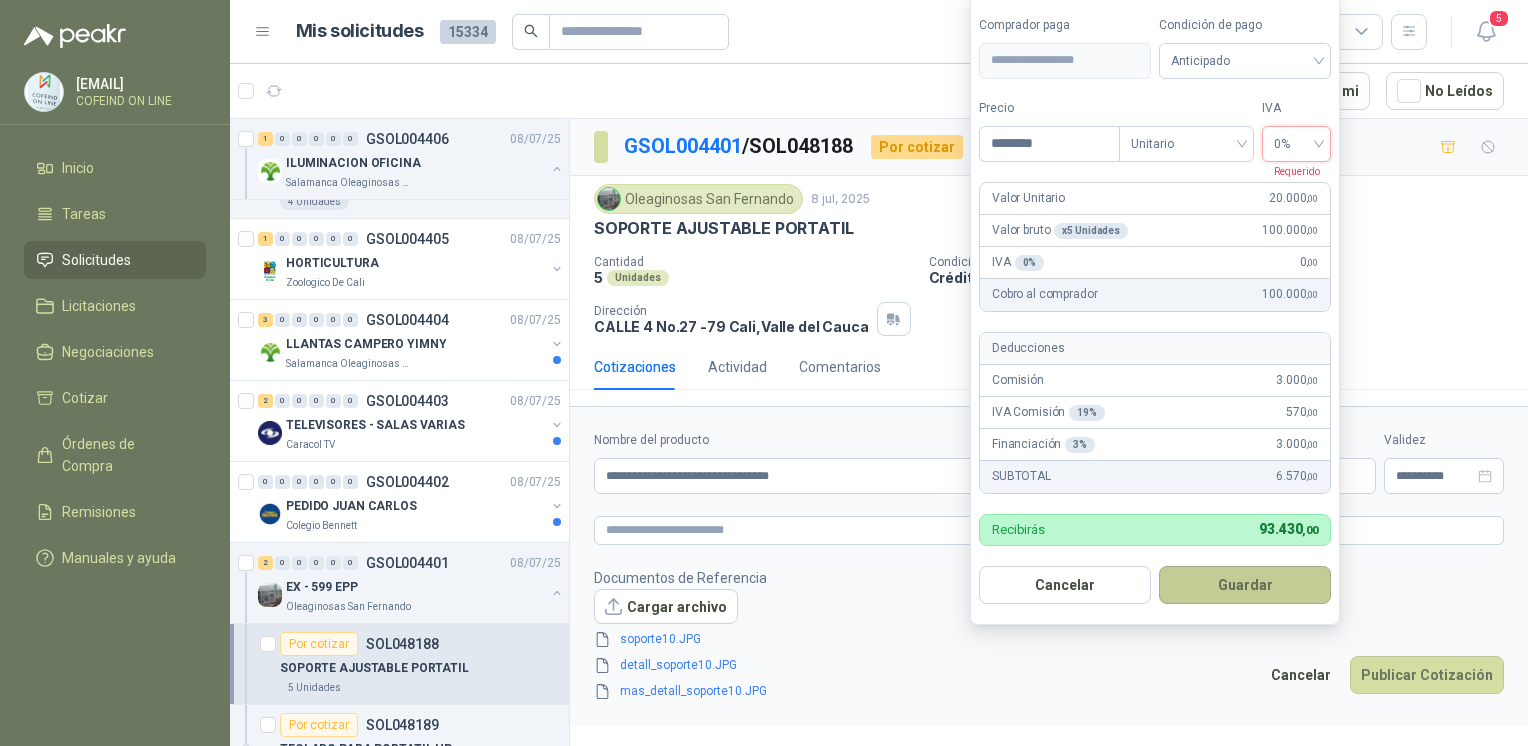 click on "Guardar" at bounding box center [1245, 585] 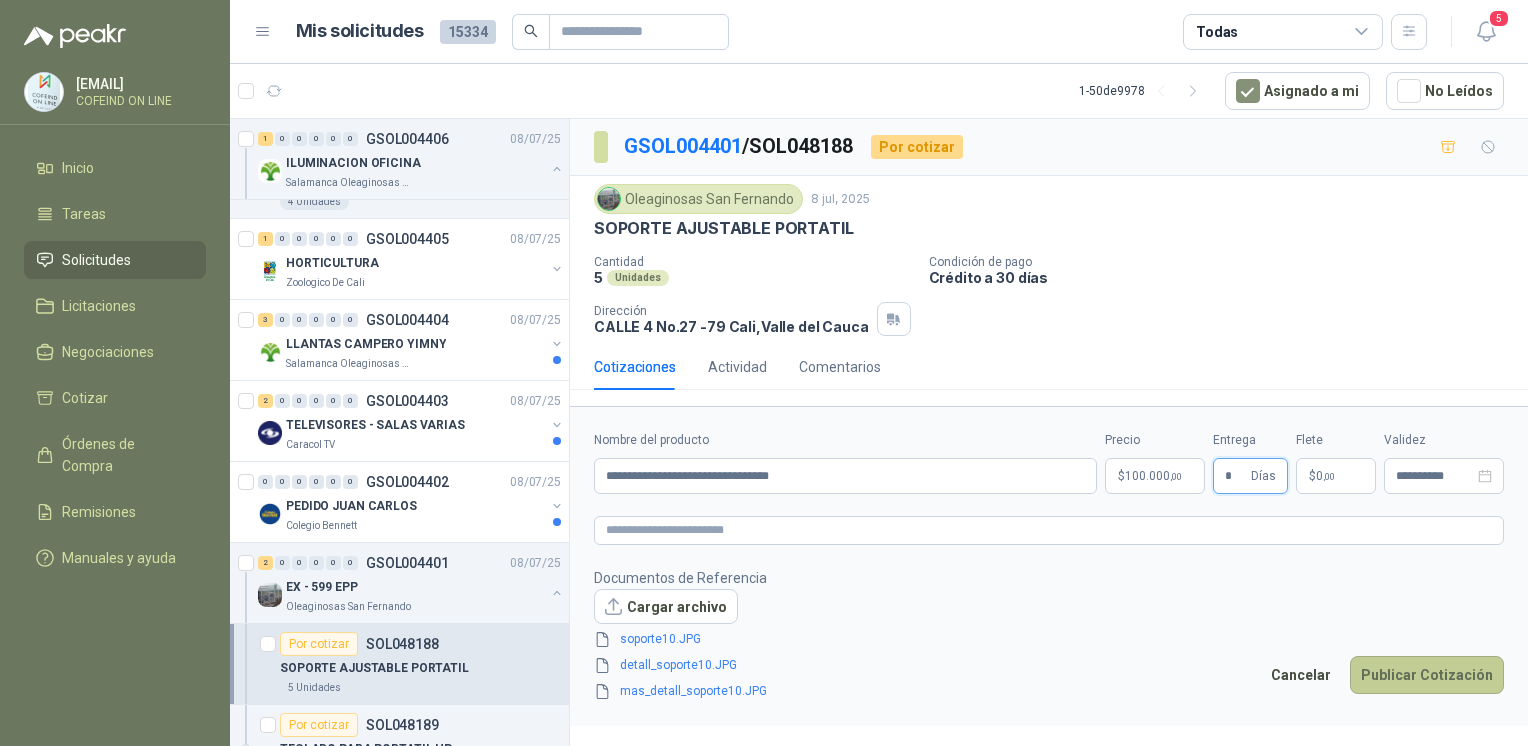 type on "*" 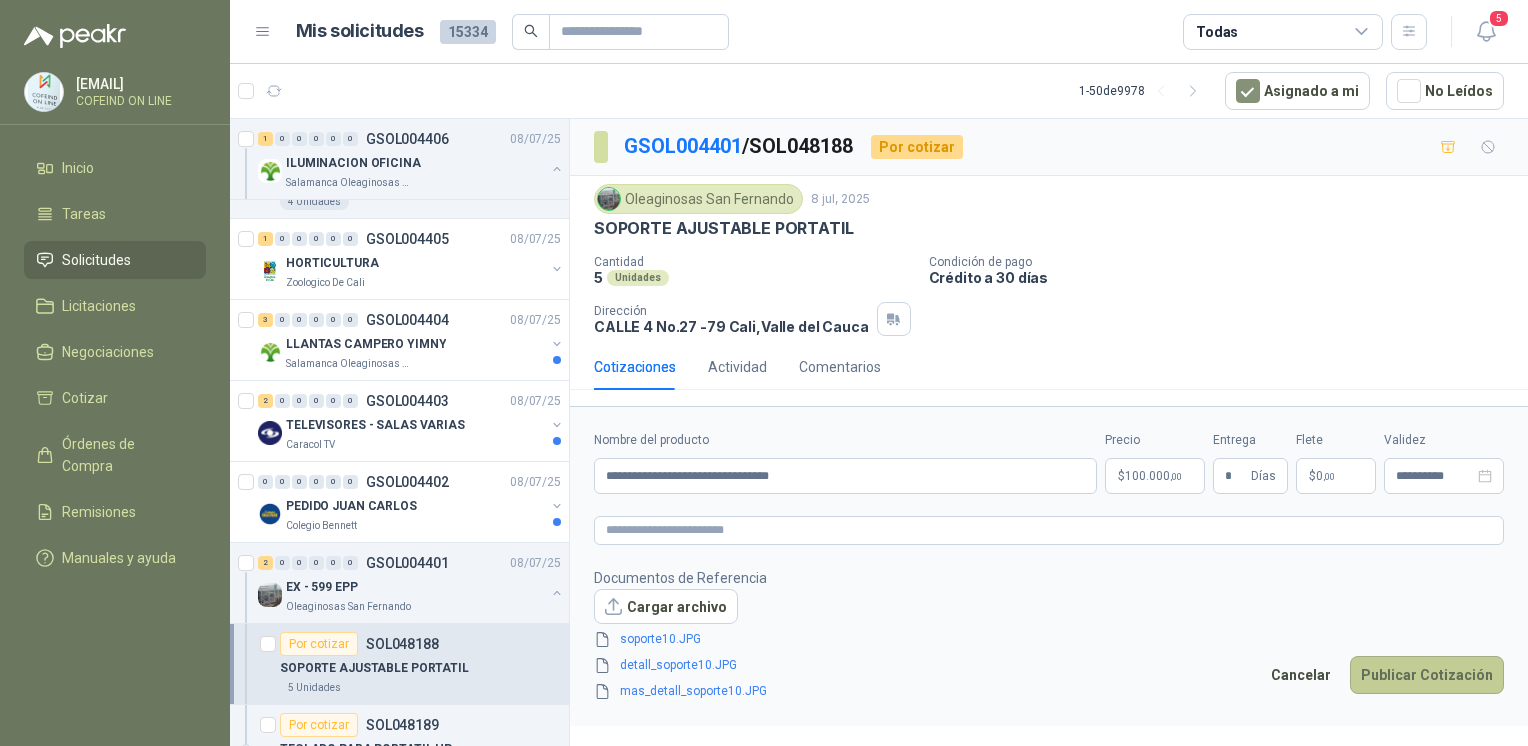 click on "Publicar Cotización" at bounding box center [1427, 675] 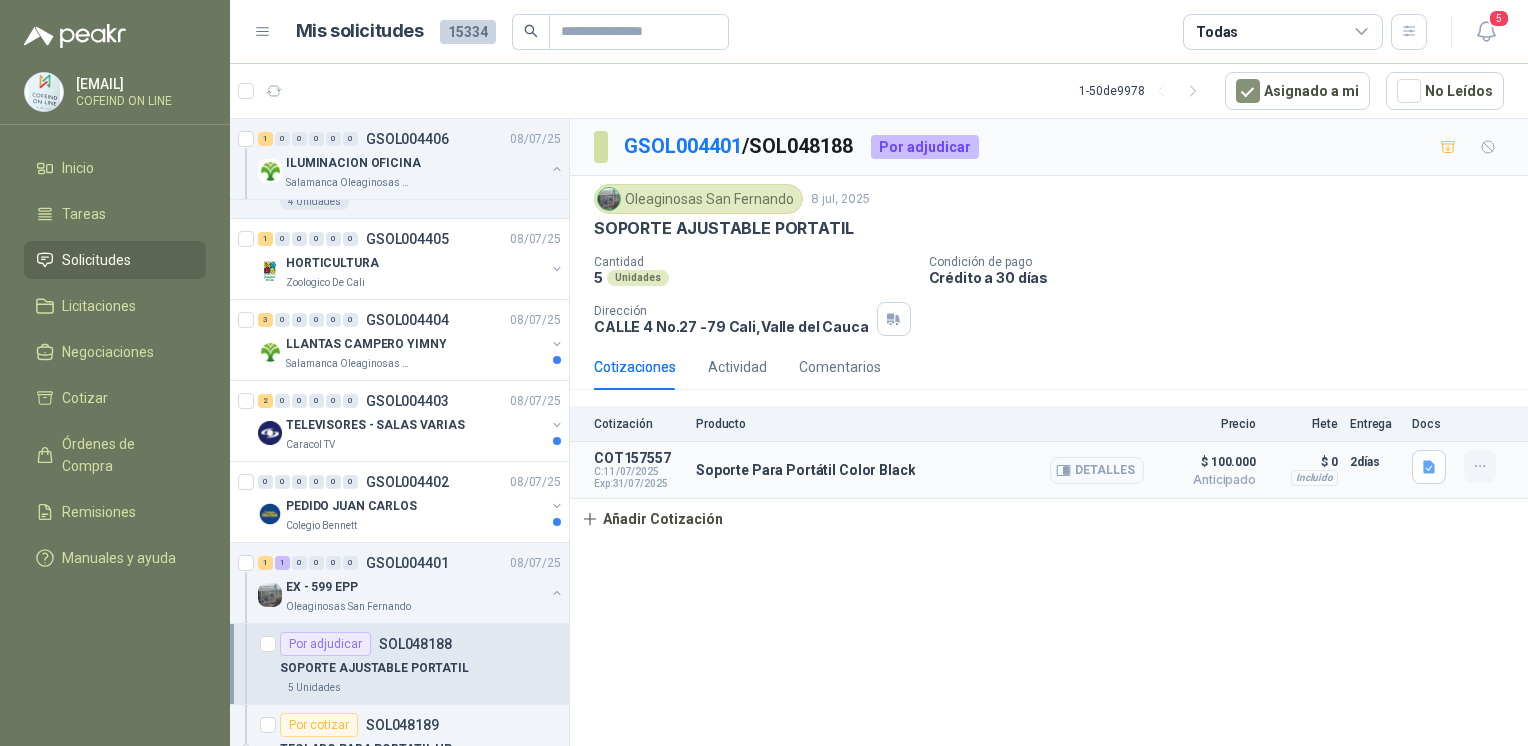 click 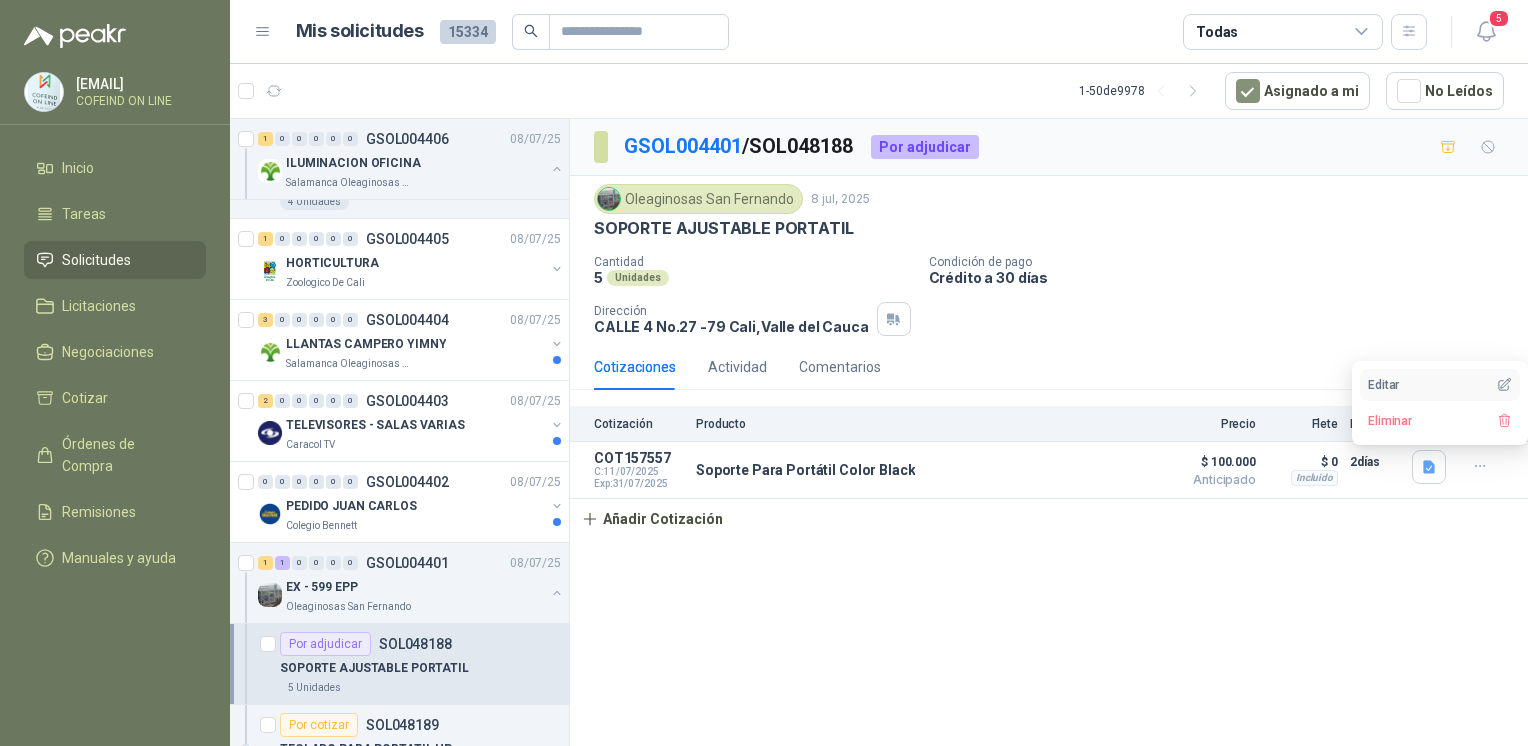 click on "Editar" at bounding box center (1440, 385) 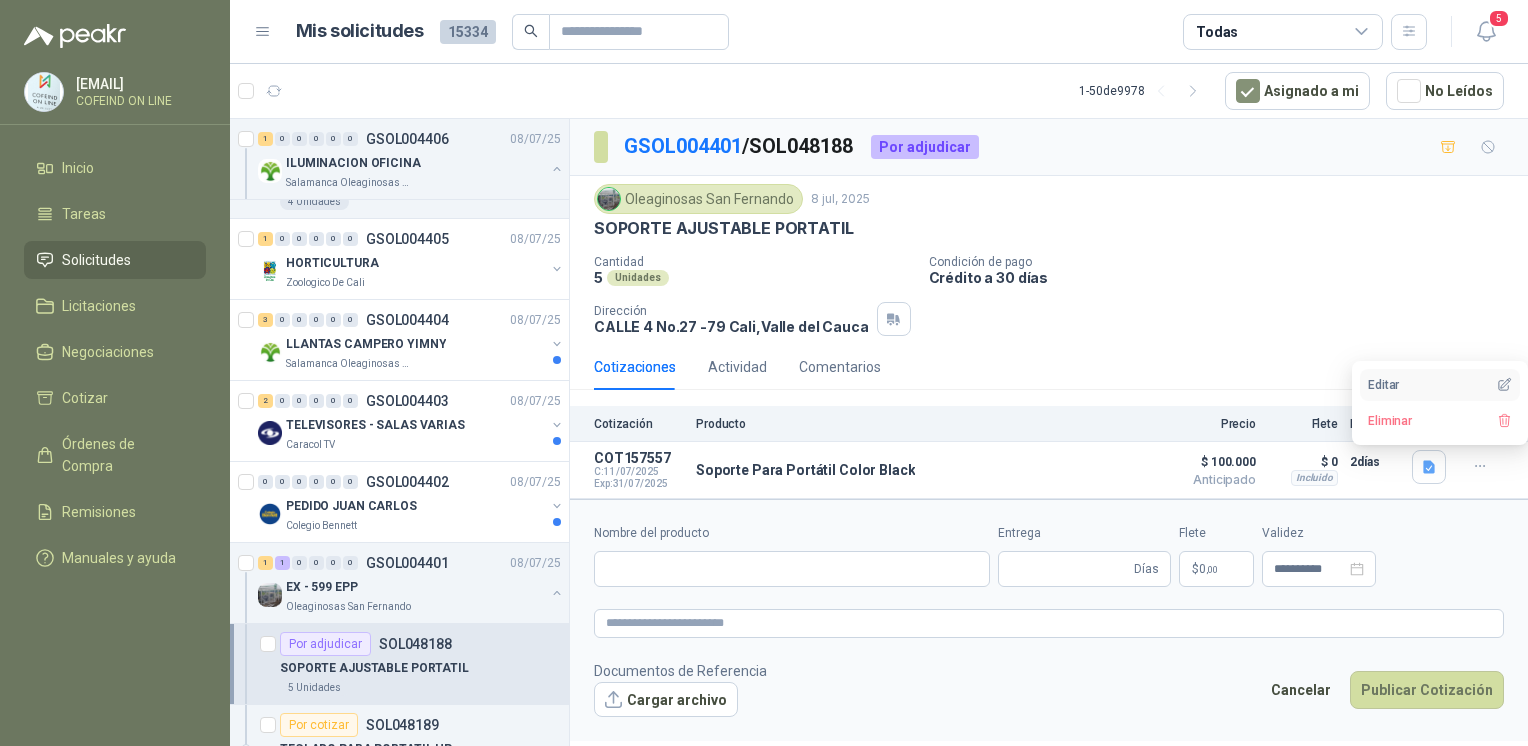 type 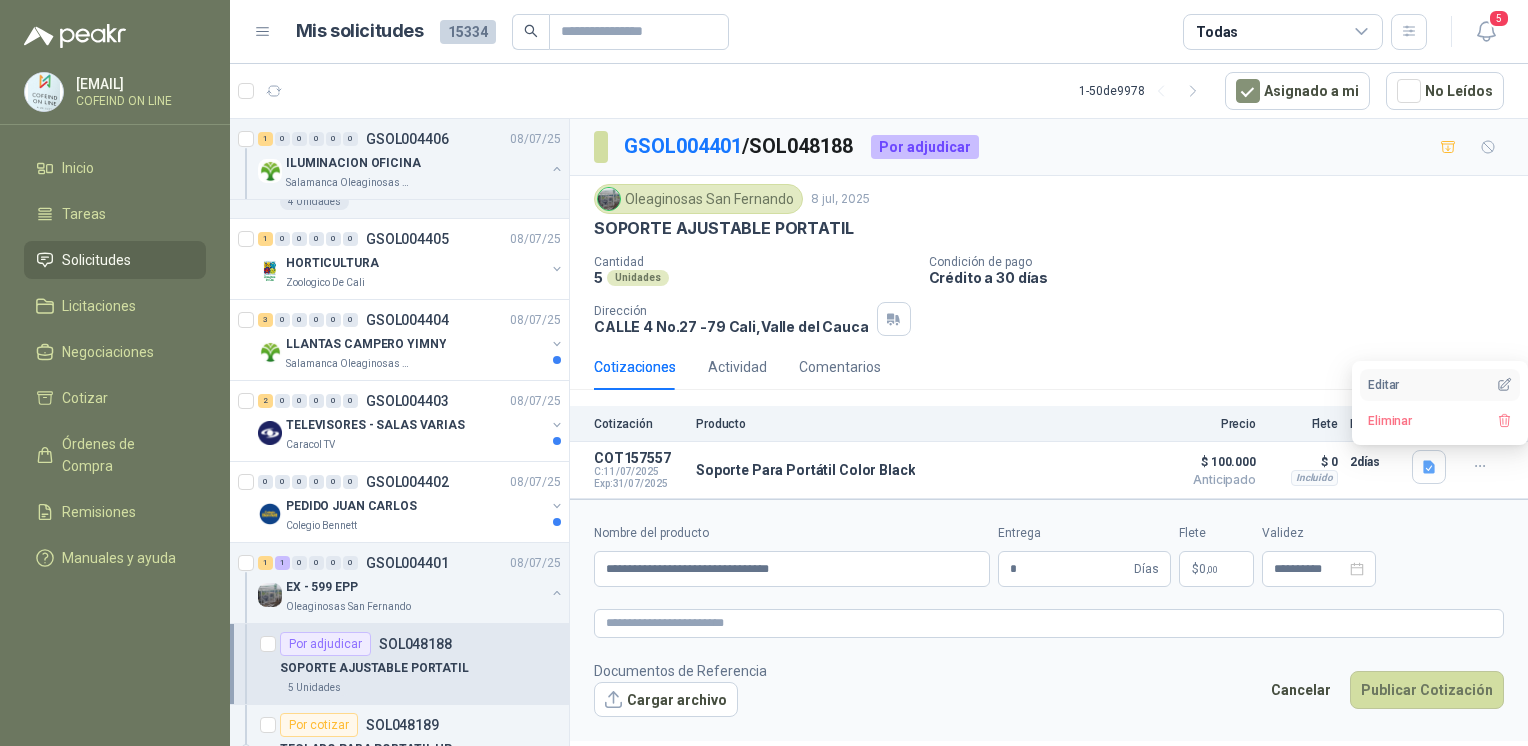 type 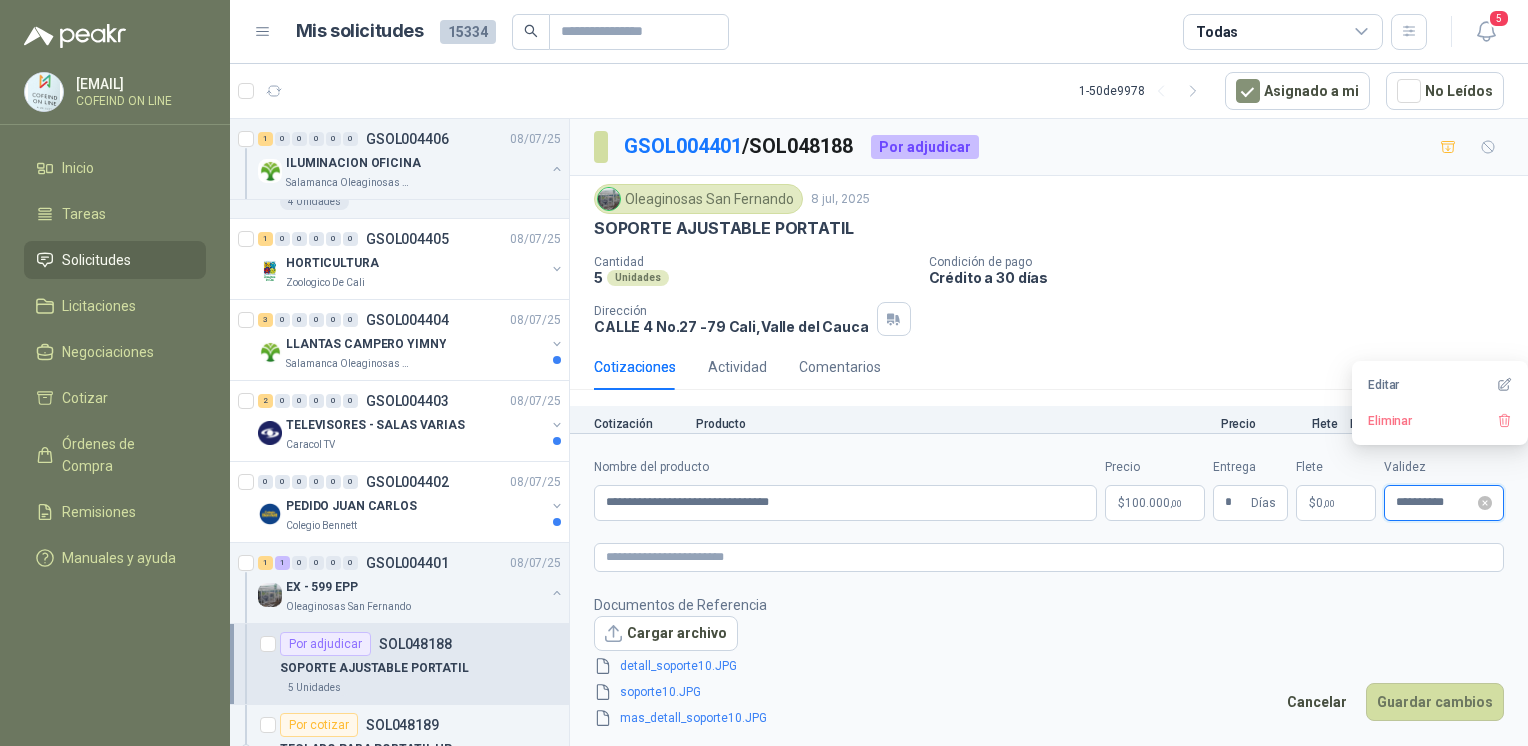 click on "**********" at bounding box center [1435, 502] 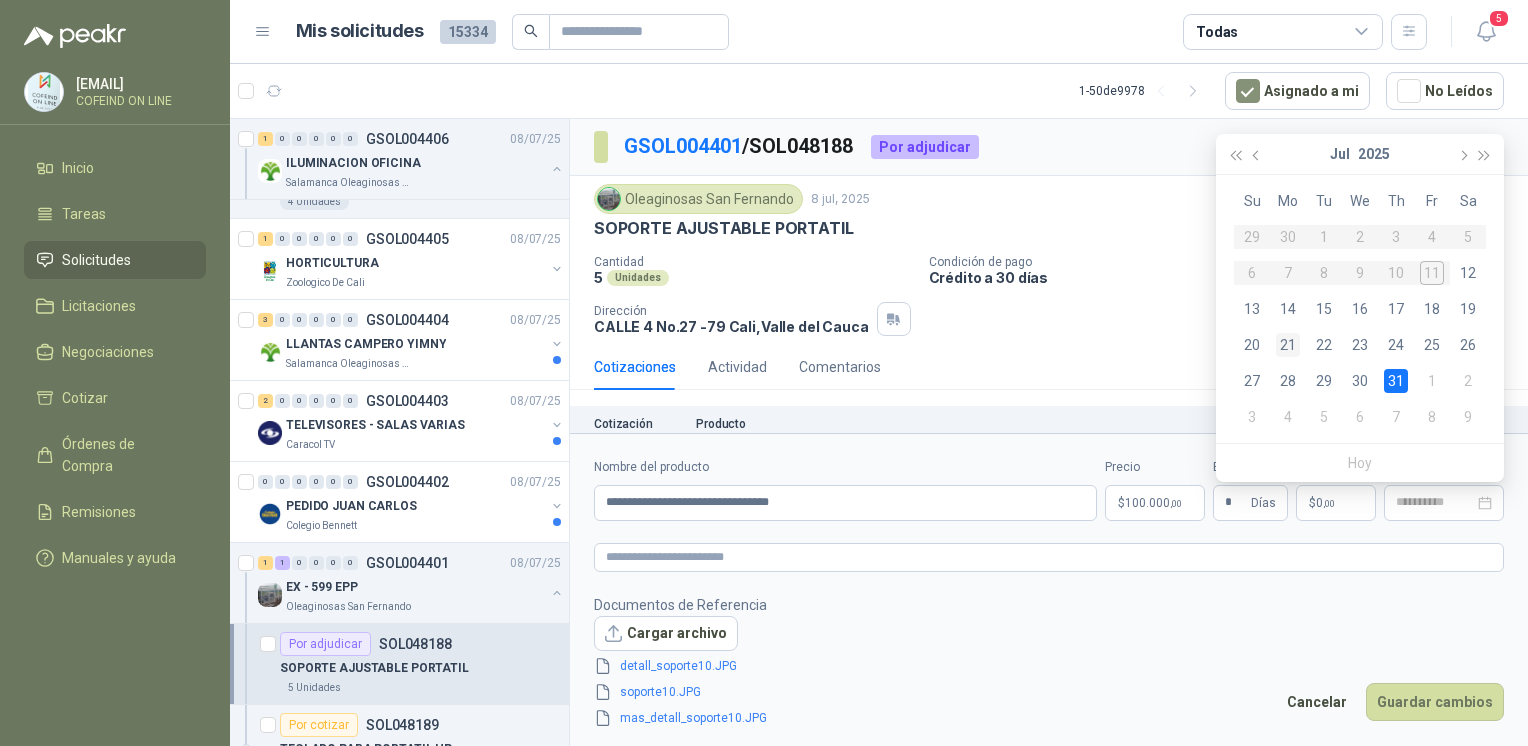 click on "21" at bounding box center [1288, 345] 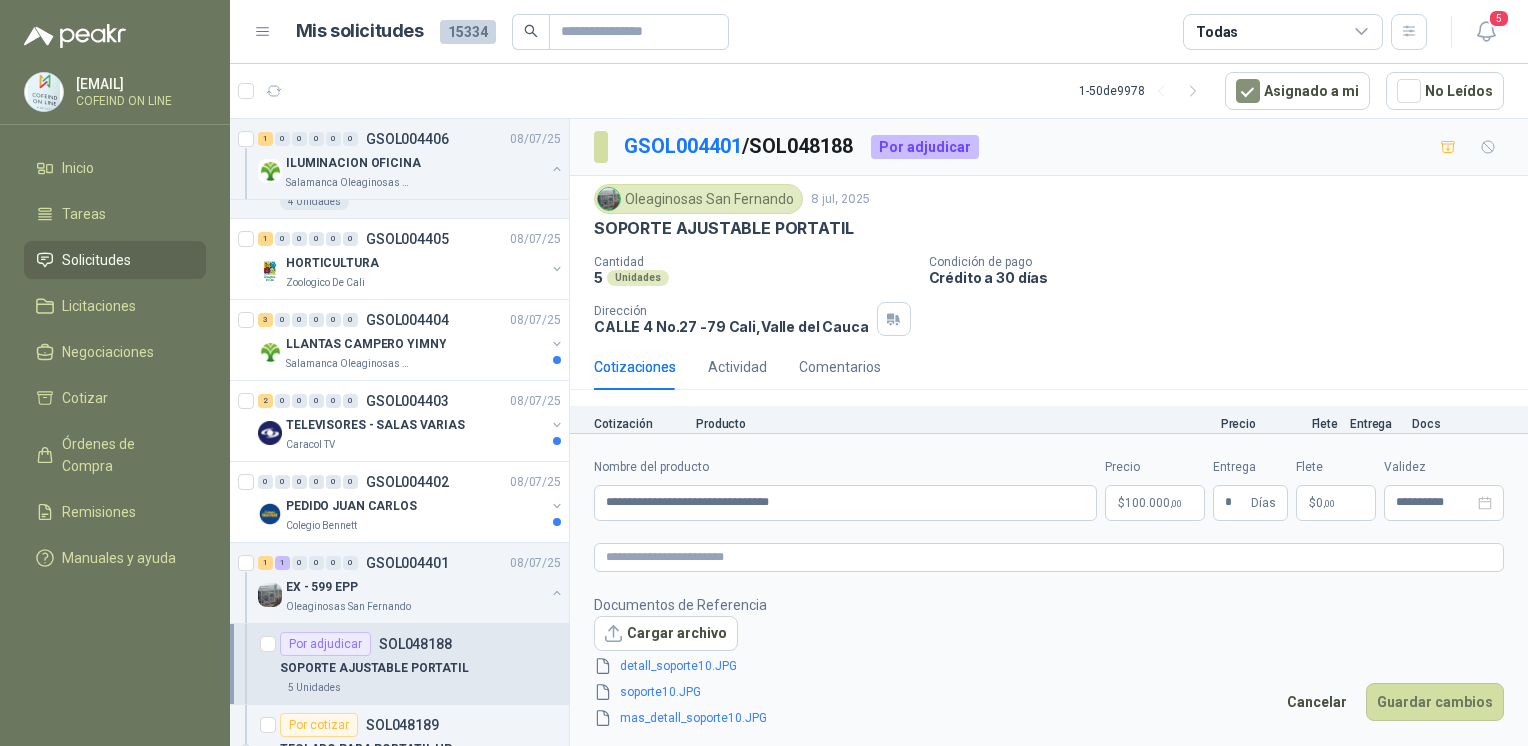 type on "**********" 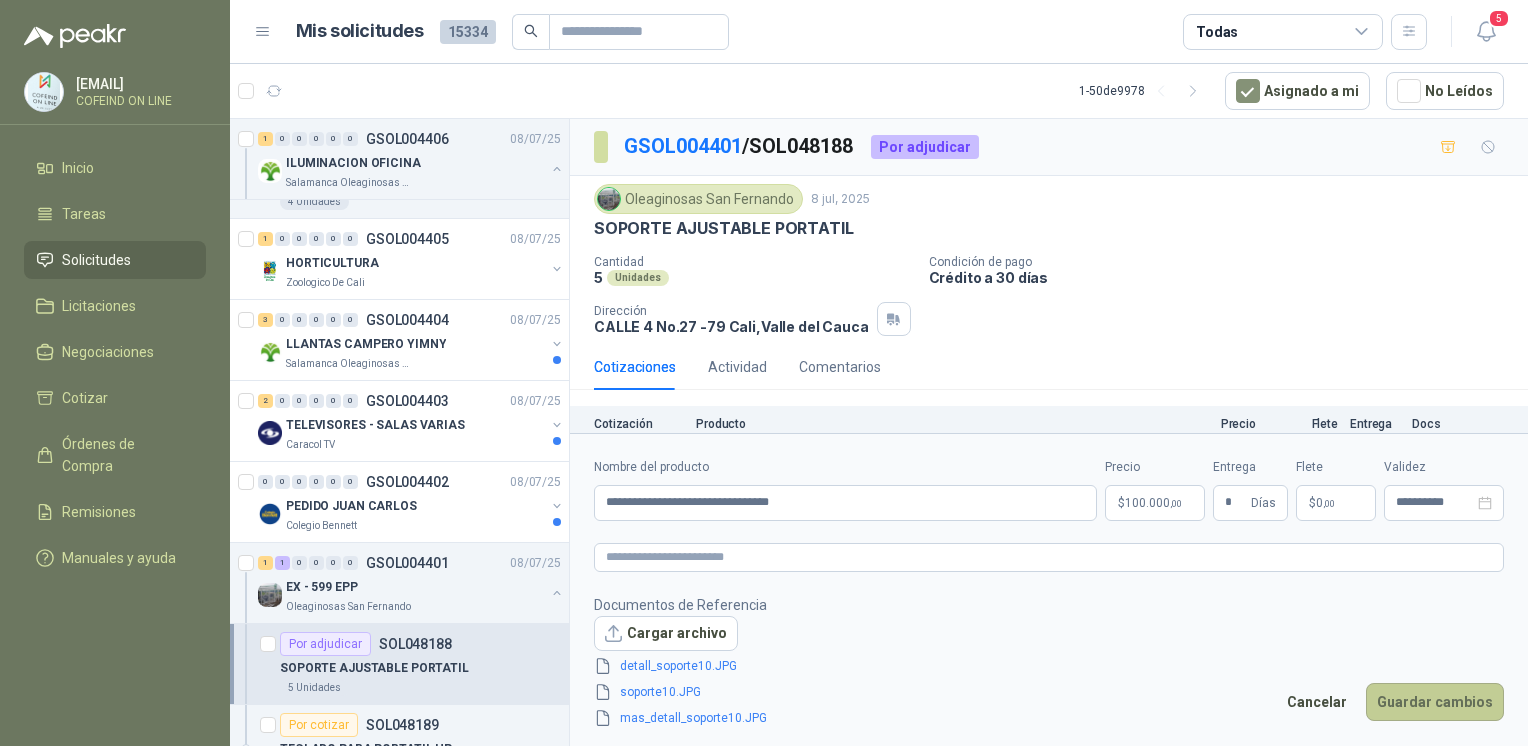 click on "Guardar cambios" at bounding box center [1435, 702] 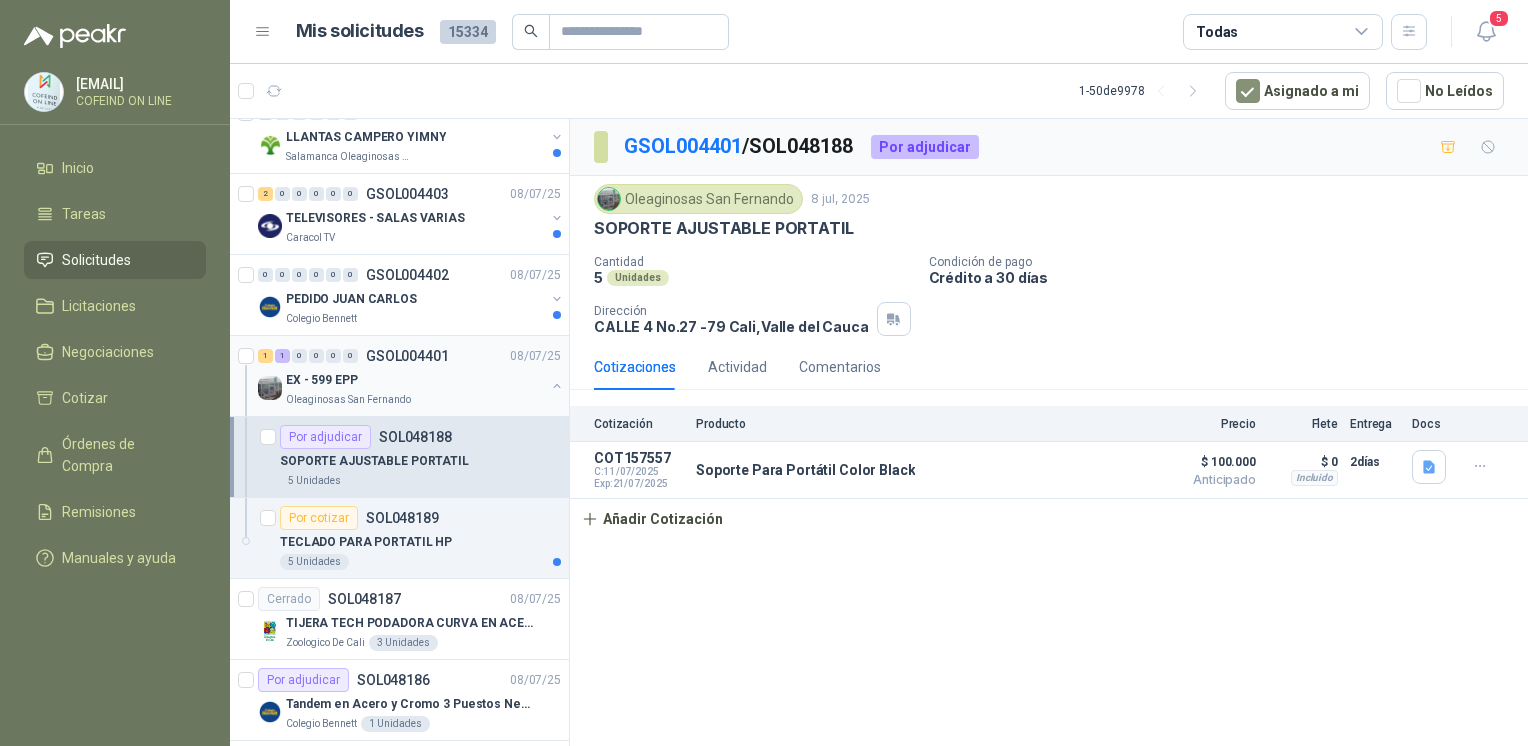 scroll, scrollTop: 2848, scrollLeft: 0, axis: vertical 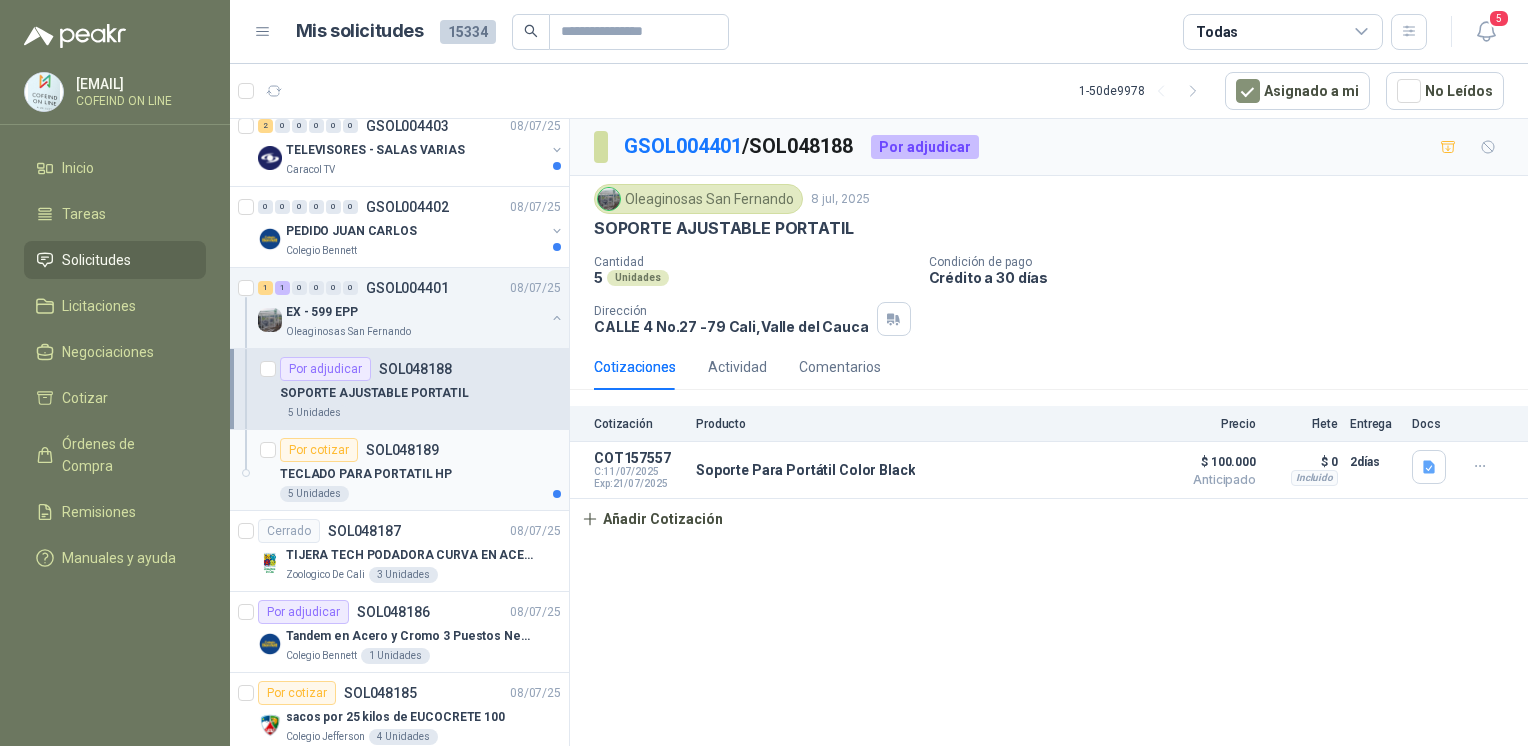 click on "TECLADO PARA PORTATIL HP" at bounding box center (366, 474) 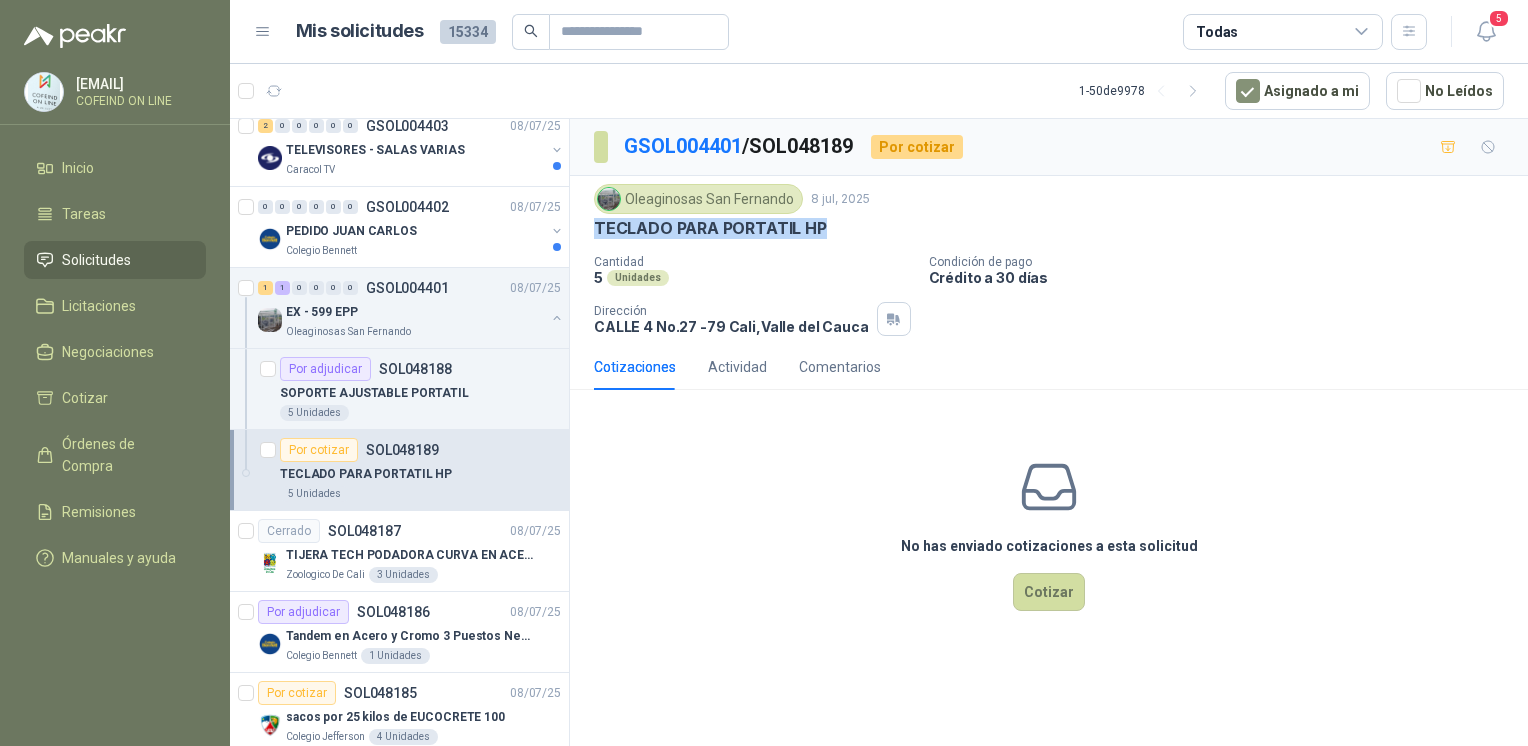 drag, startPoint x: 810, startPoint y: 222, endPoint x: 584, endPoint y: 225, distance: 226.01991 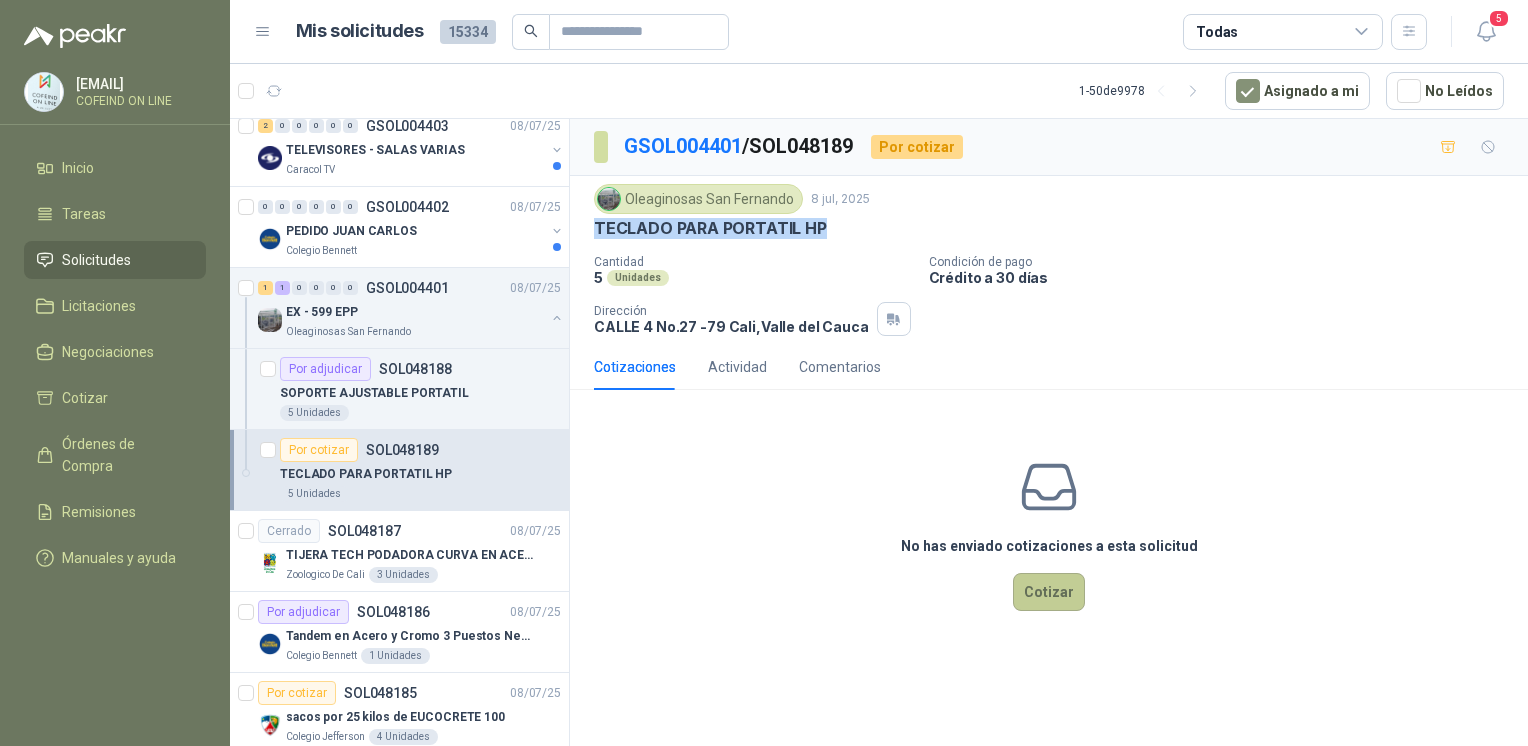 click on "Cotizar" at bounding box center (1049, 592) 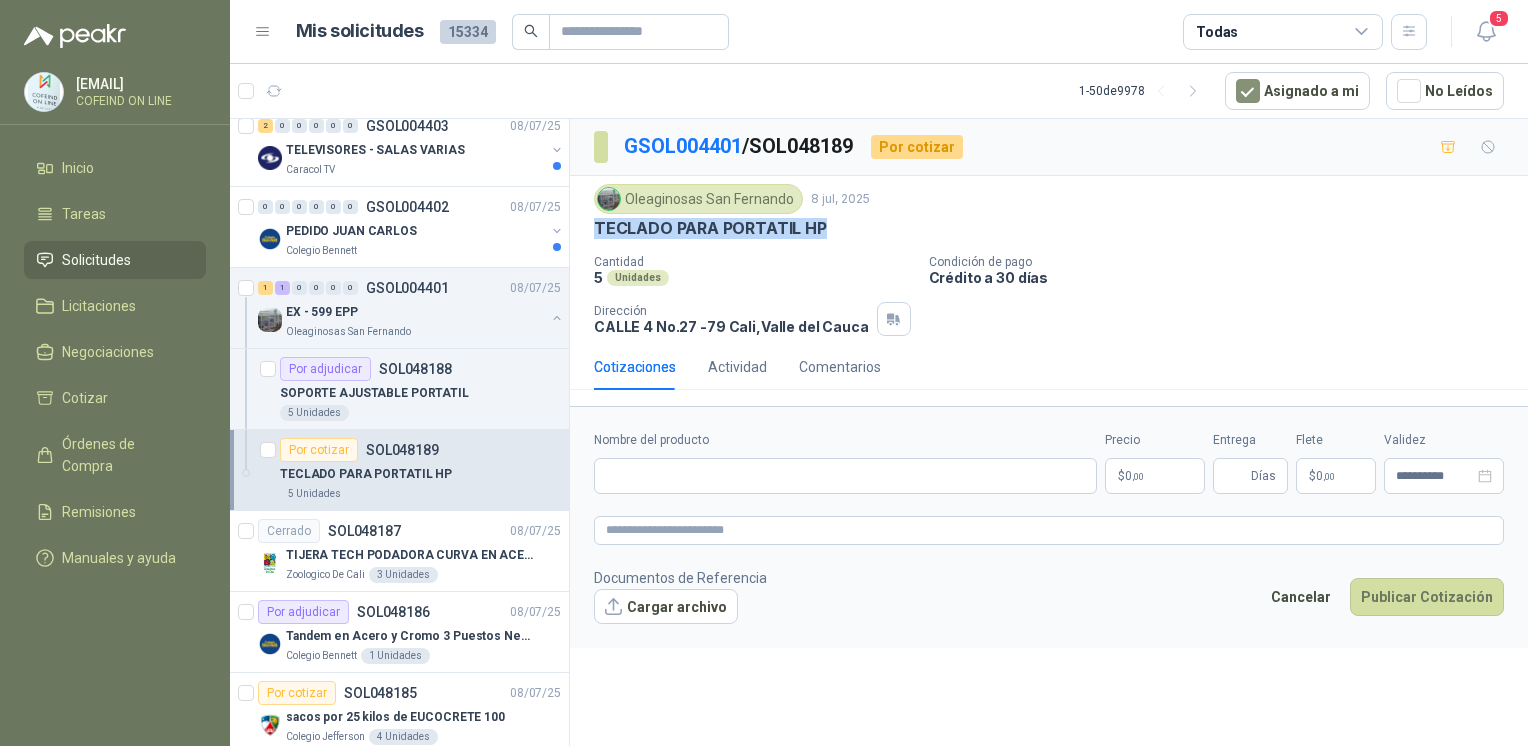 type 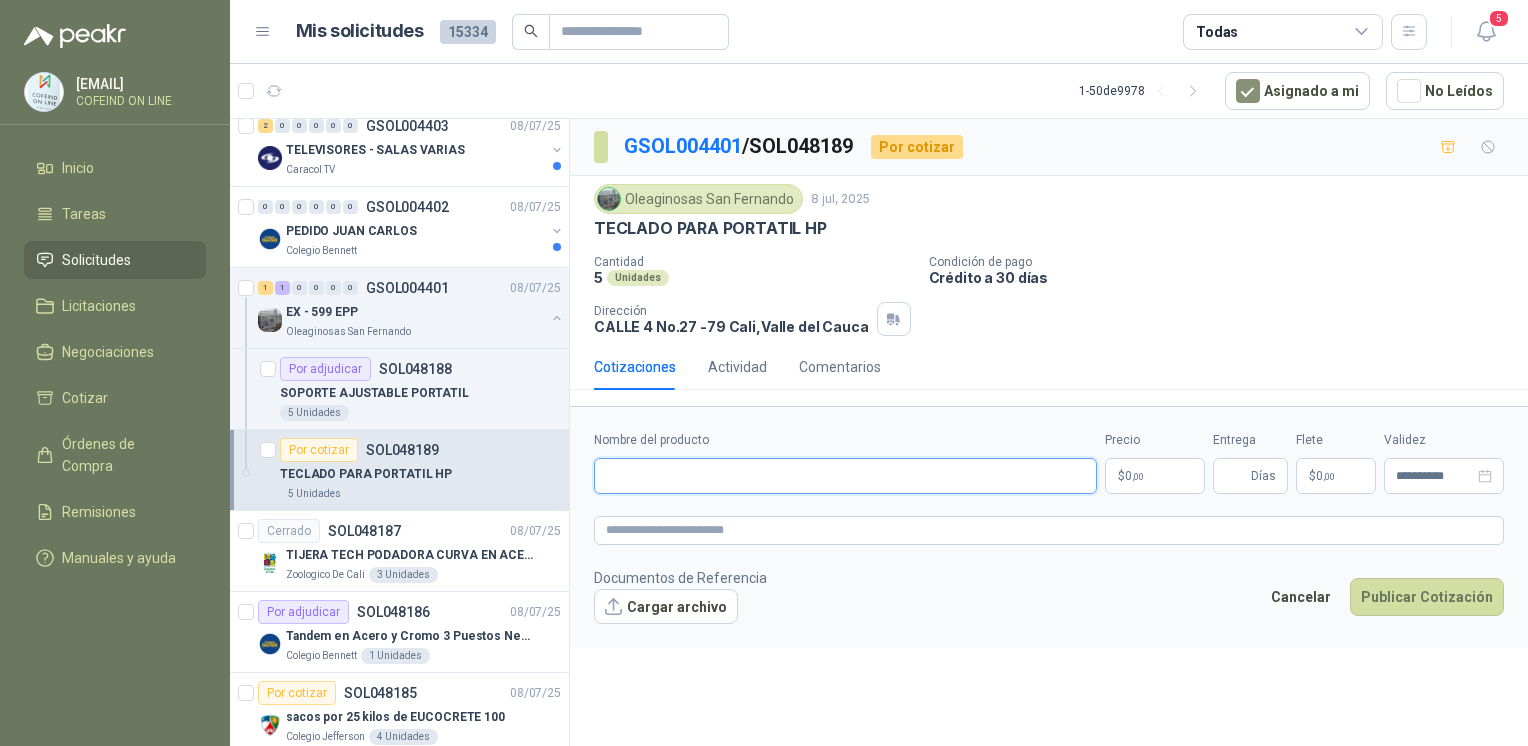click on "Nombre del producto" at bounding box center [845, 476] 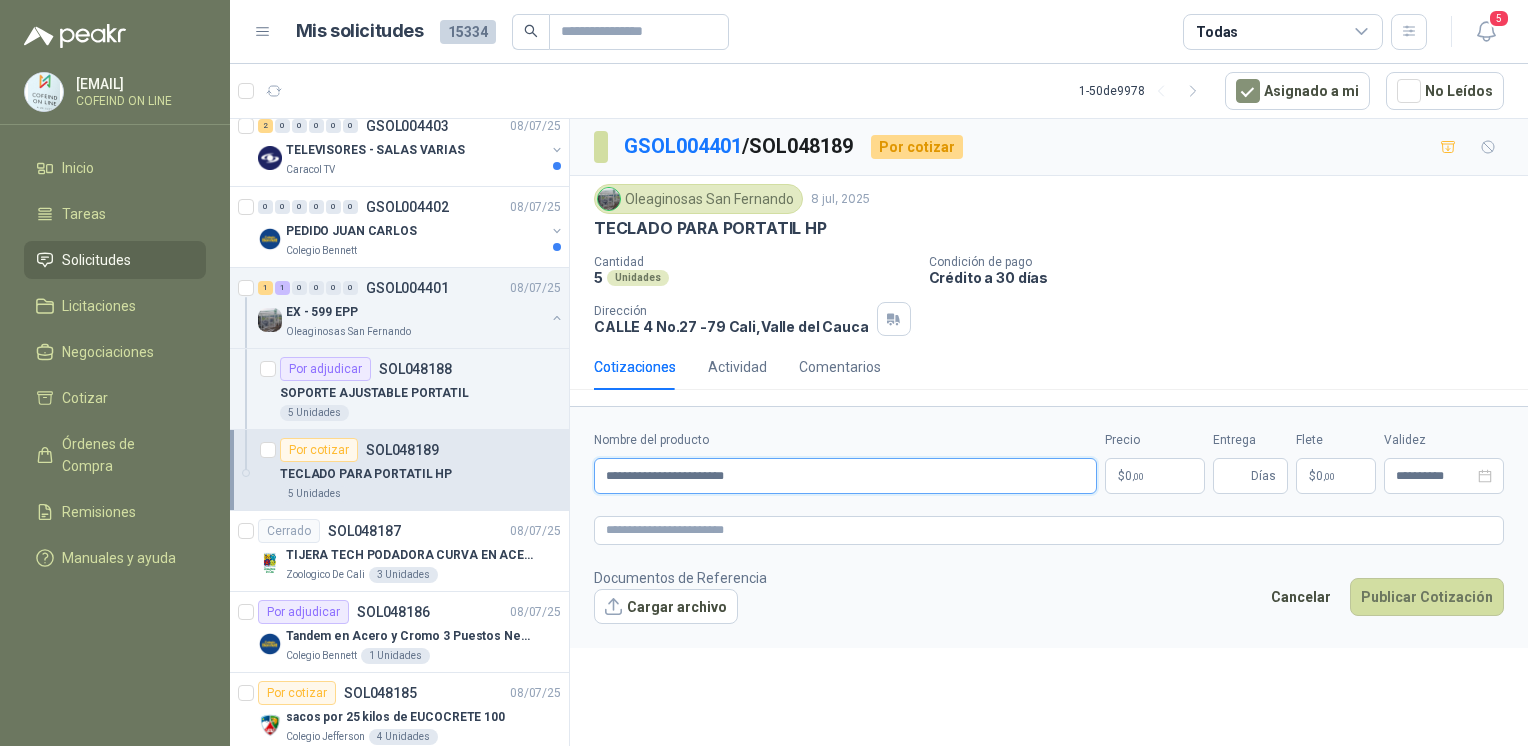 type on "**********" 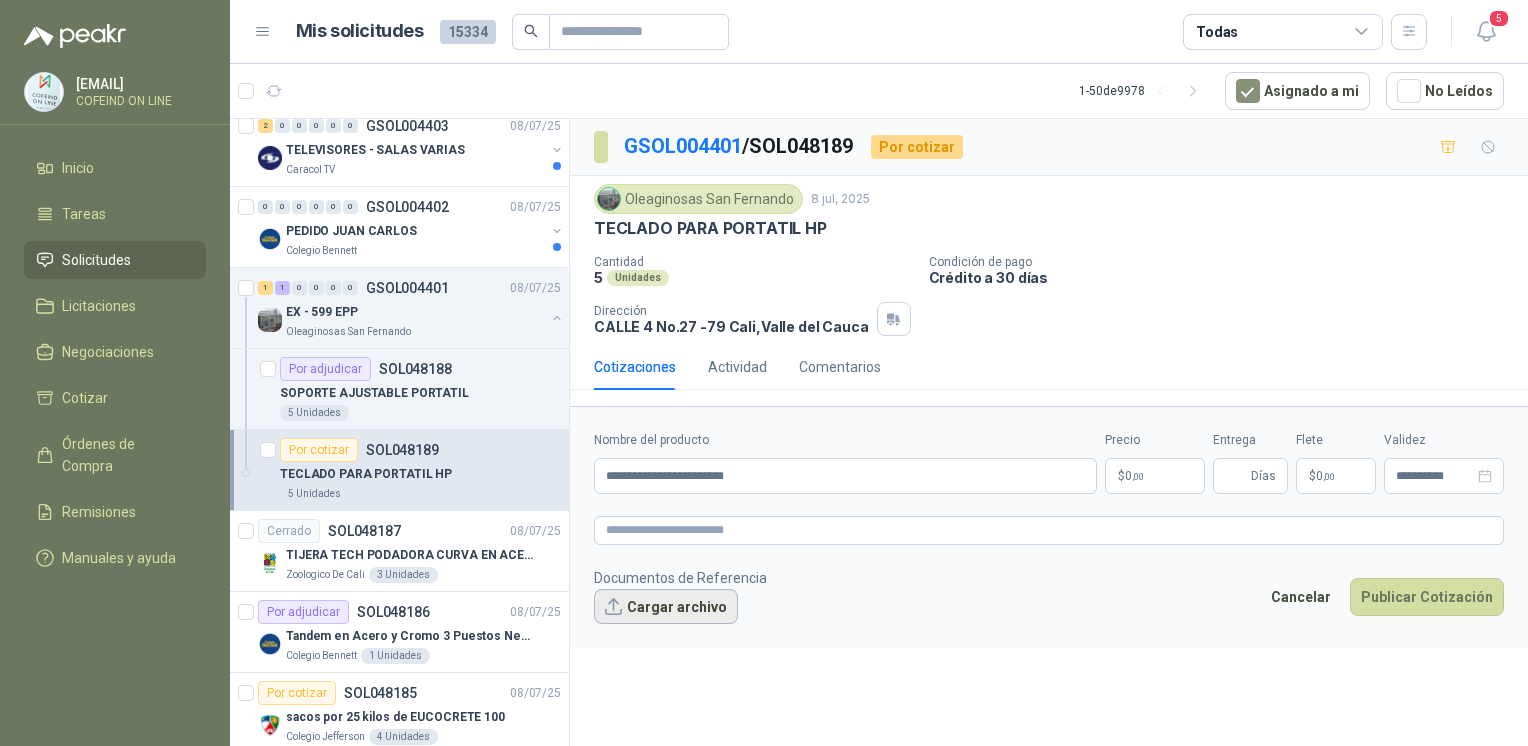 click on "Cargar archivo" at bounding box center (666, 607) 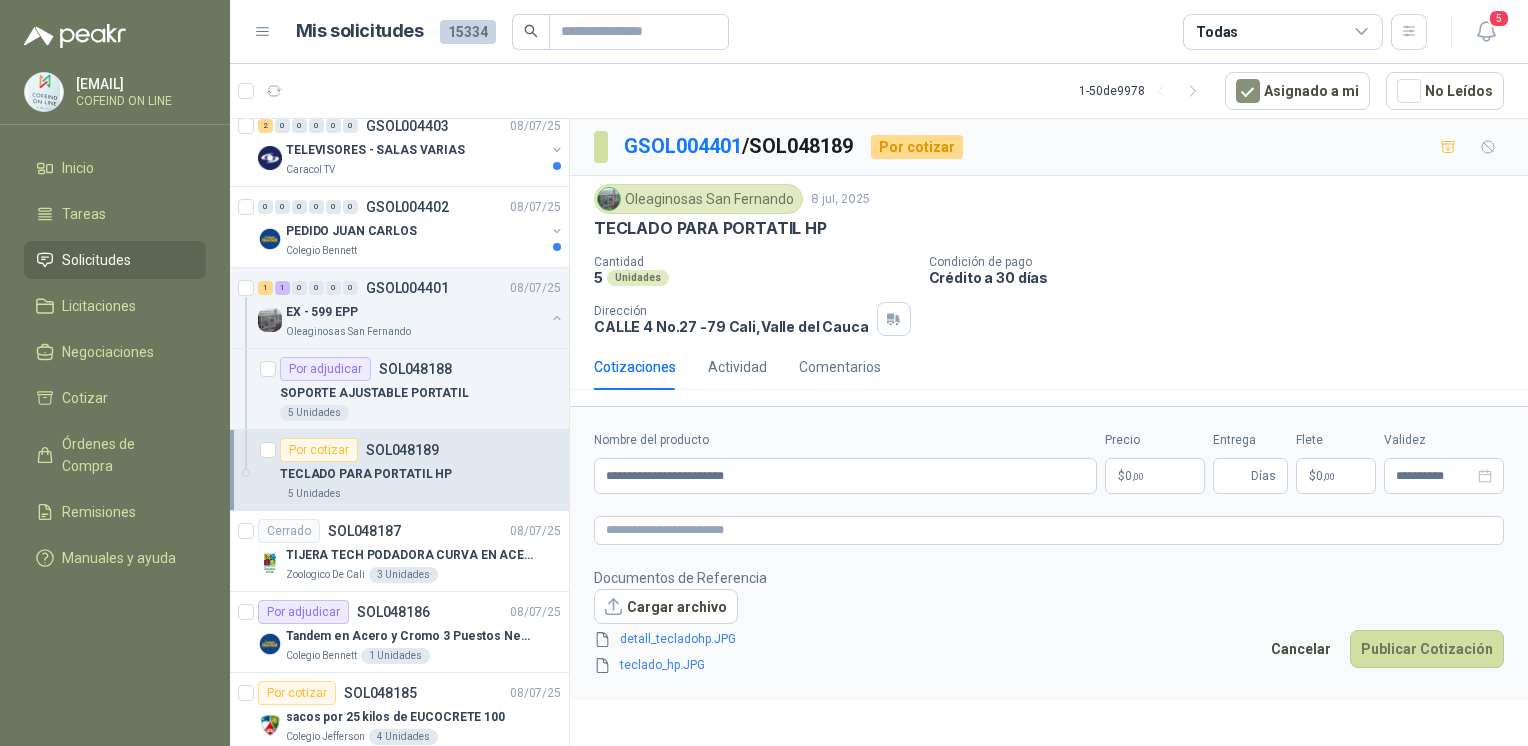 click on "$  0 ,00" at bounding box center [1155, 476] 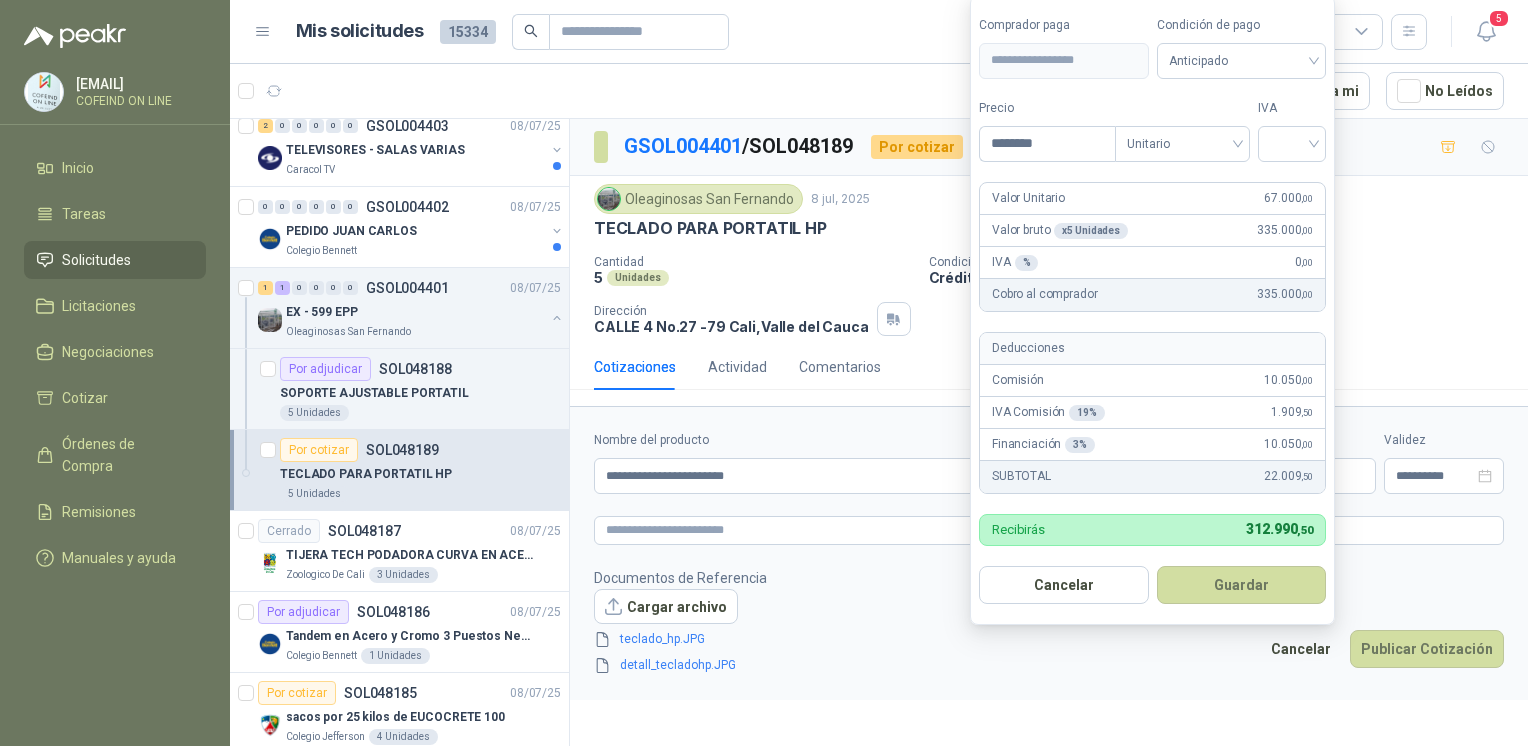 type on "********" 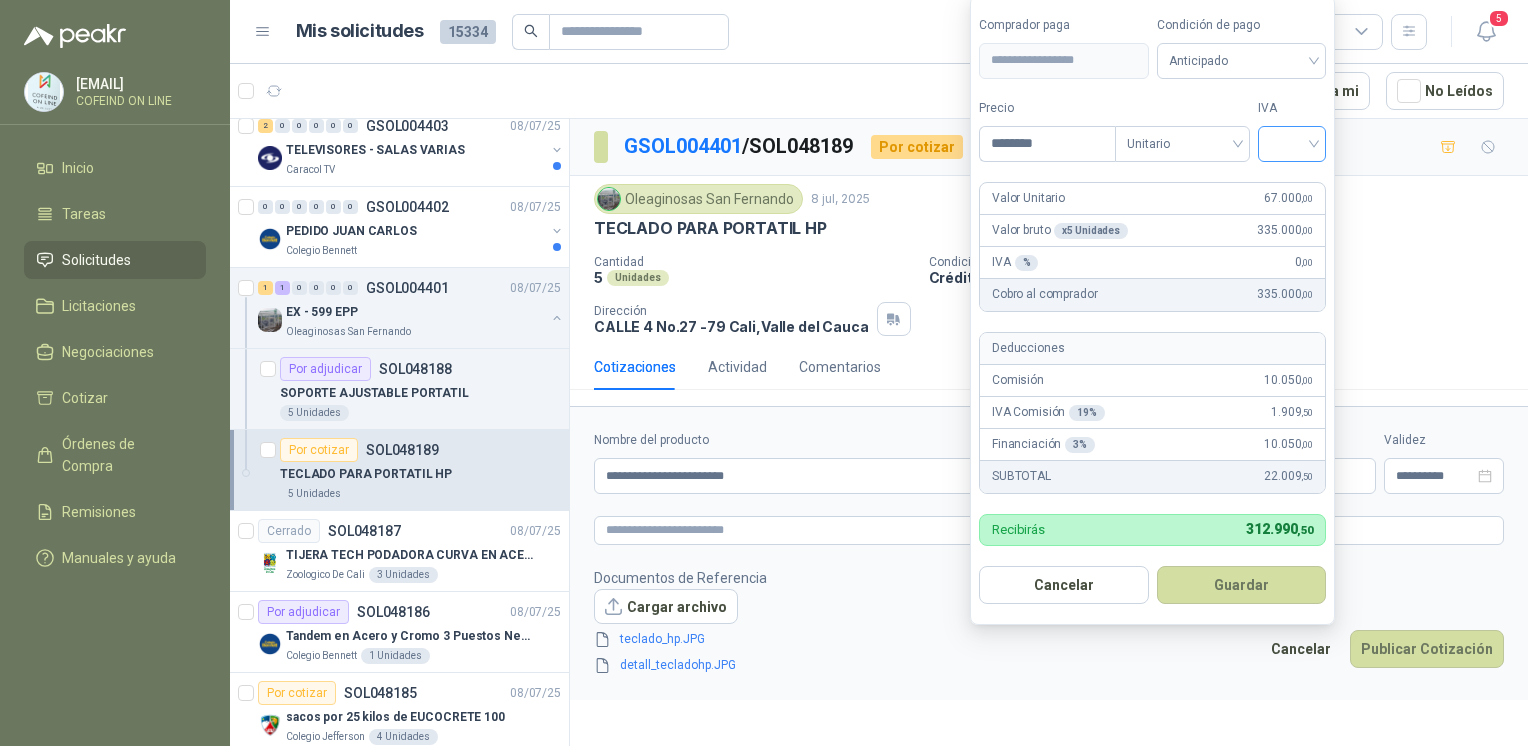 click at bounding box center (1292, 142) 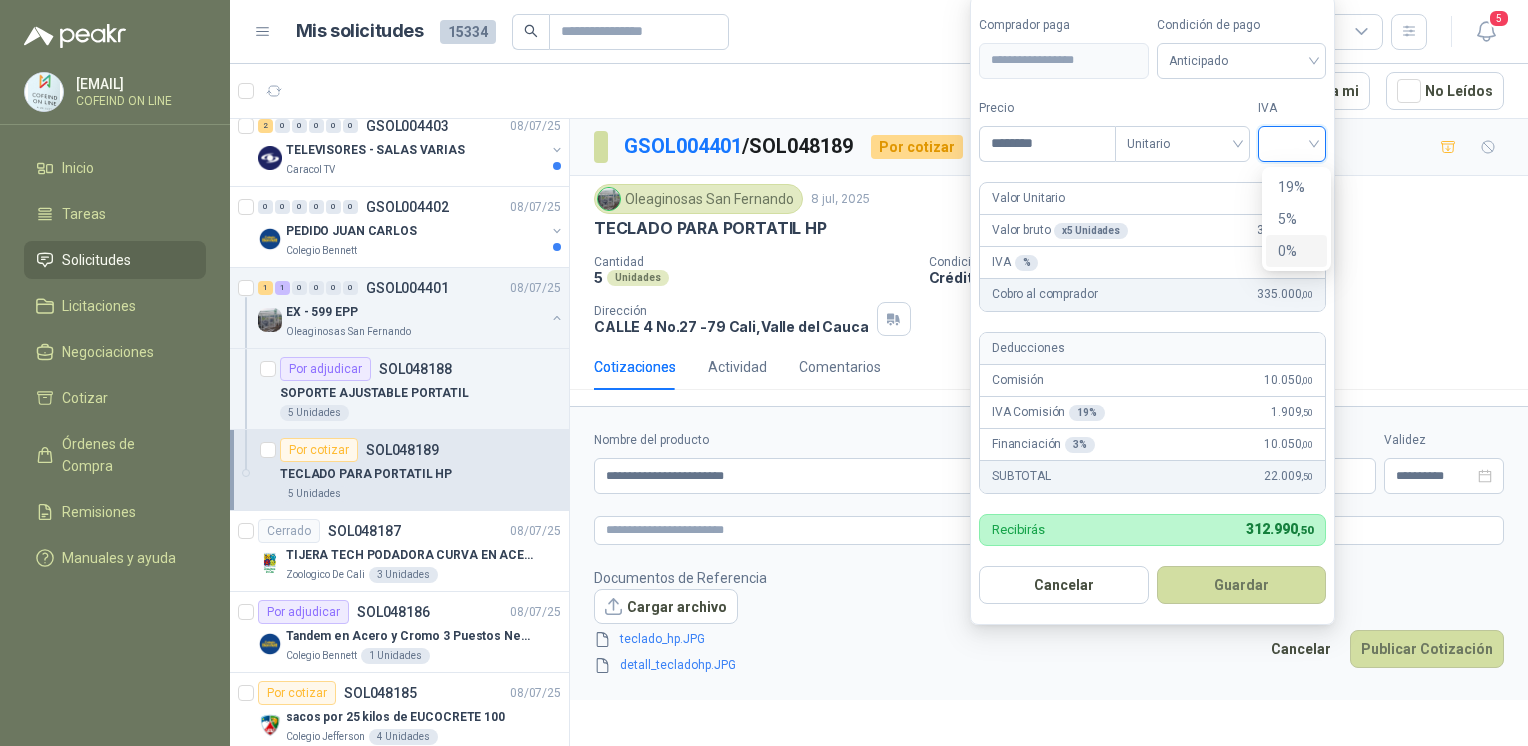 click on "0%" at bounding box center [1296, 251] 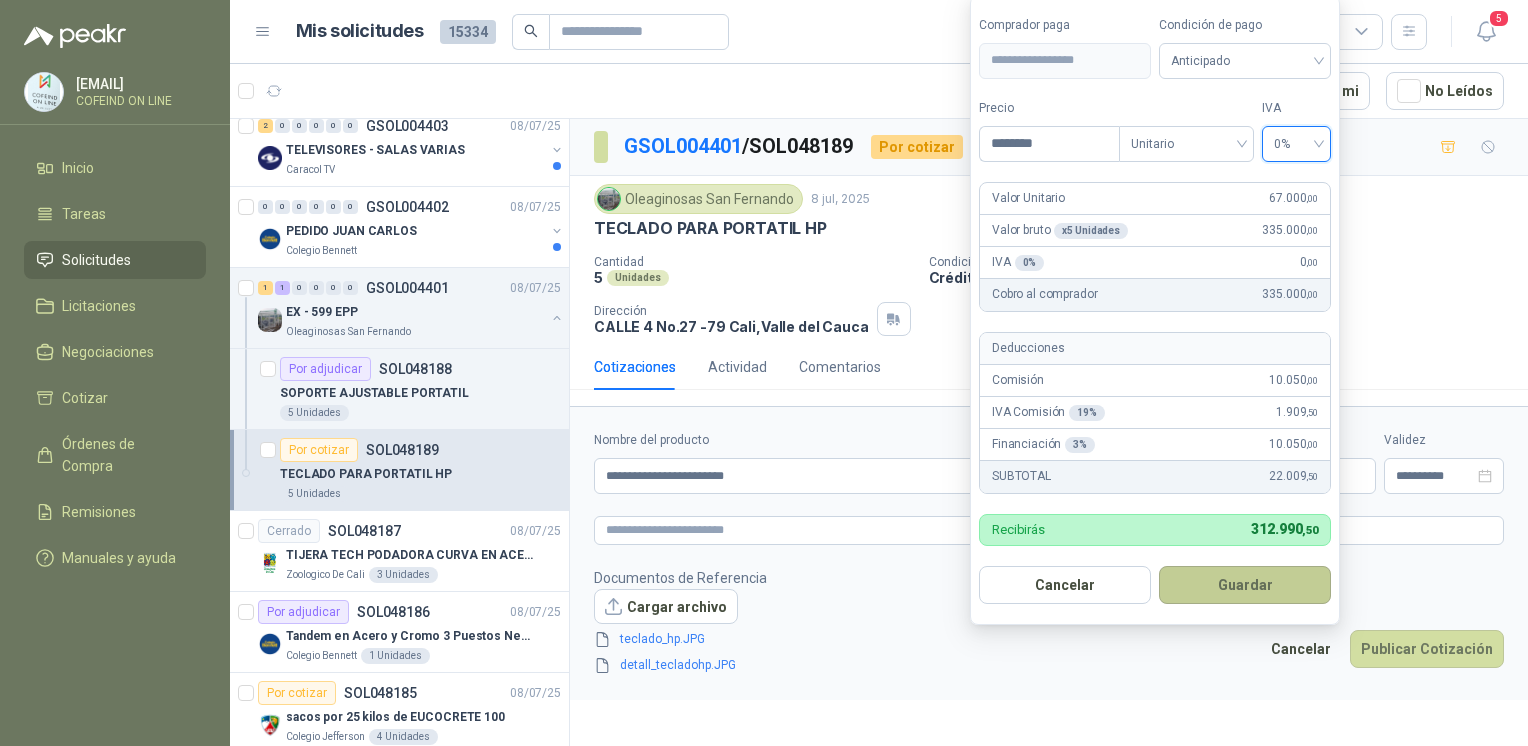 click on "Guardar" at bounding box center (1245, 585) 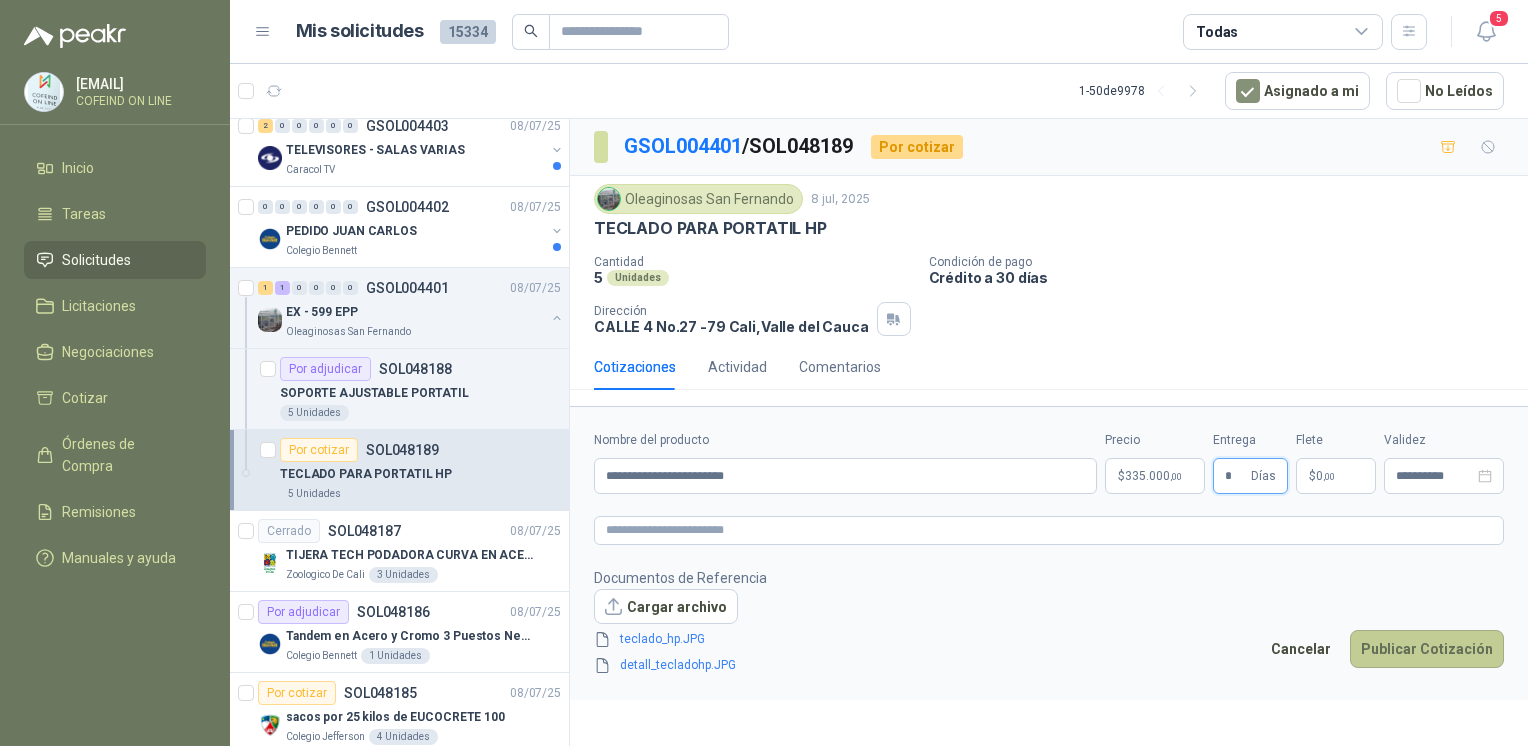 type on "*" 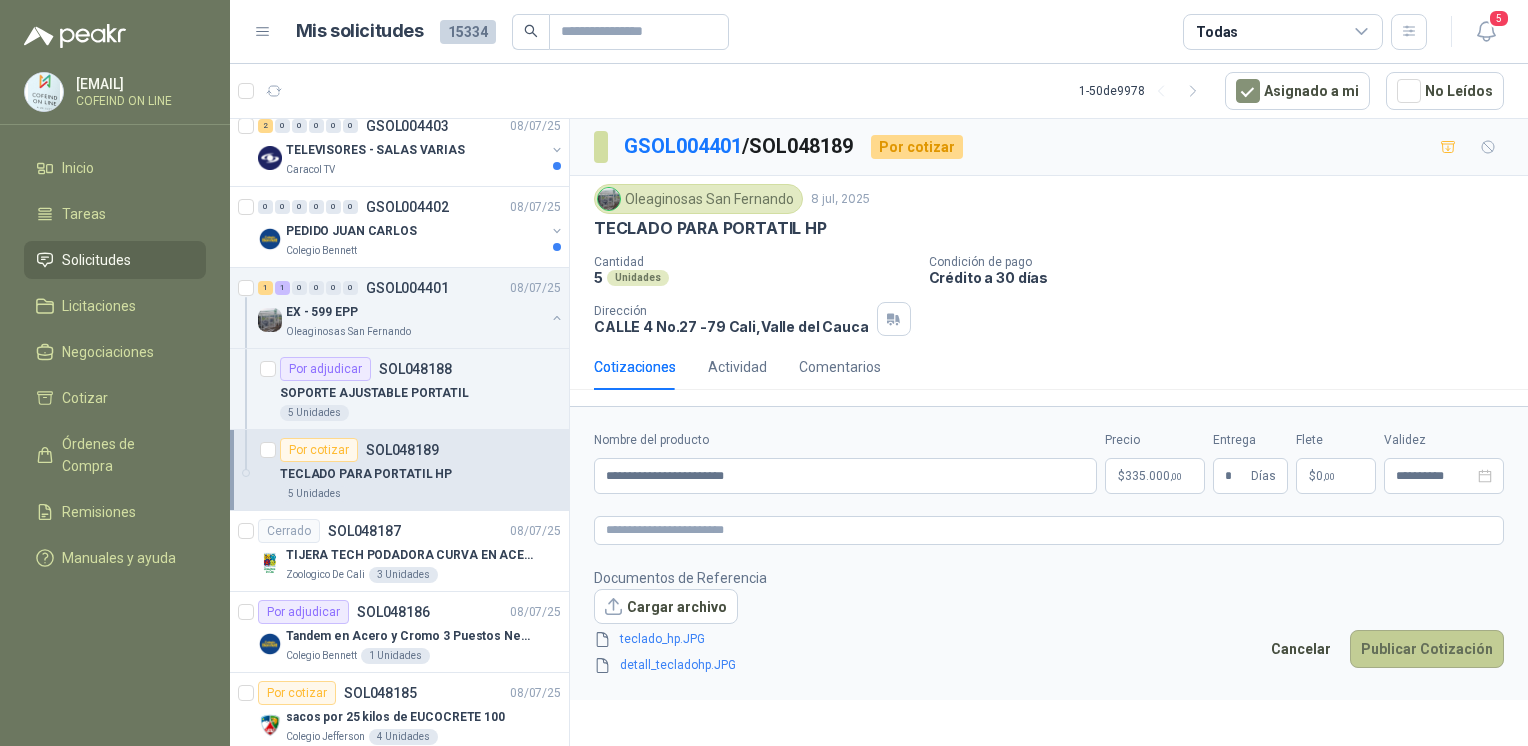 click on "Publicar Cotización" at bounding box center [1427, 649] 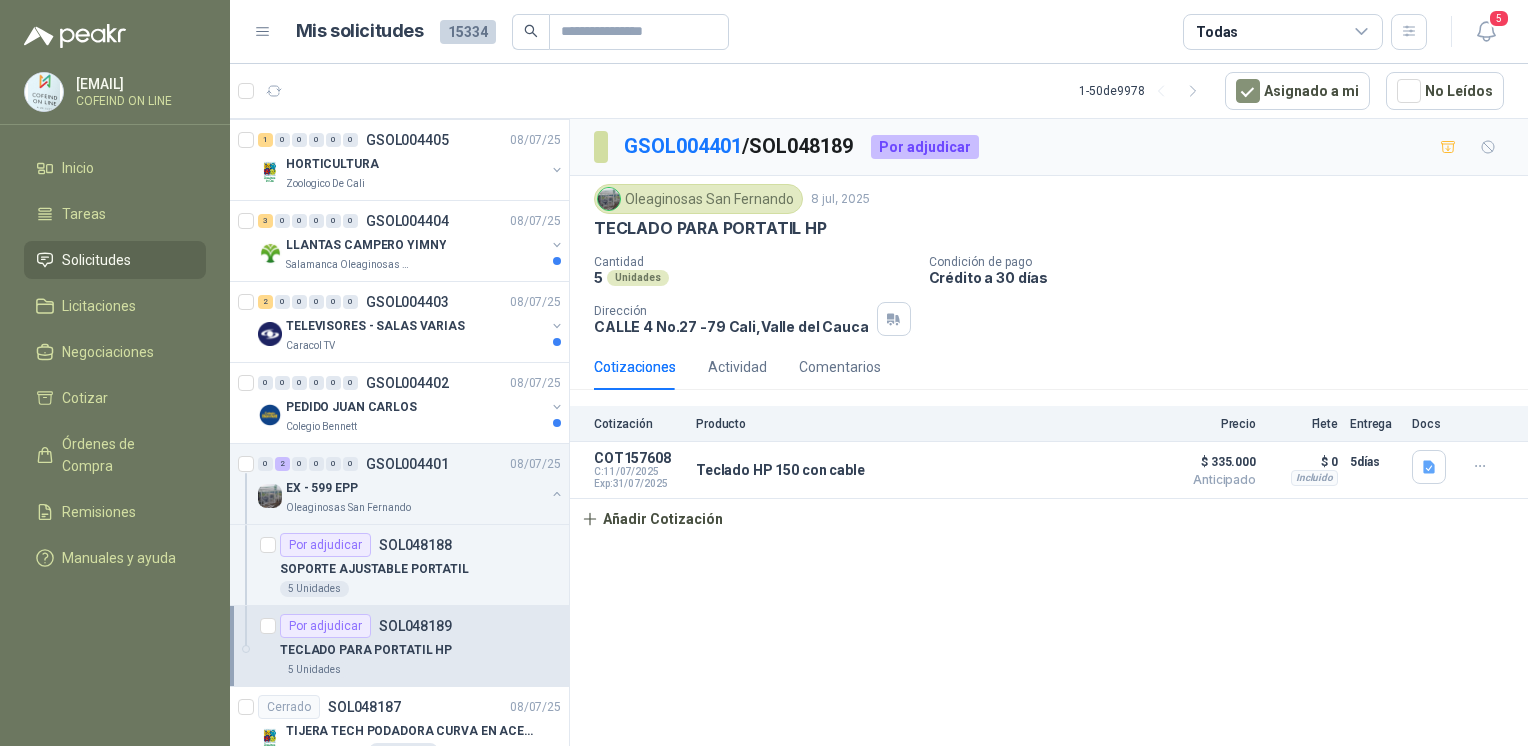 scroll, scrollTop: 2630, scrollLeft: 0, axis: vertical 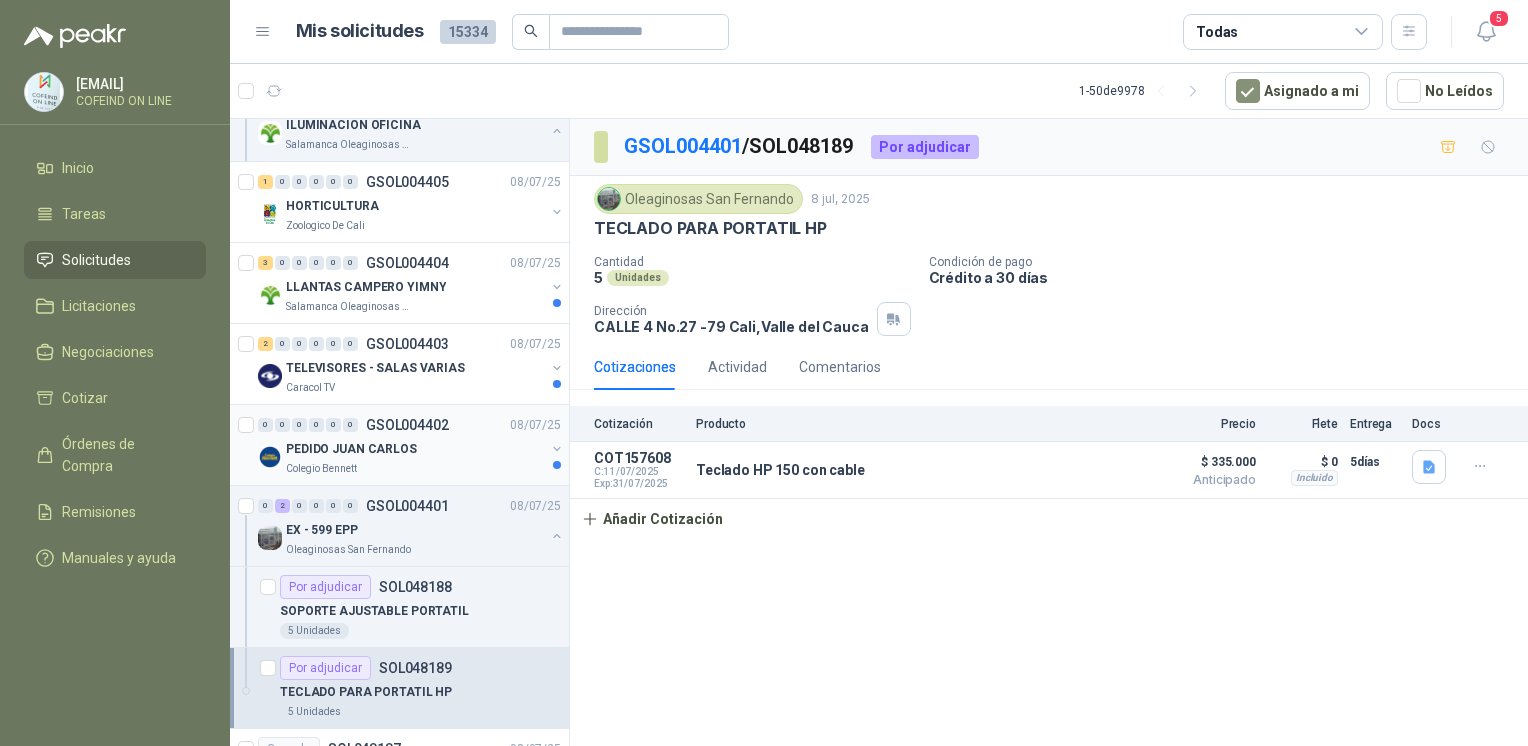 click on "Colegio Bennett" at bounding box center [415, 469] 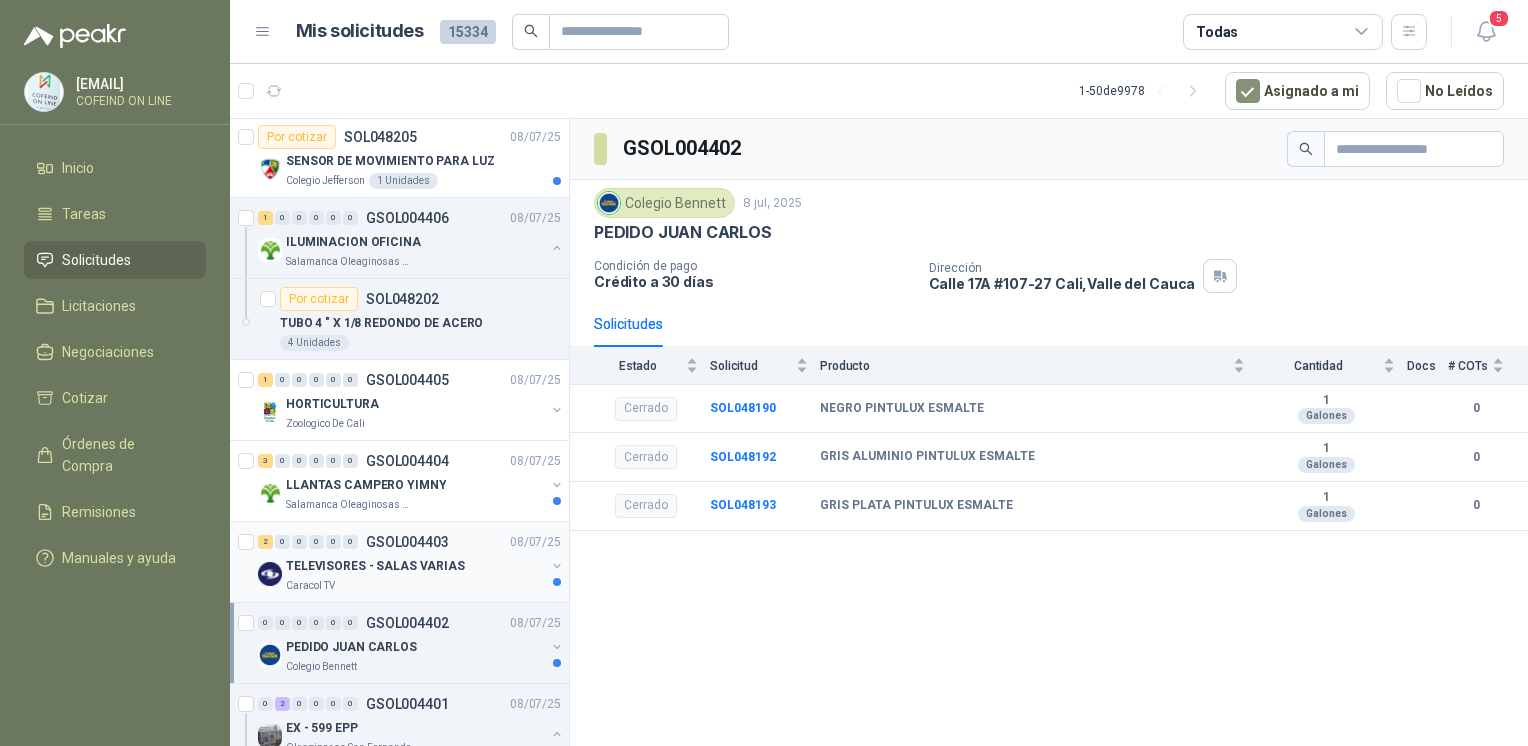 scroll, scrollTop: 2391, scrollLeft: 0, axis: vertical 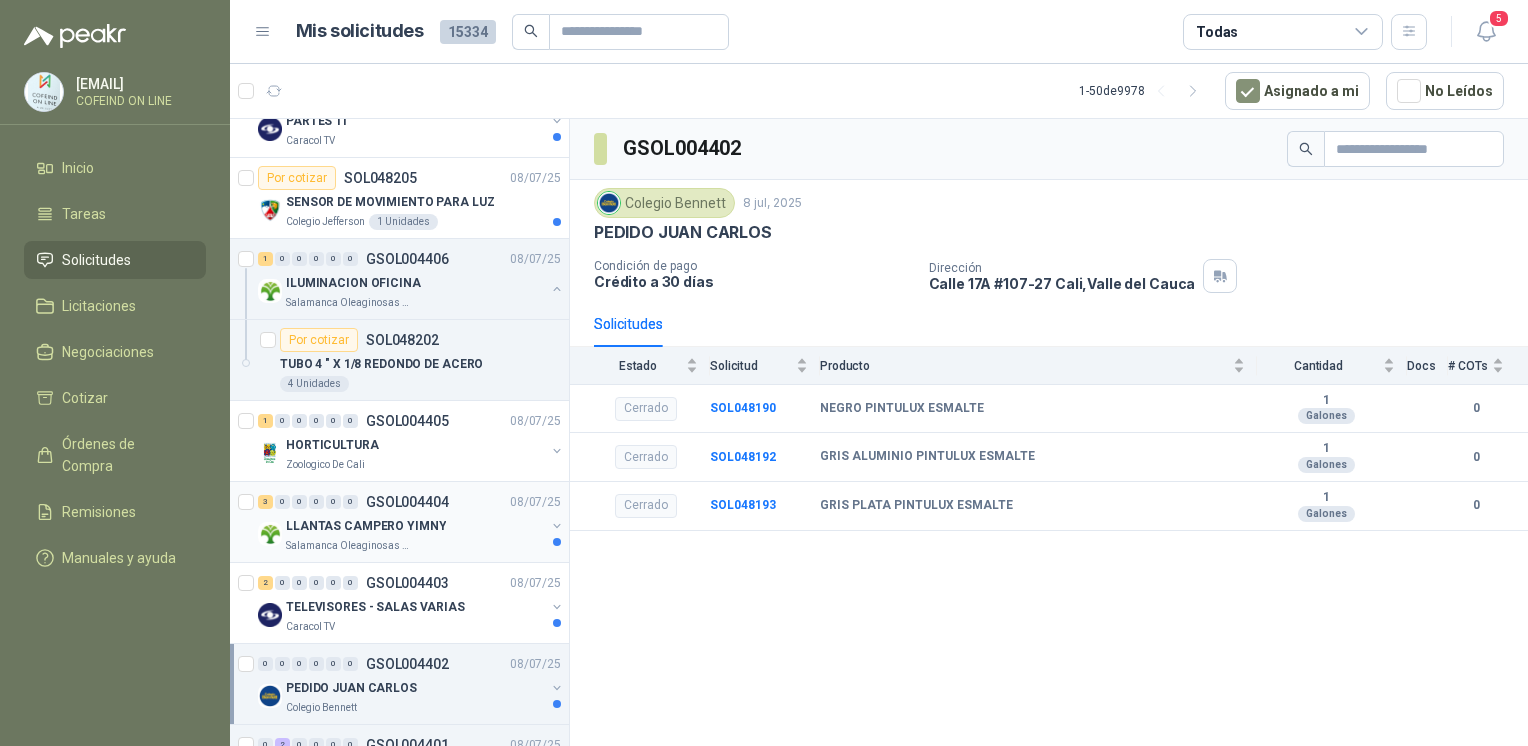 click on "LLANTAS CAMPERO YIMNY" at bounding box center (415, 526) 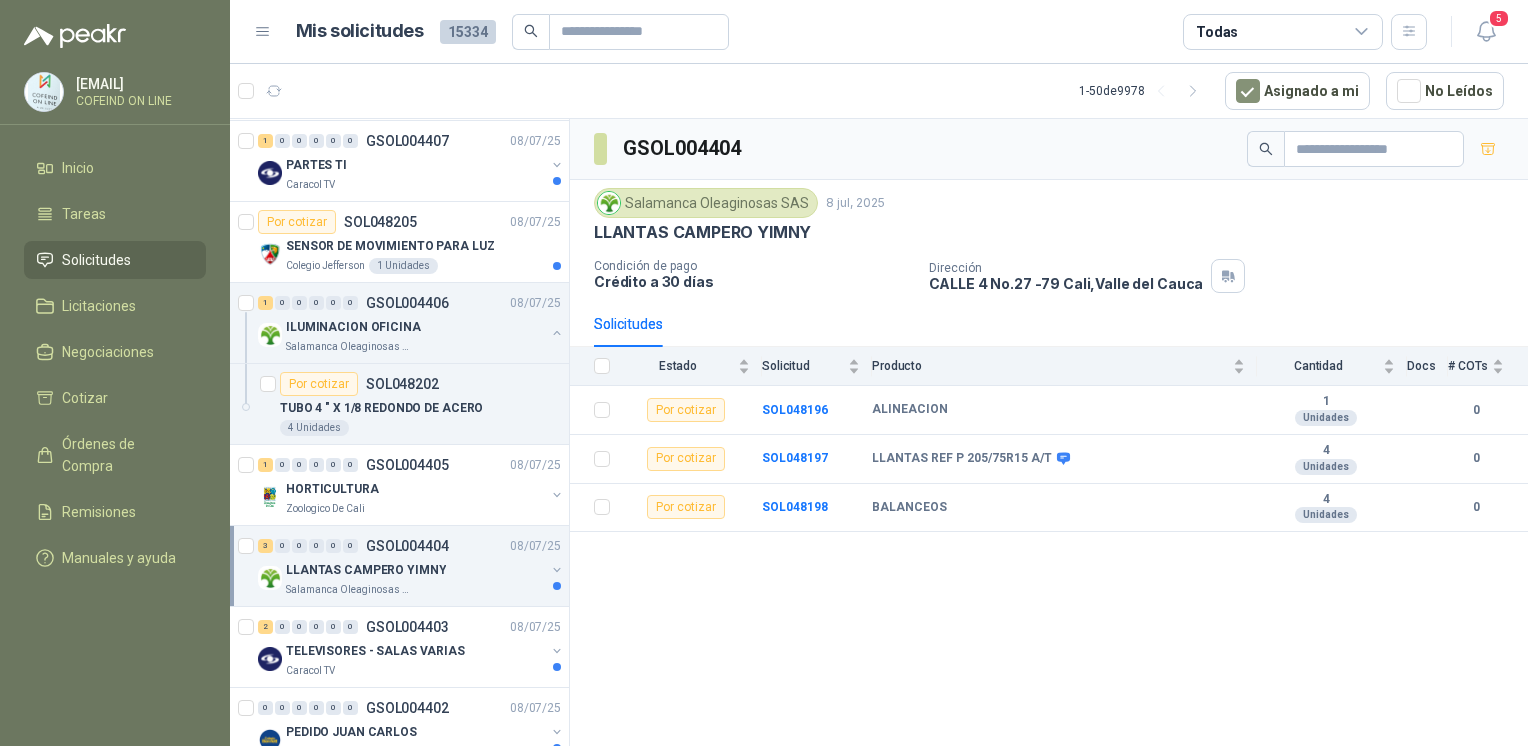 scroll, scrollTop: 2319, scrollLeft: 0, axis: vertical 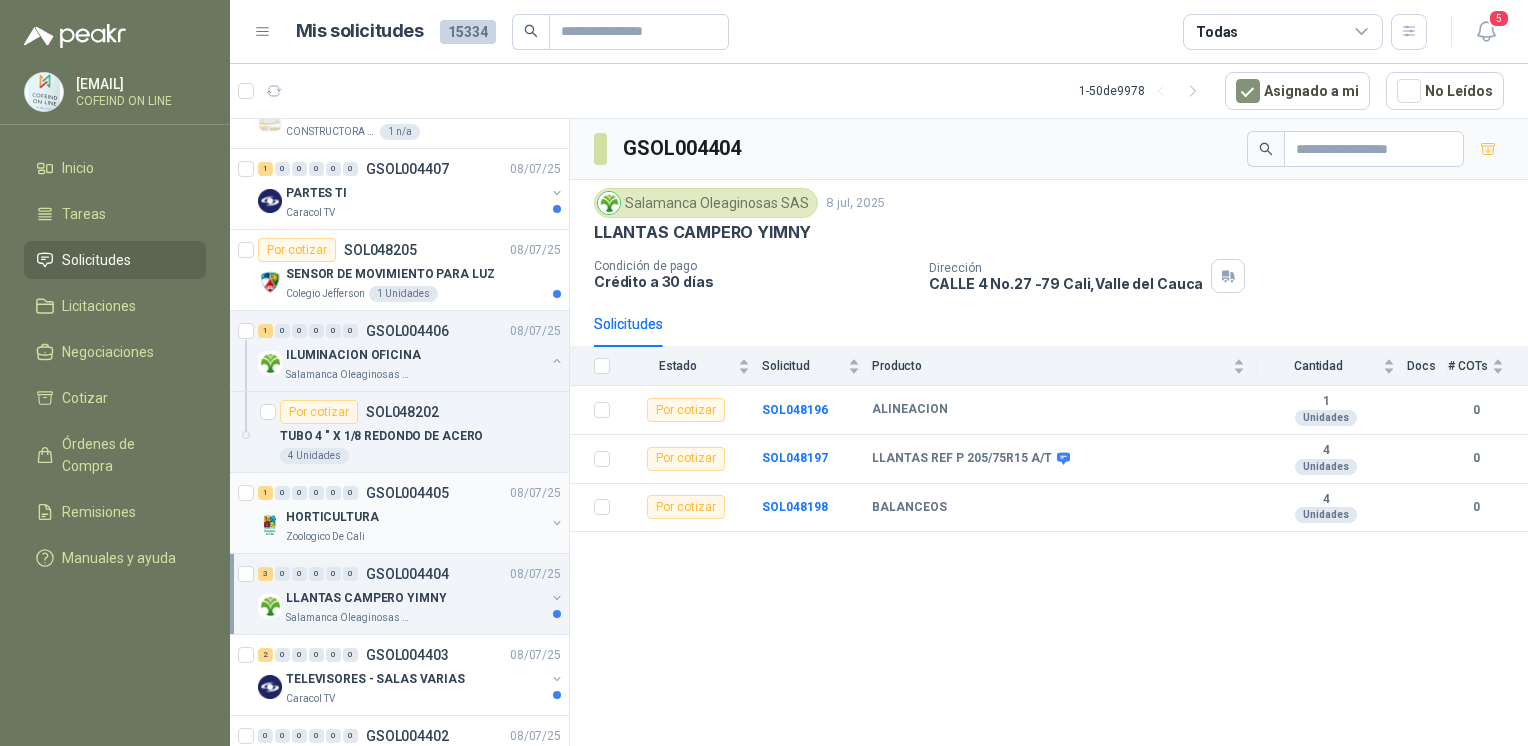 click on "HORTICULTURA" at bounding box center [415, 517] 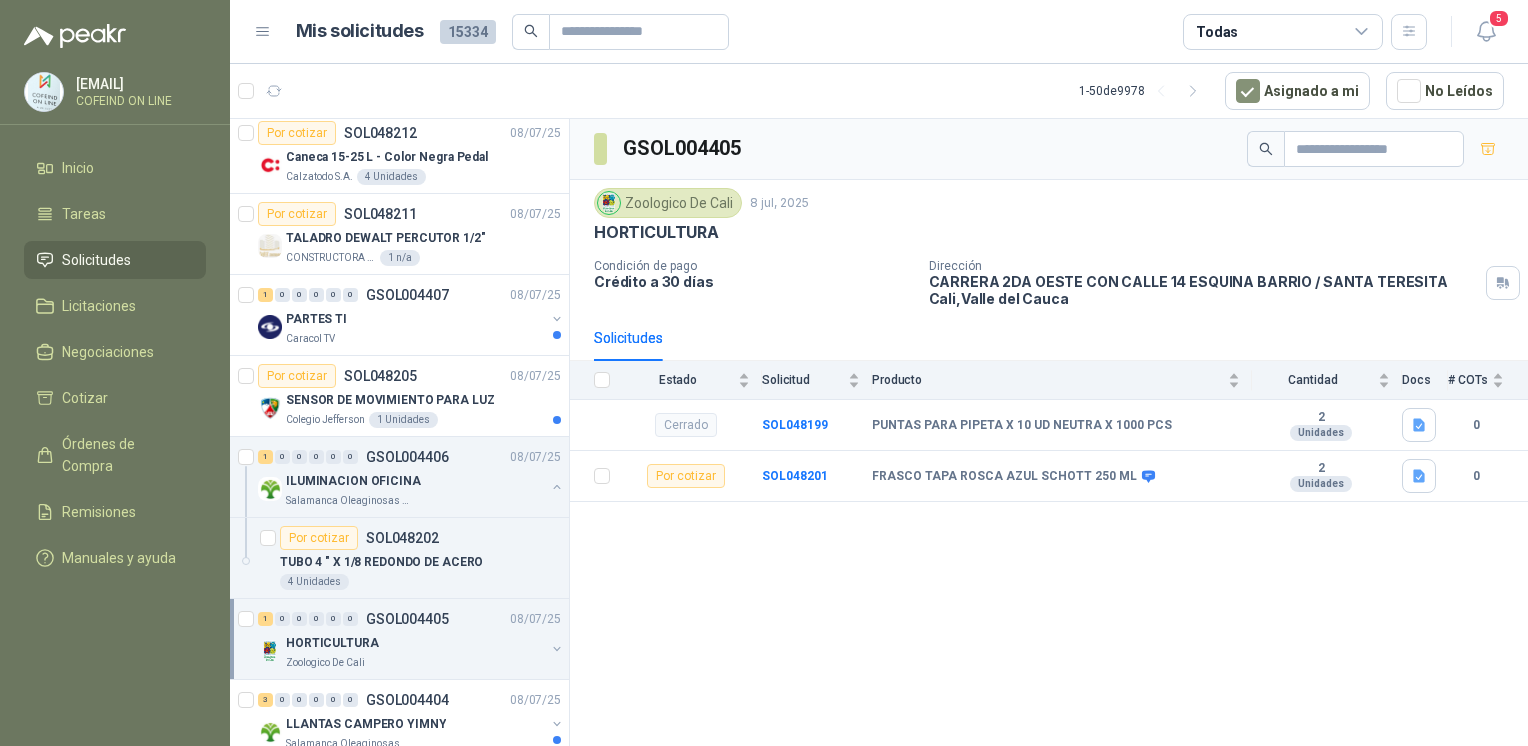 scroll, scrollTop: 2192, scrollLeft: 0, axis: vertical 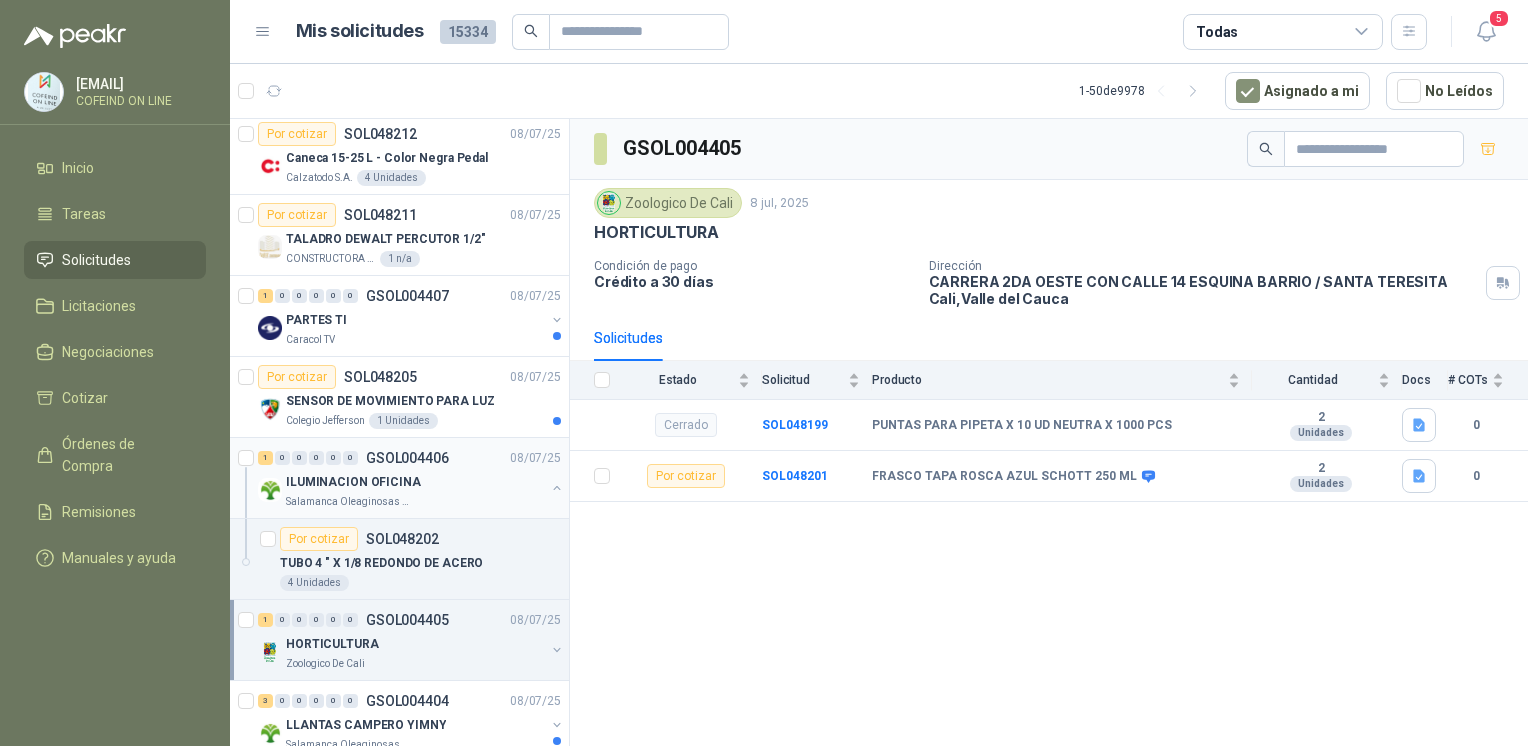 click on "[NUMBER]   [NUMBER]   [NUMBER]   [NUMBER]   [NUMBER]   [NUMBER]   GSOL004406 08/07/25   ILUMINACION OFICINA Salamanca Oleaginosas SAS" at bounding box center (399, 478) 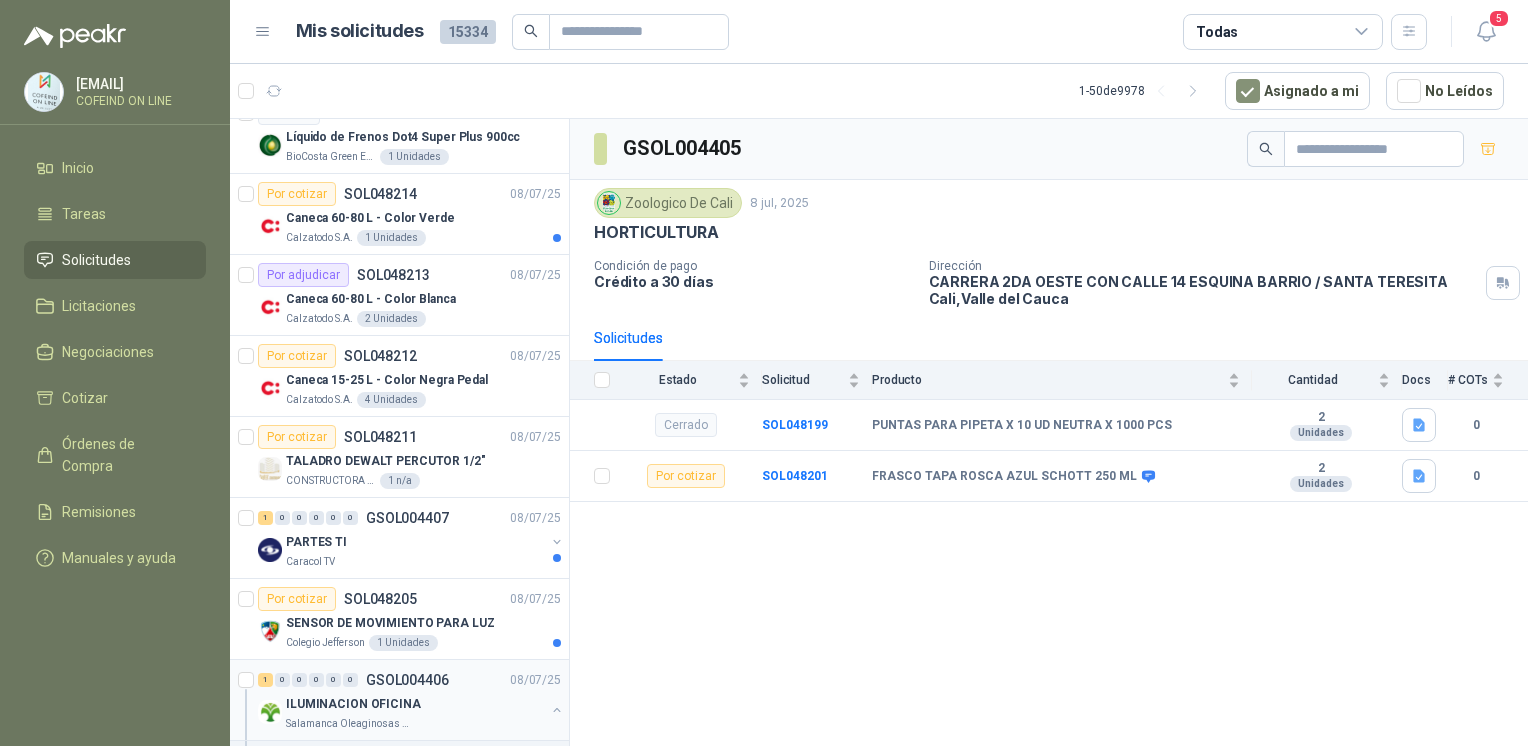 scroll, scrollTop: 2023, scrollLeft: 0, axis: vertical 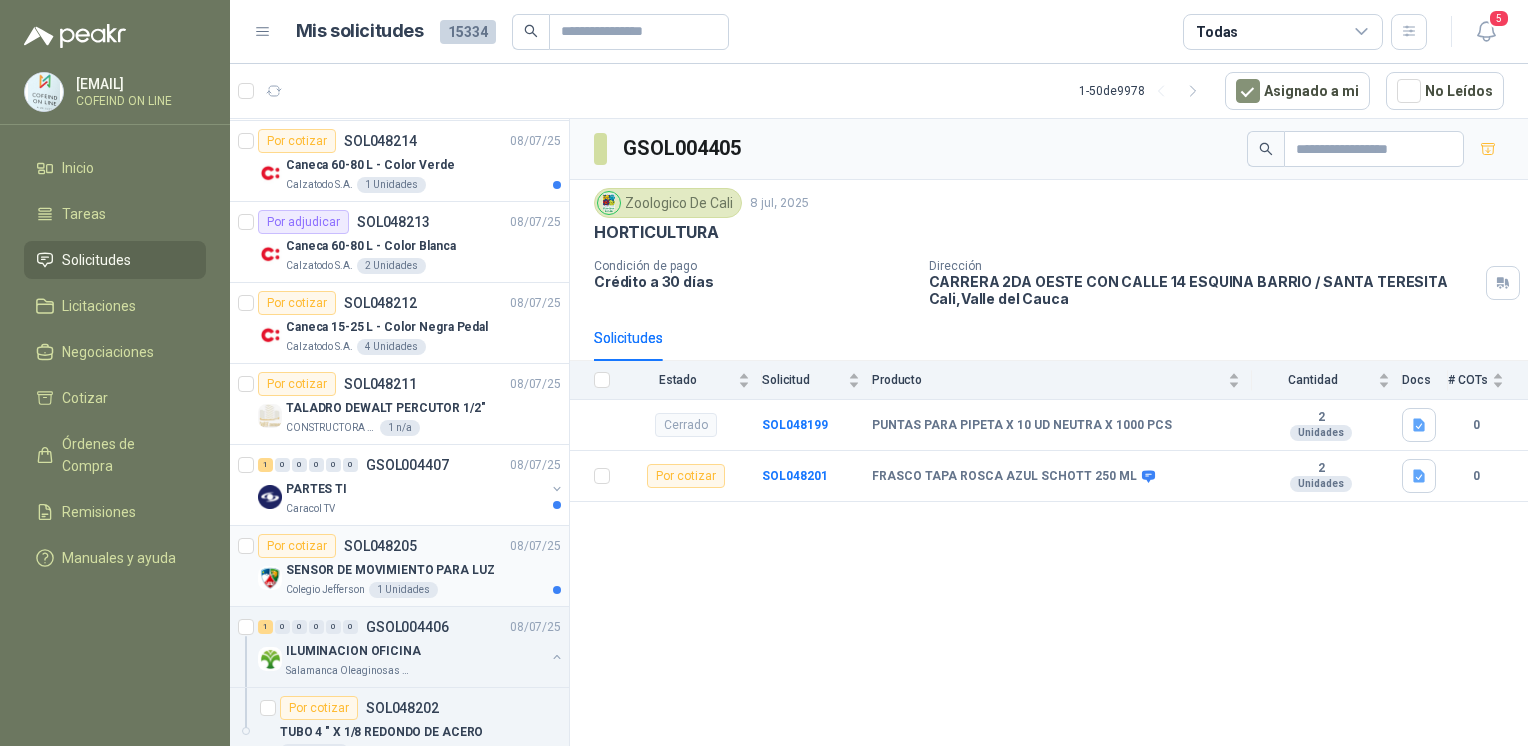 click on "SENSOR DE MOVIMIENTO PARA LUZ" at bounding box center [423, 570] 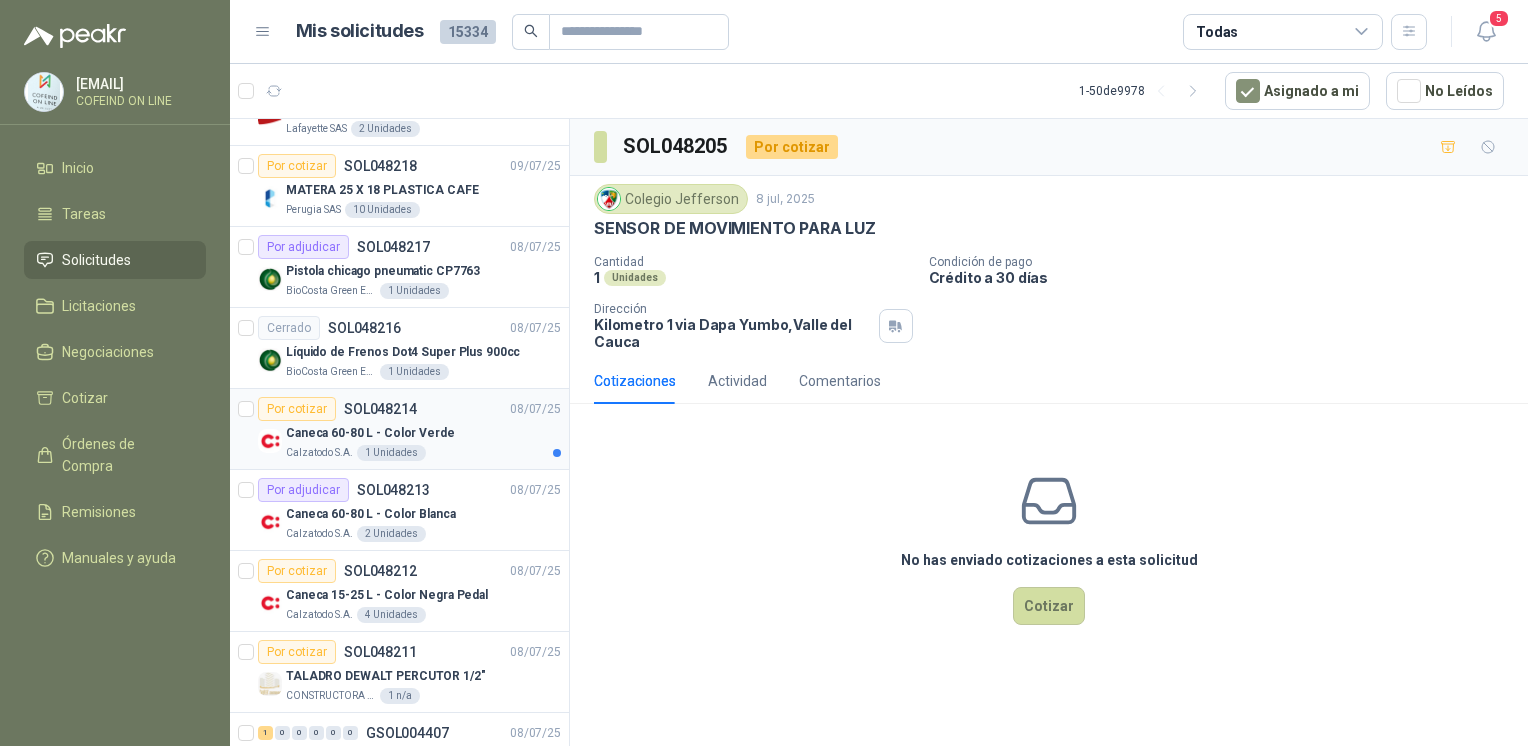 scroll, scrollTop: 1824, scrollLeft: 0, axis: vertical 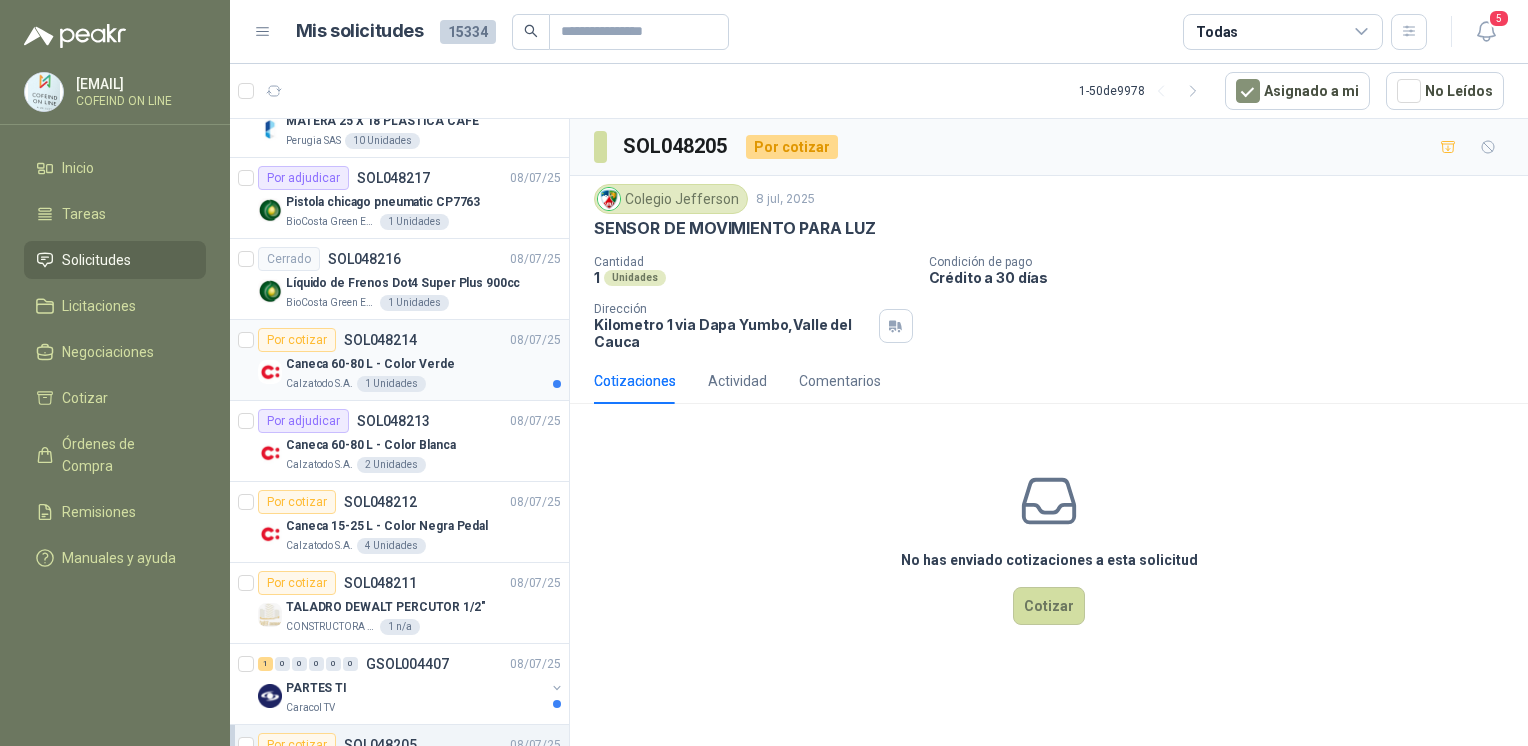 click on "Caneca 60-80 L - Color Verde" at bounding box center (423, 364) 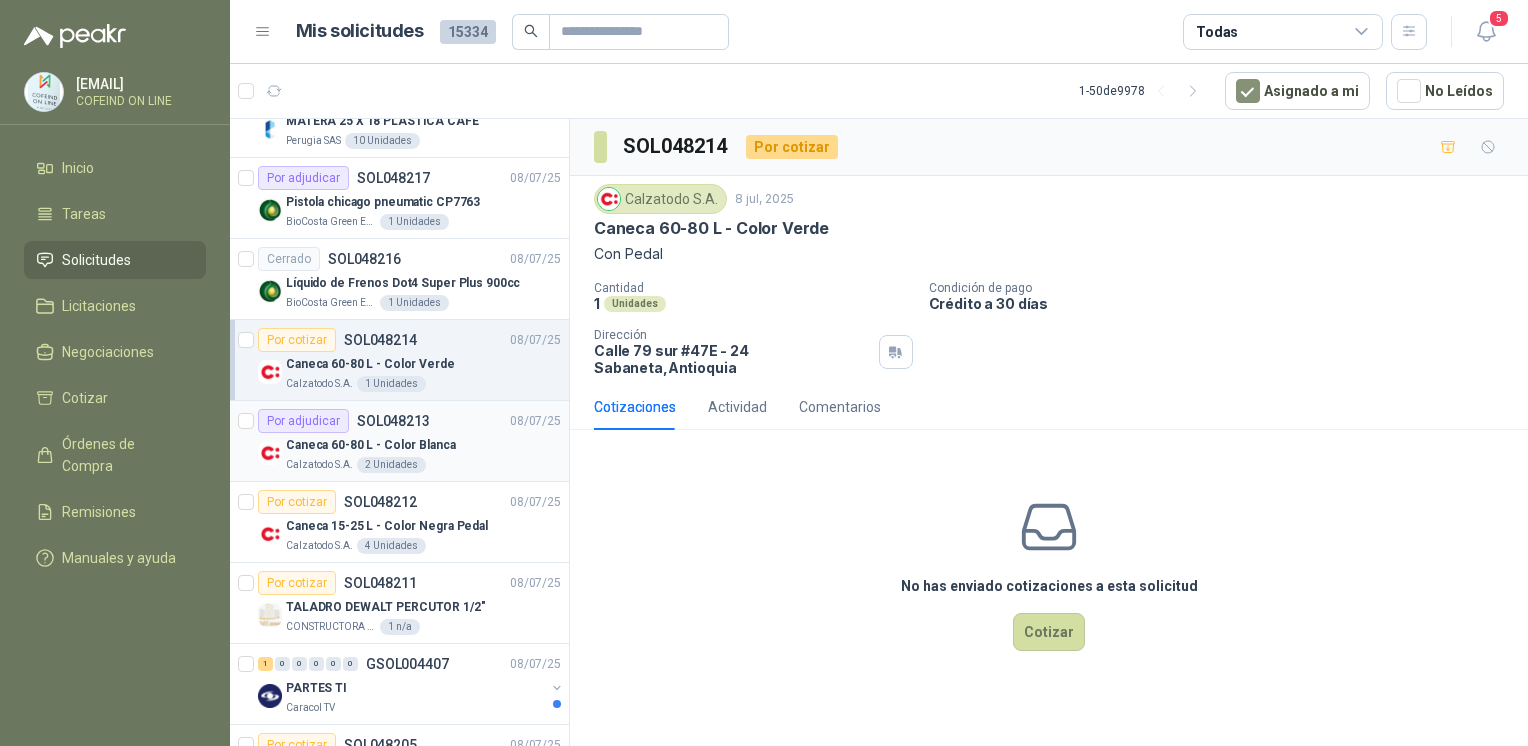 click on "Caneca 60-80 L - Color Blanca" at bounding box center [423, 445] 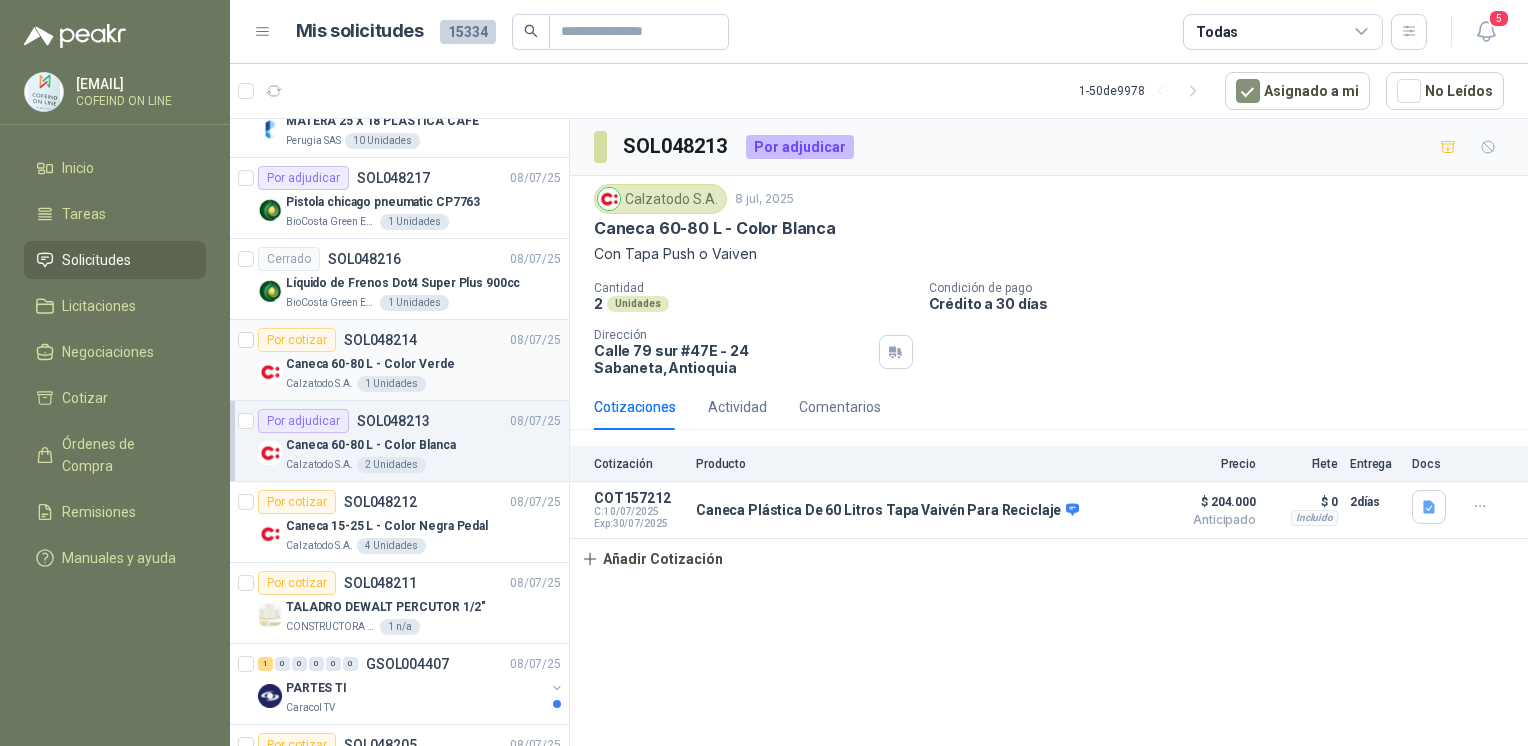 click on "Calzatodo S.A. 1   Unidades" at bounding box center [423, 384] 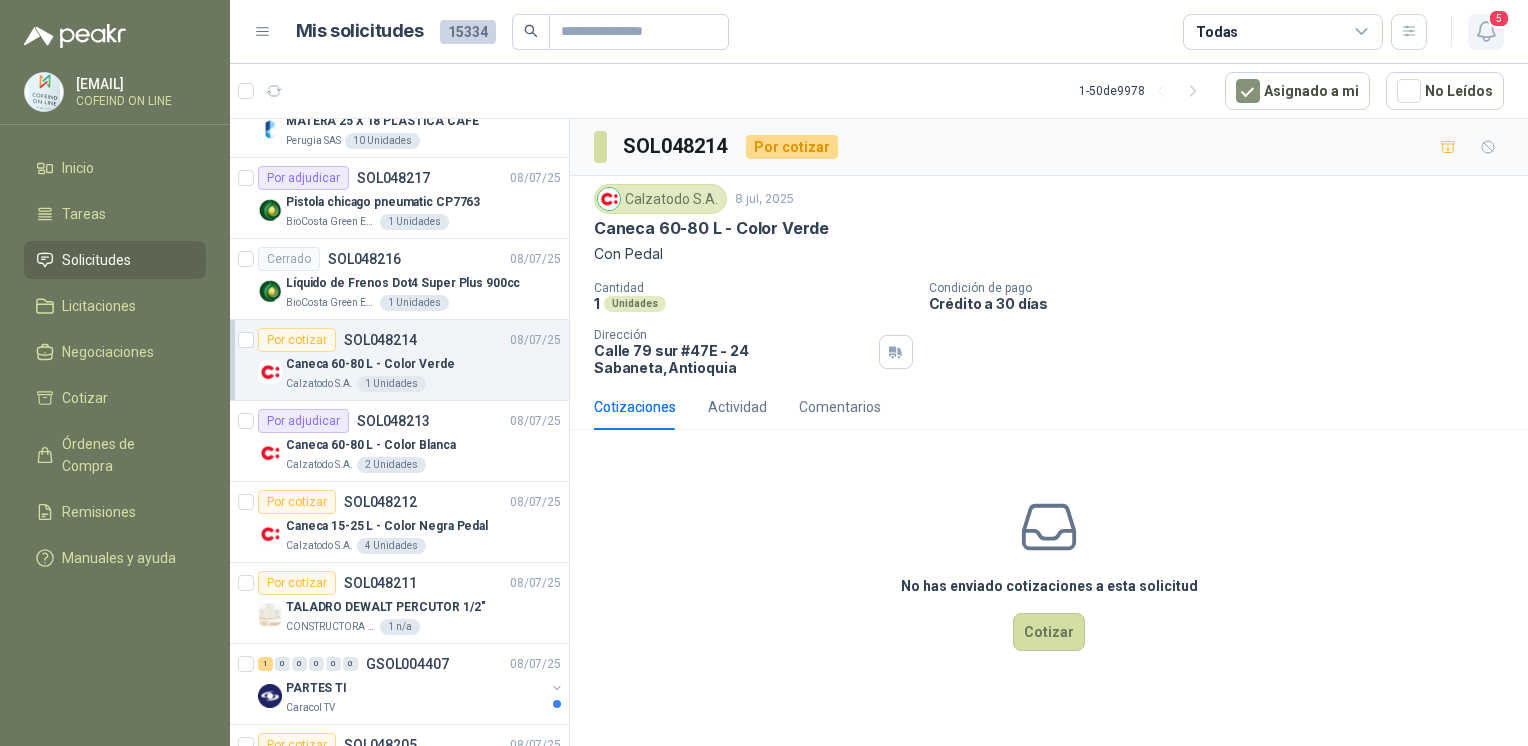 click 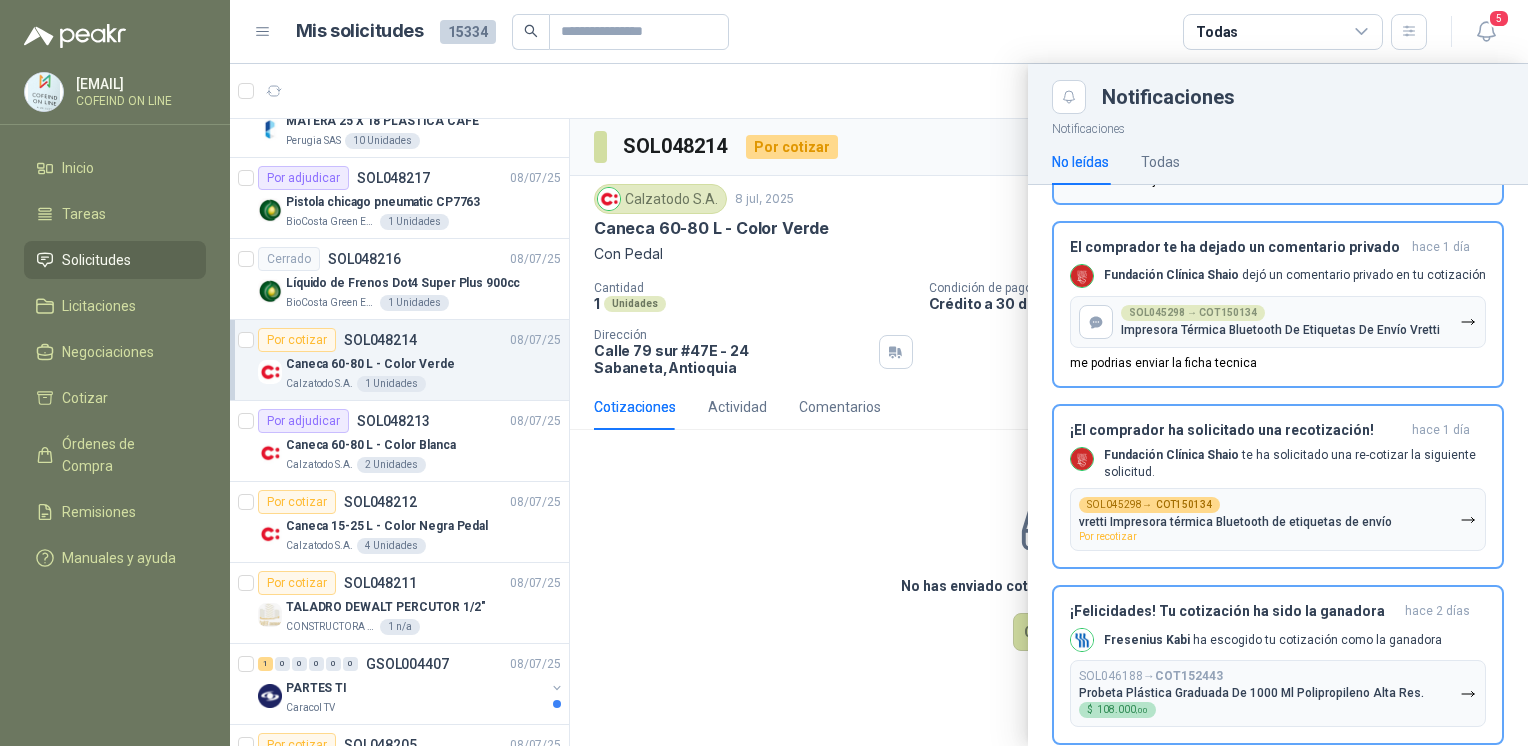 scroll, scrollTop: 304, scrollLeft: 0, axis: vertical 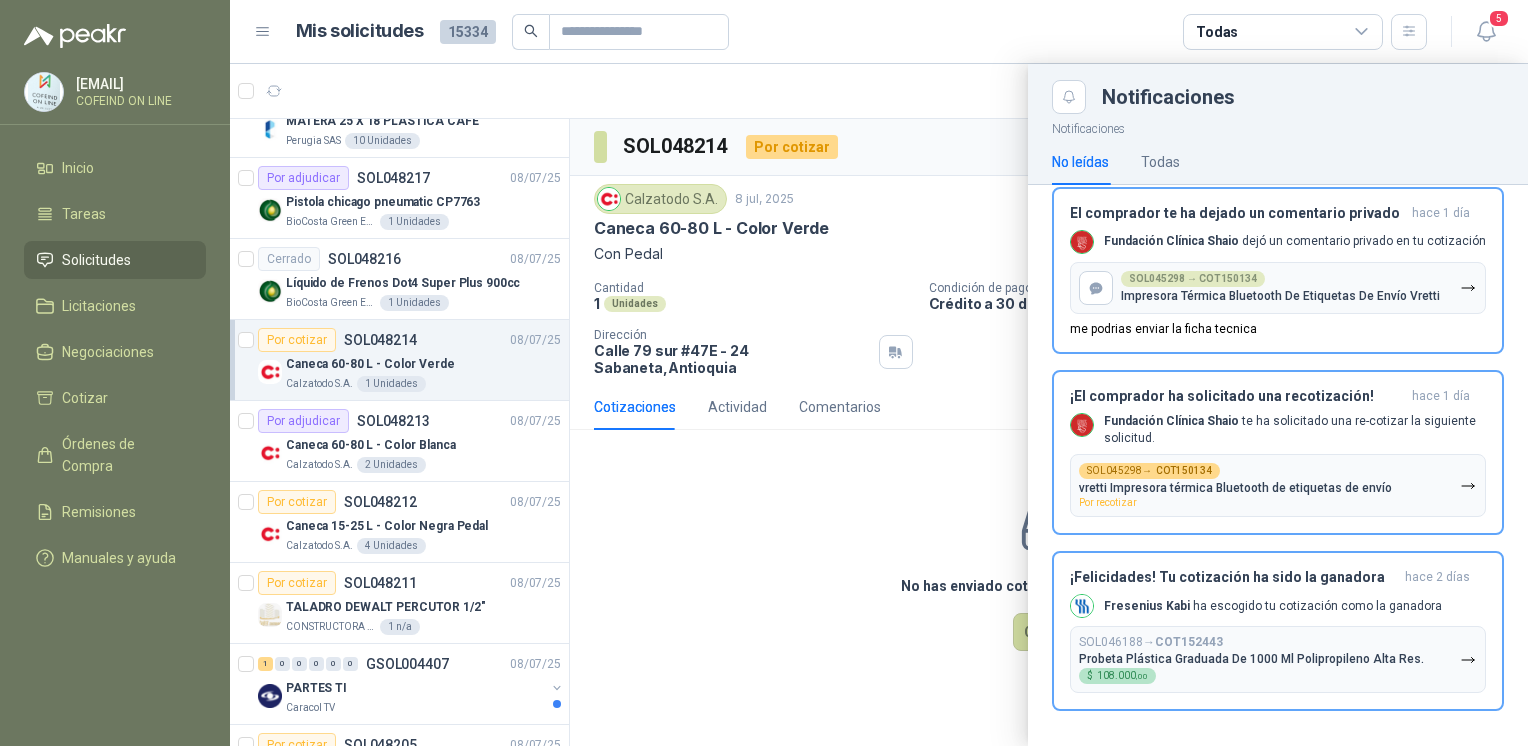 click at bounding box center (879, 405) 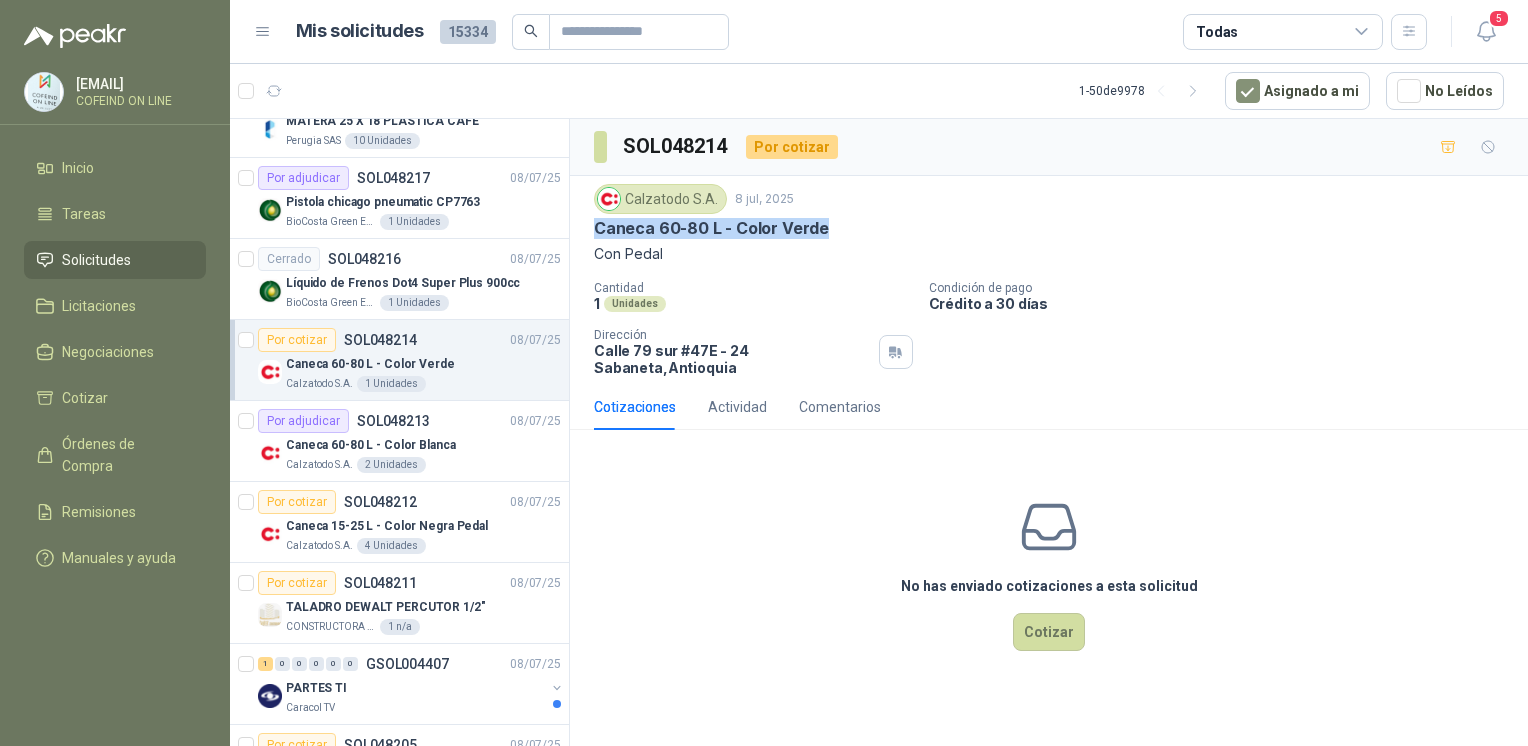 drag, startPoint x: 828, startPoint y: 234, endPoint x: 592, endPoint y: 228, distance: 236.07626 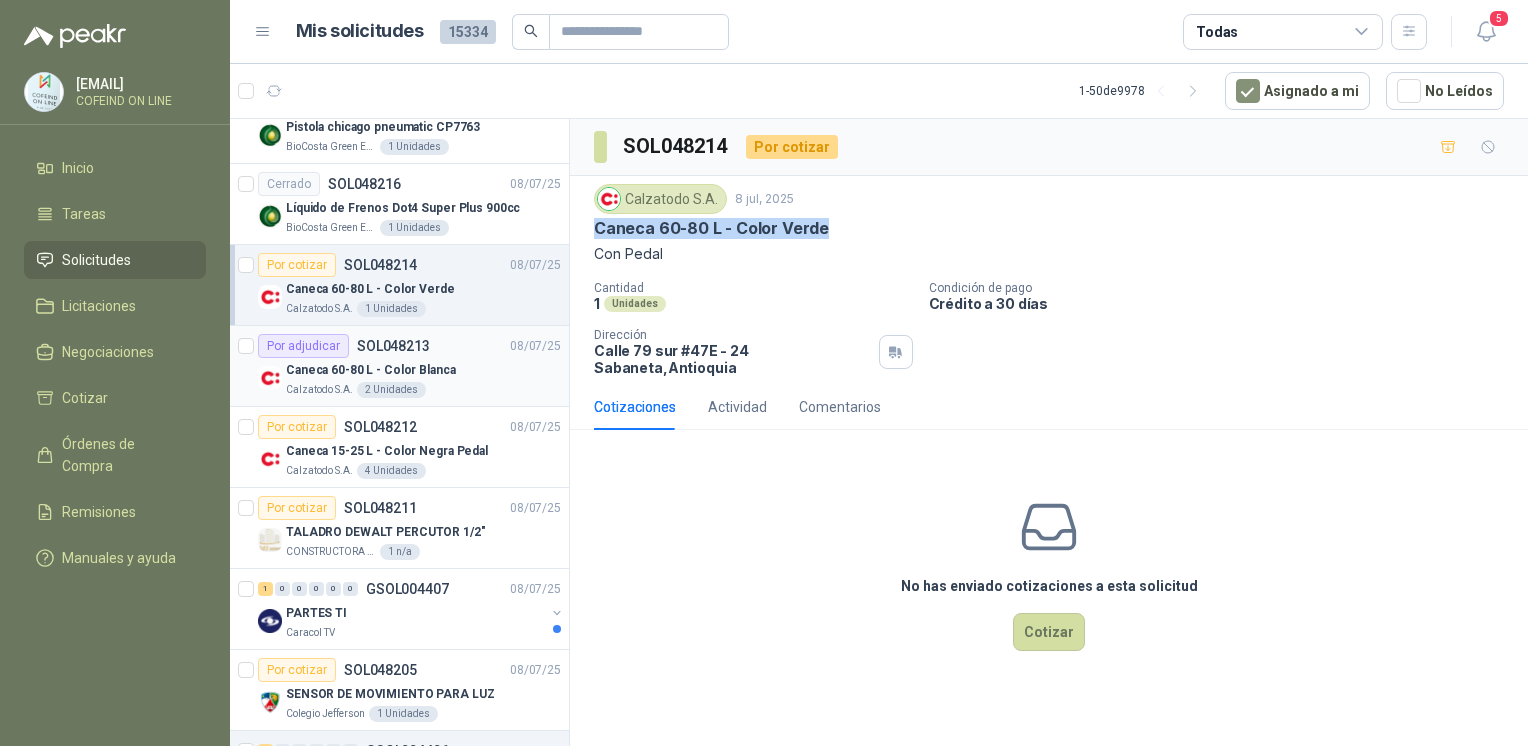scroll, scrollTop: 1942, scrollLeft: 0, axis: vertical 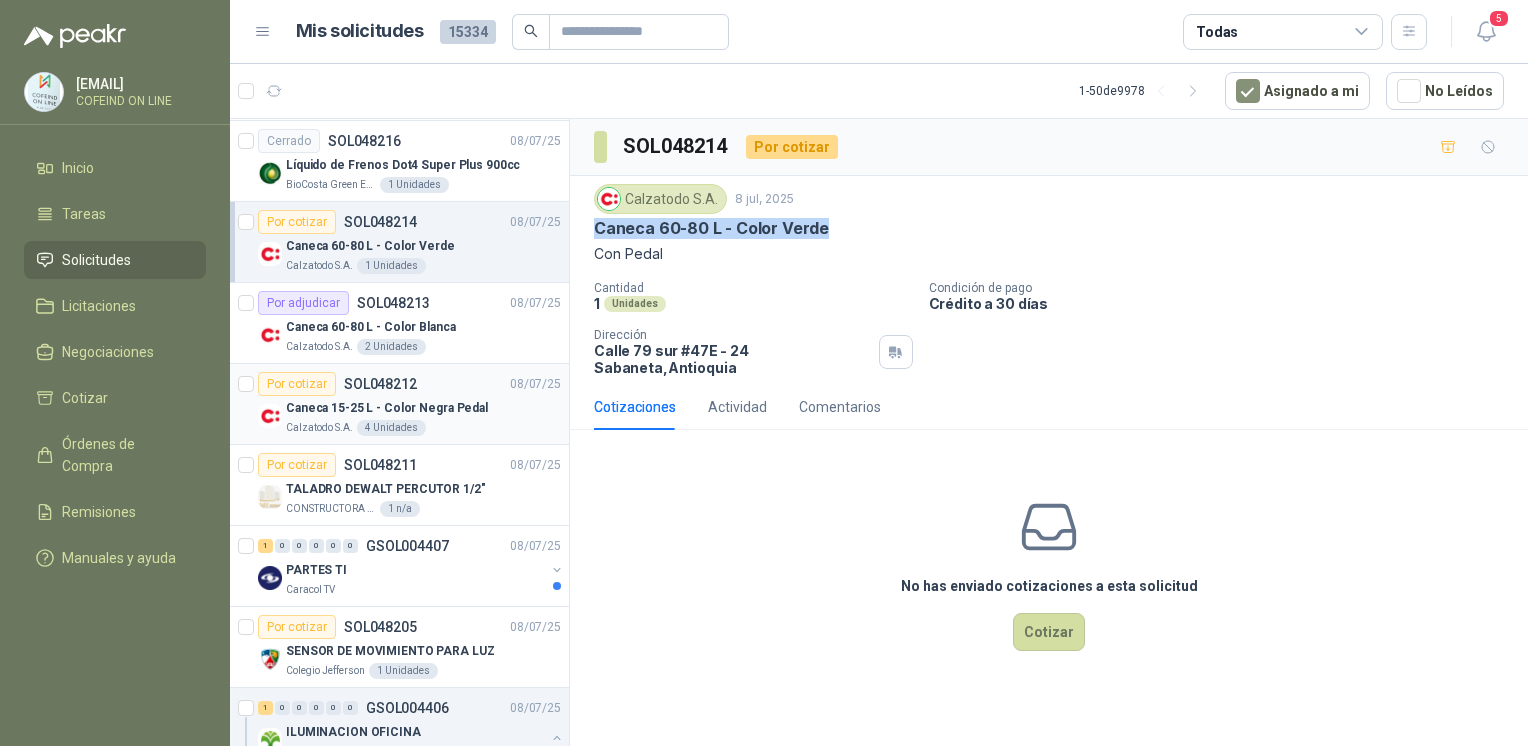 click on "Caneca 15-25 L - Color Negra Pedal" at bounding box center (387, 408) 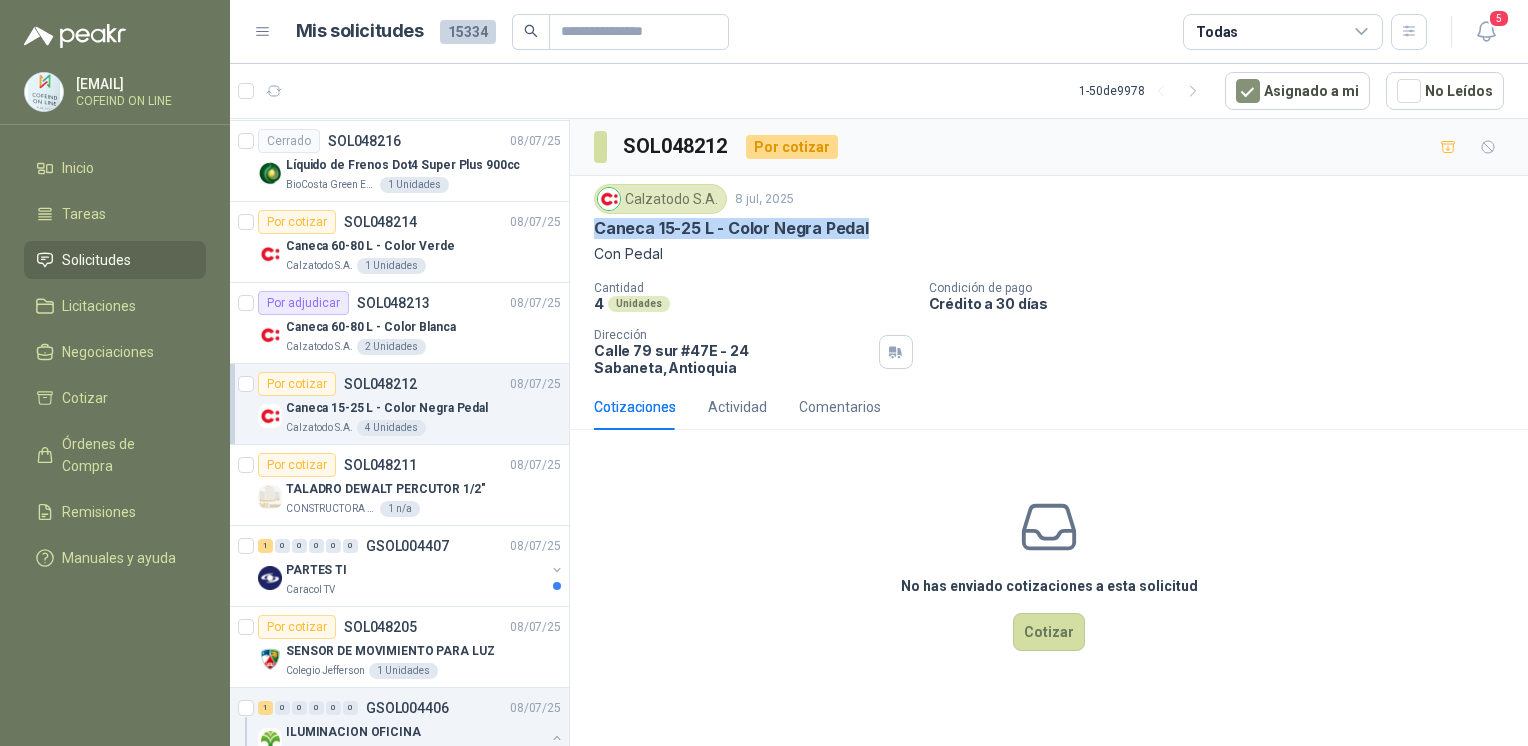 drag, startPoint x: 864, startPoint y: 232, endPoint x: 590, endPoint y: 230, distance: 274.0073 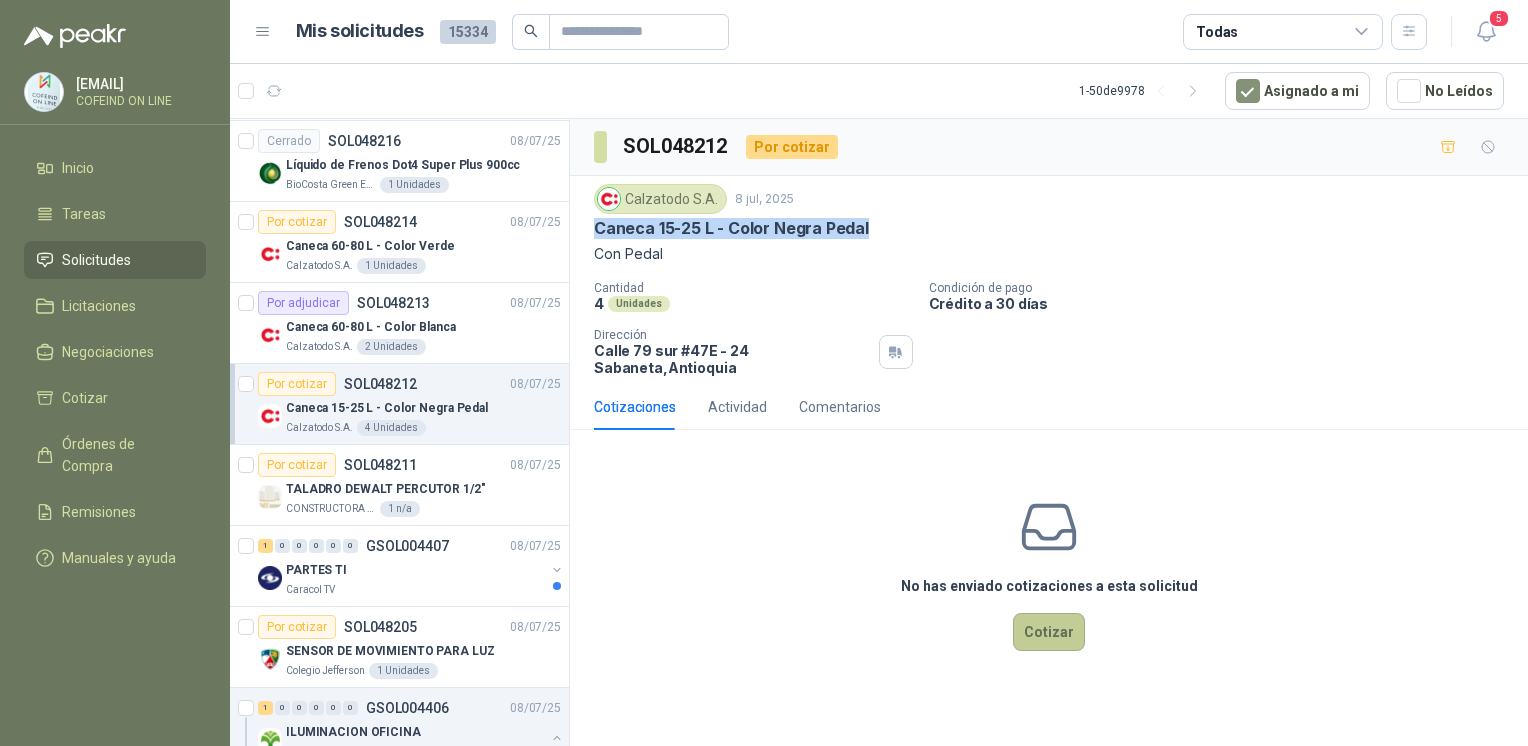 click on "Cotizar" at bounding box center [1049, 632] 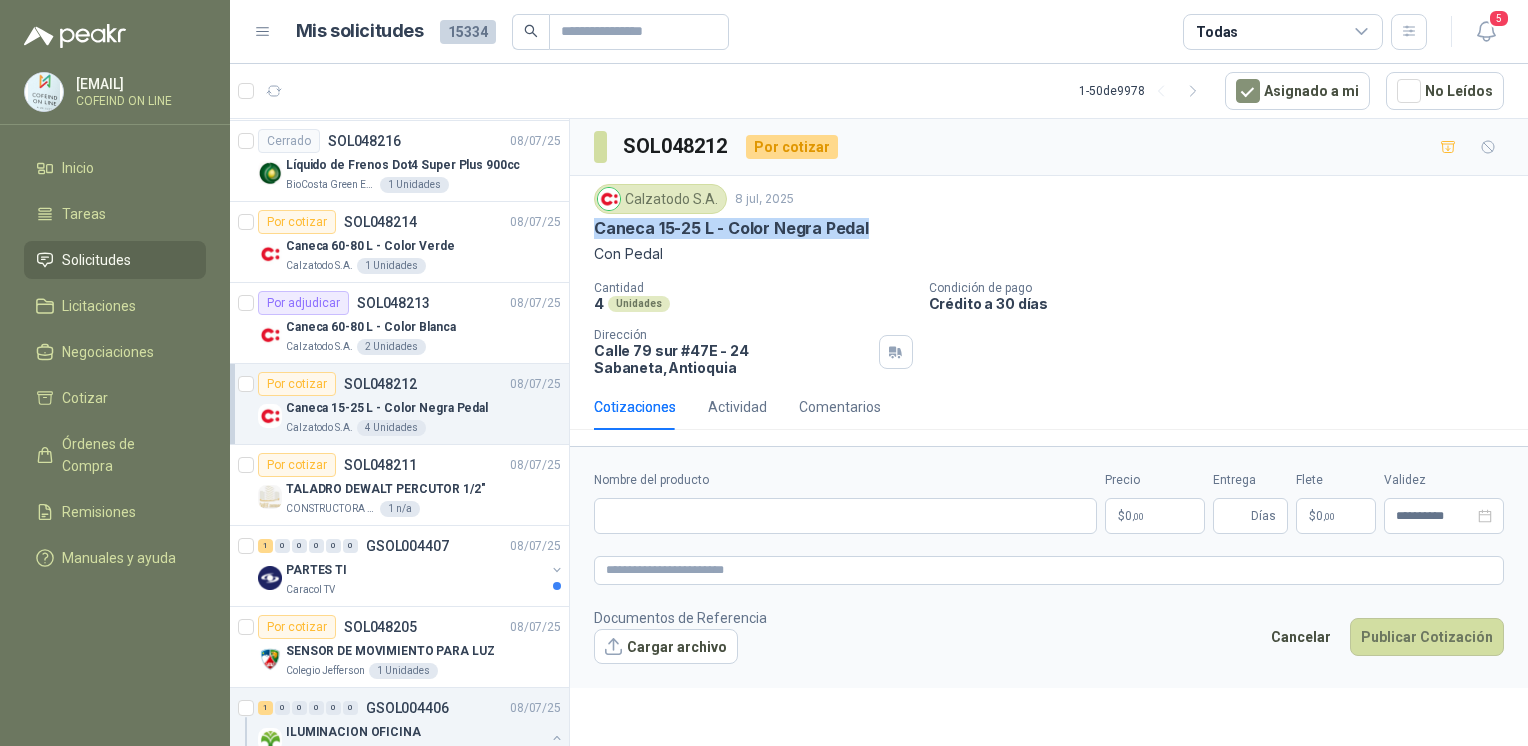 type 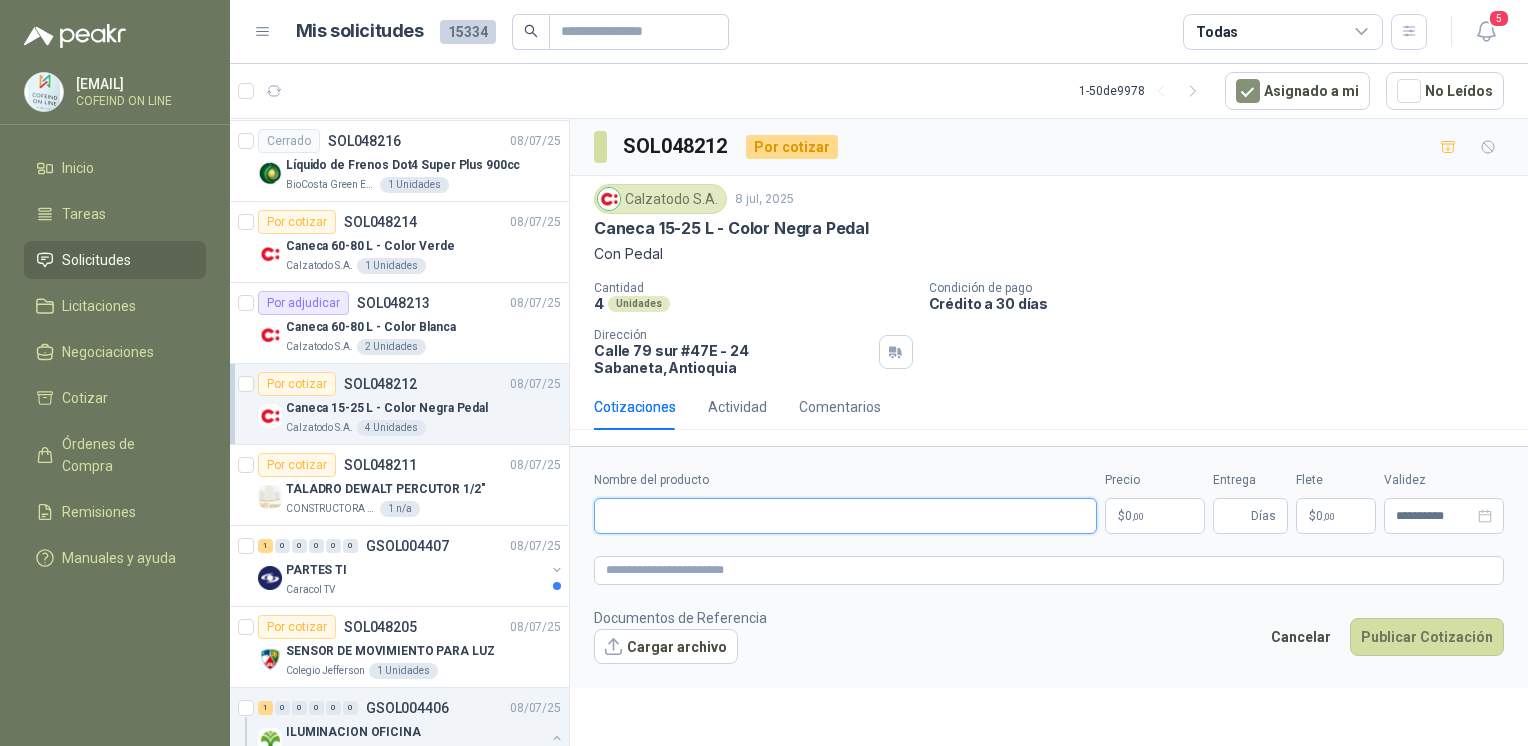 click on "Nombre del producto" at bounding box center [845, 516] 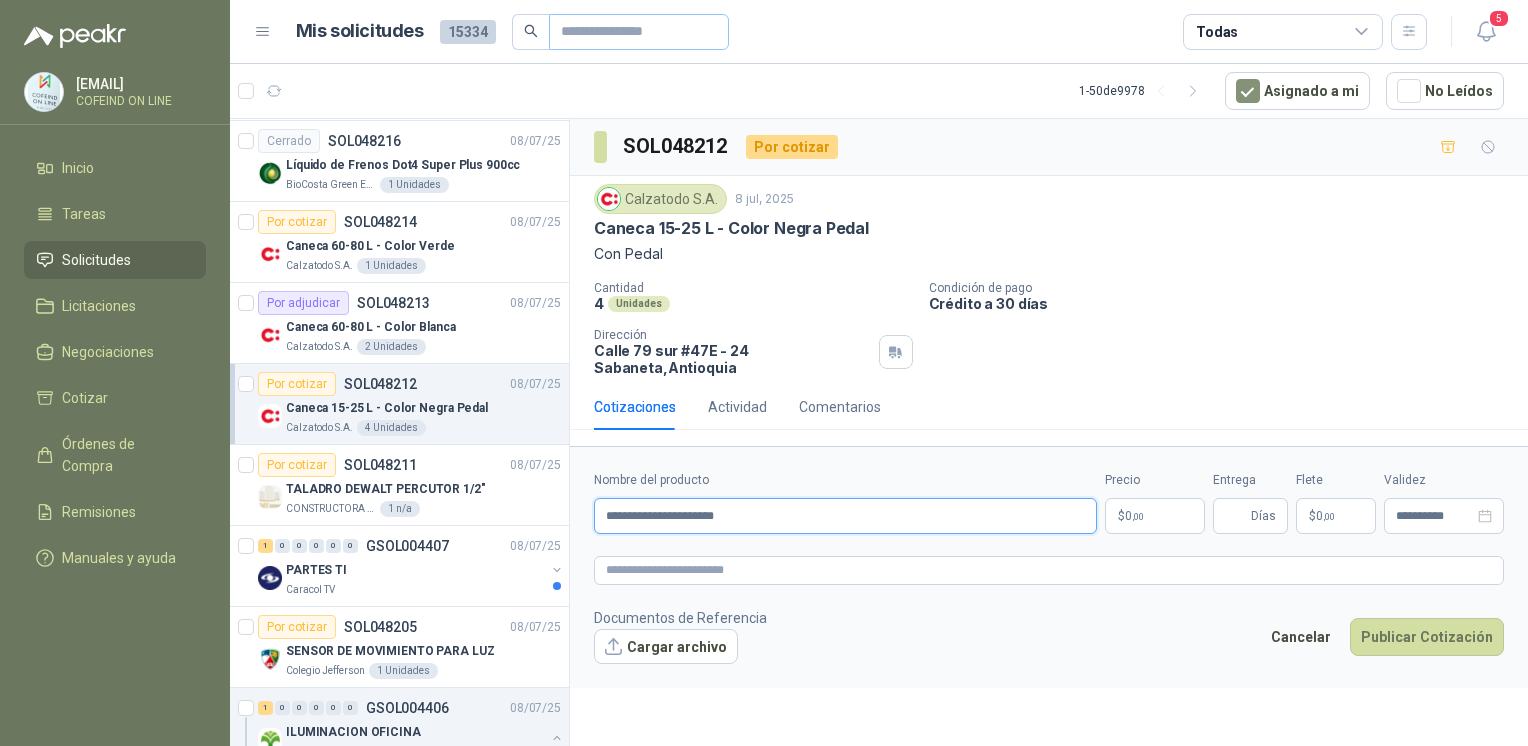 type on "**********" 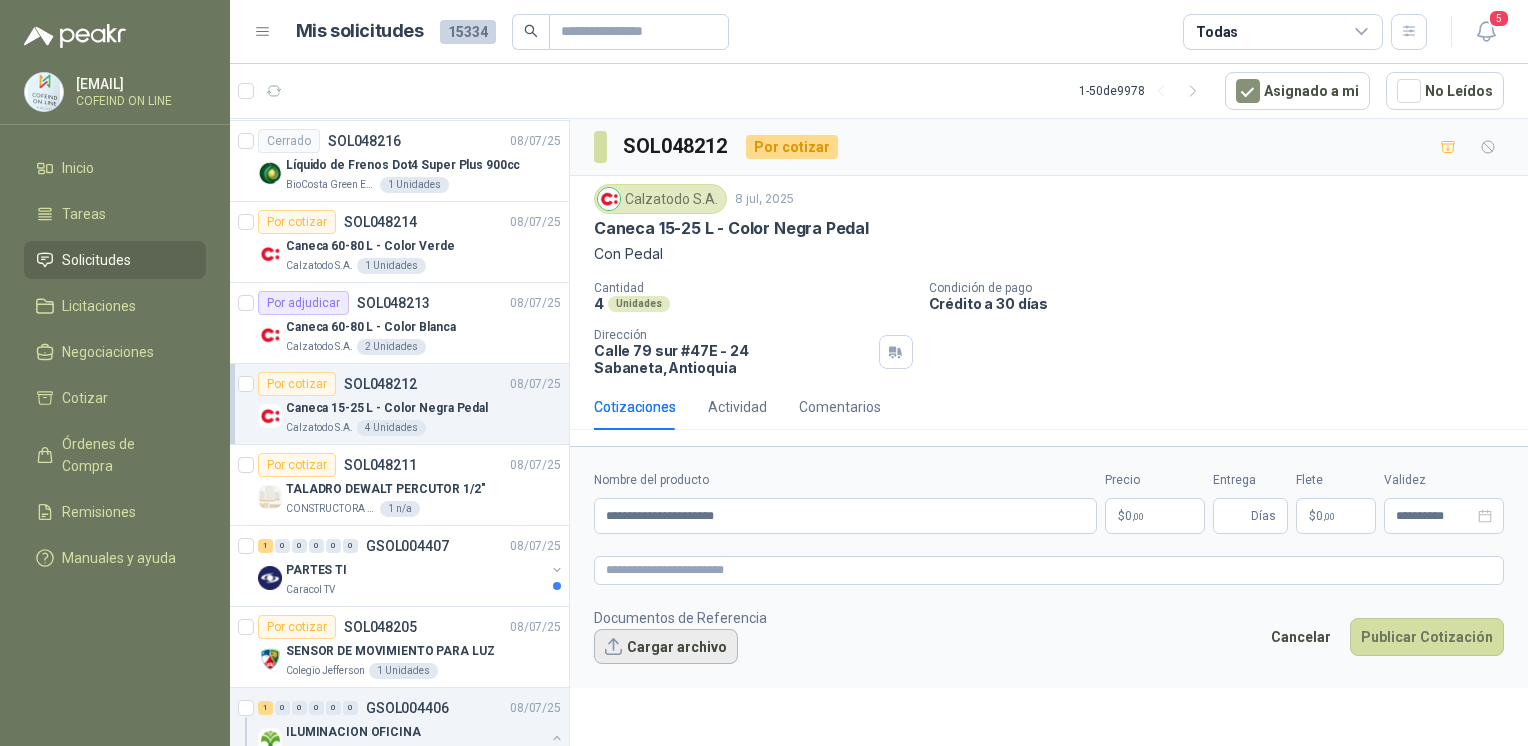 click on "Cargar archivo" at bounding box center (666, 647) 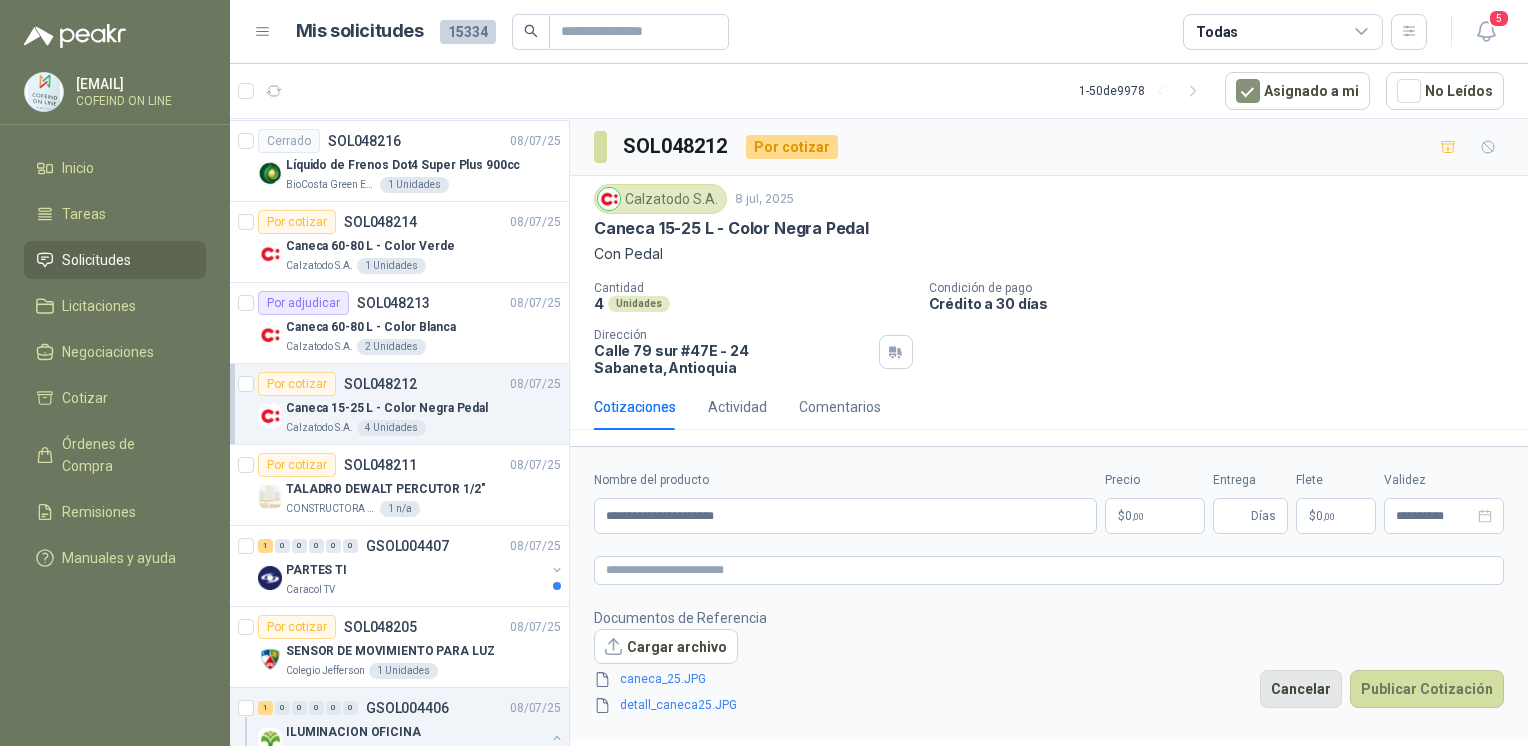 click on "Cancelar" at bounding box center (1301, 689) 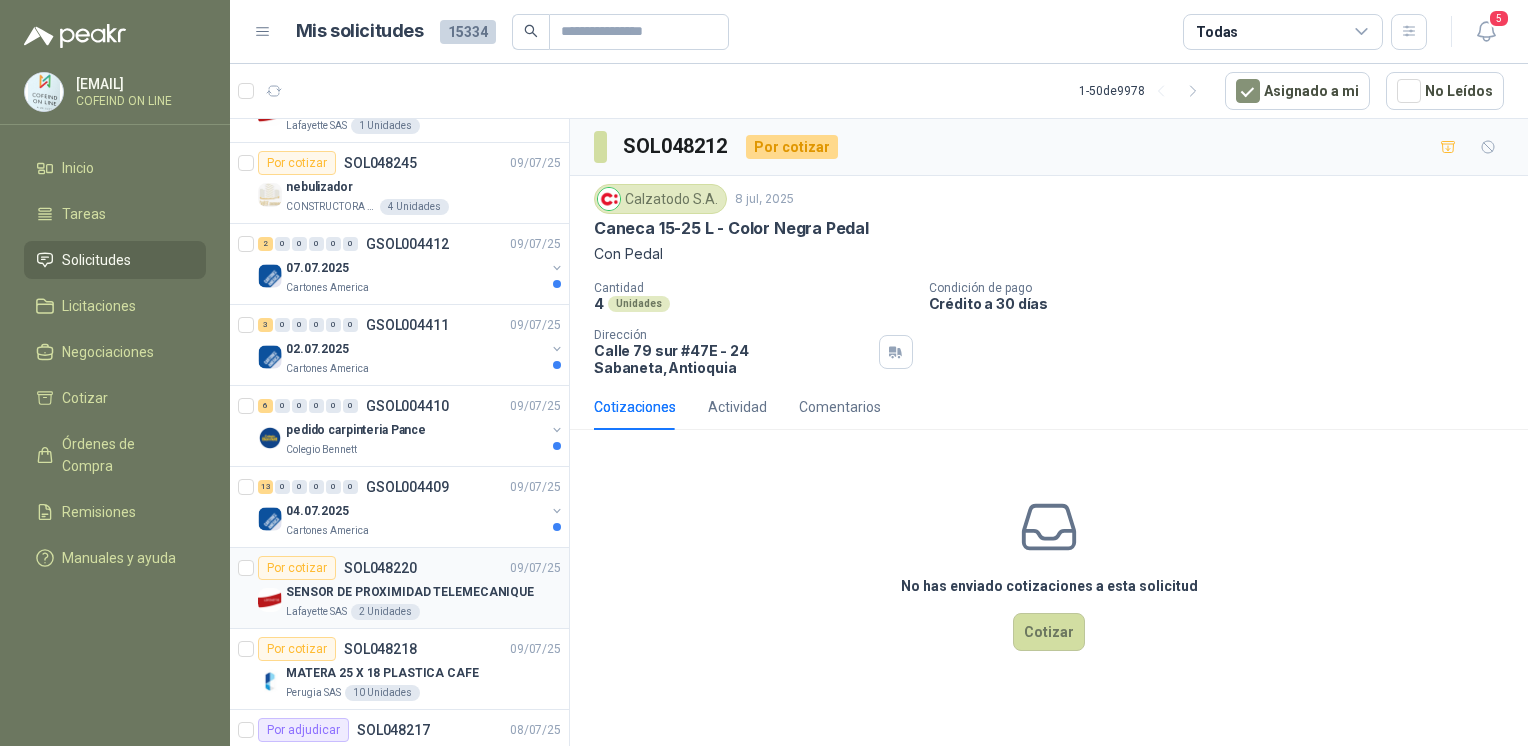 scroll, scrollTop: 1230, scrollLeft: 0, axis: vertical 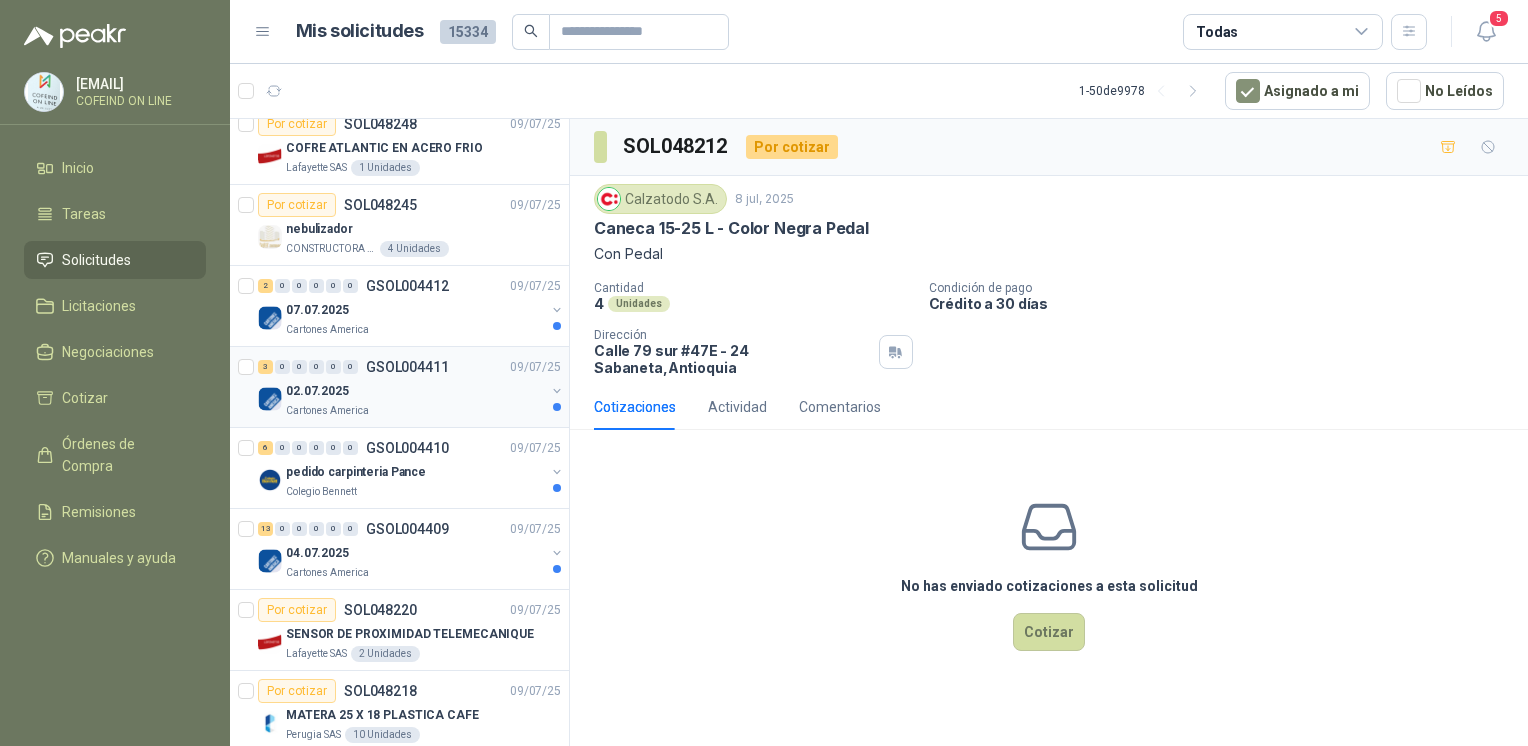 click on "02.07.2025" at bounding box center (415, 391) 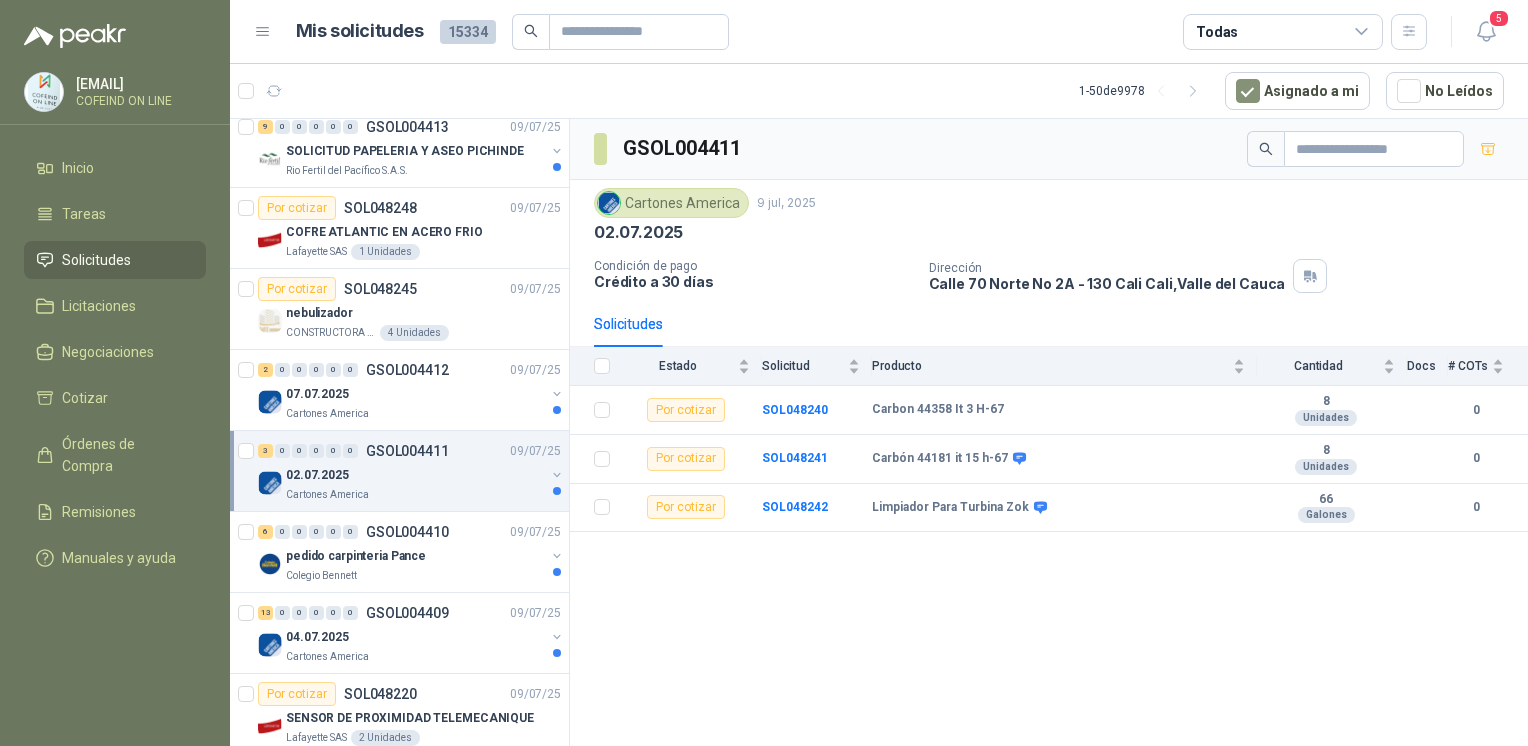 scroll, scrollTop: 1133, scrollLeft: 0, axis: vertical 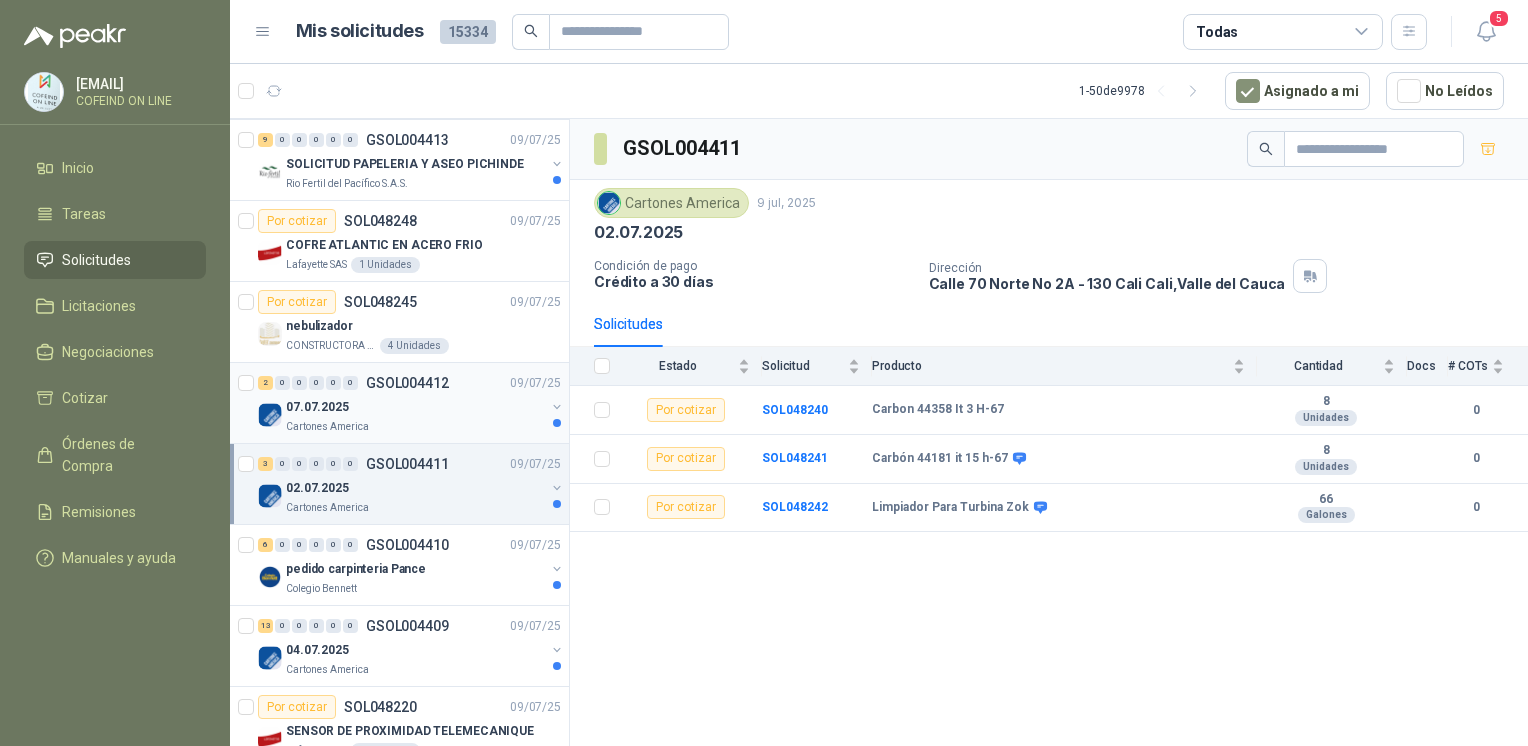 click on "07.07.2025" at bounding box center [415, 407] 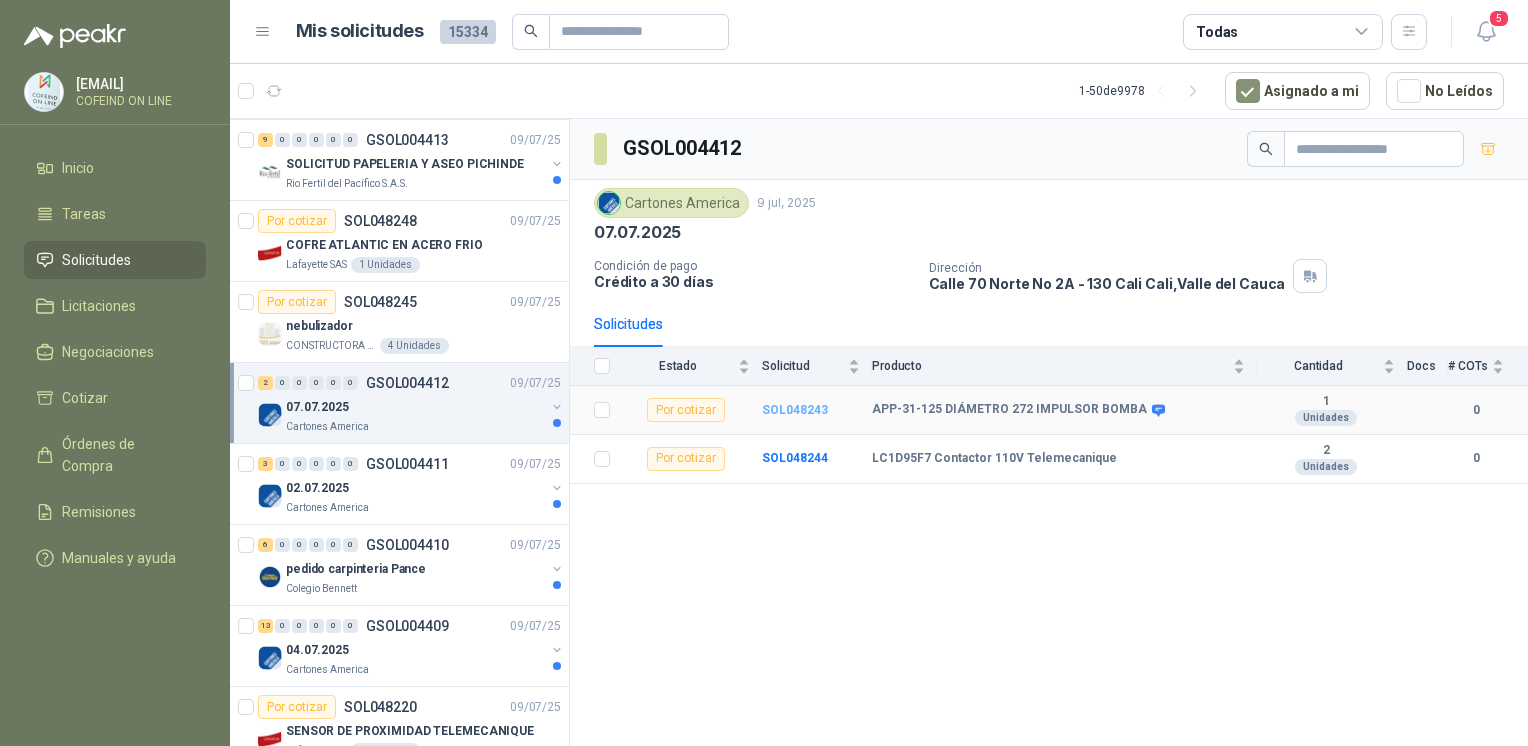 click on "SOL048243" at bounding box center [795, 410] 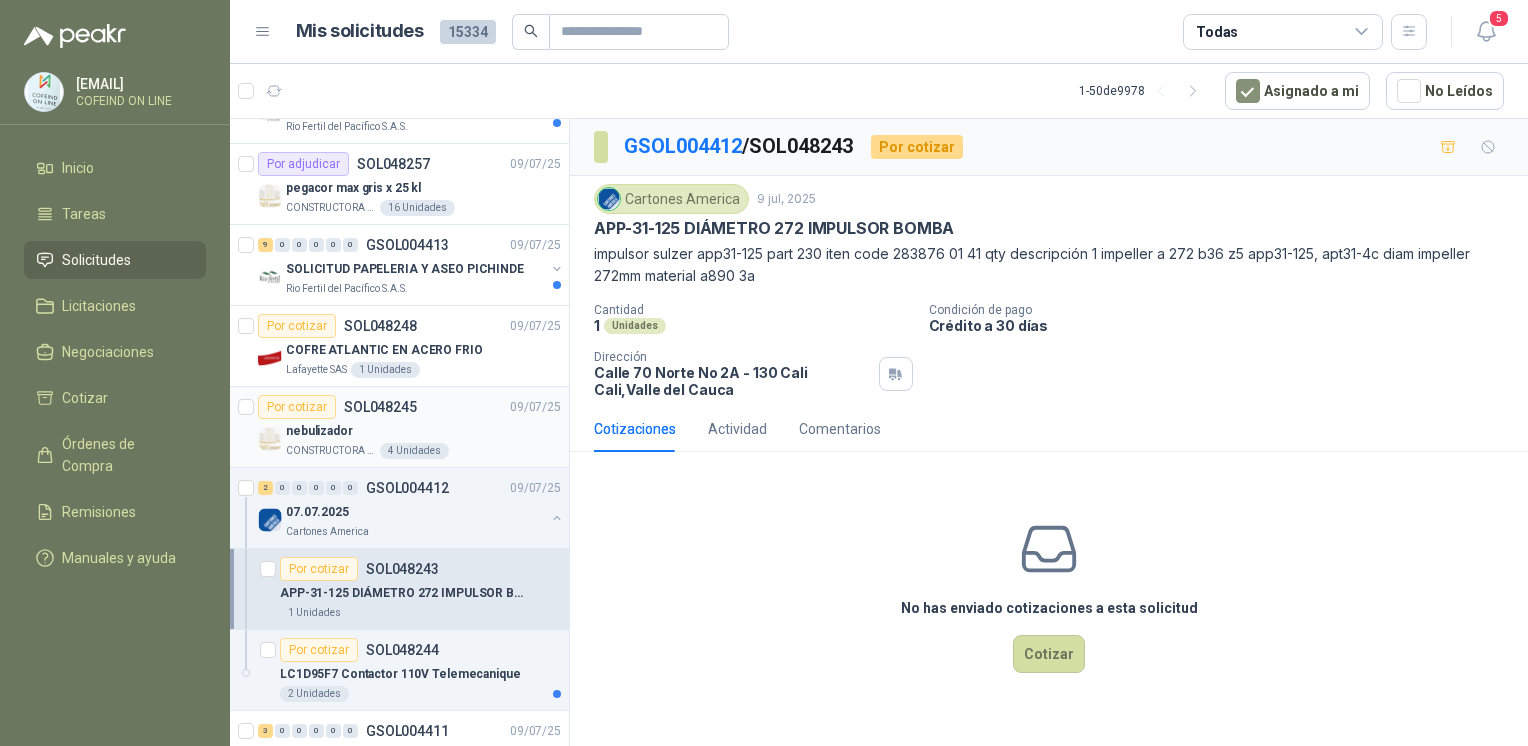 scroll, scrollTop: 1027, scrollLeft: 0, axis: vertical 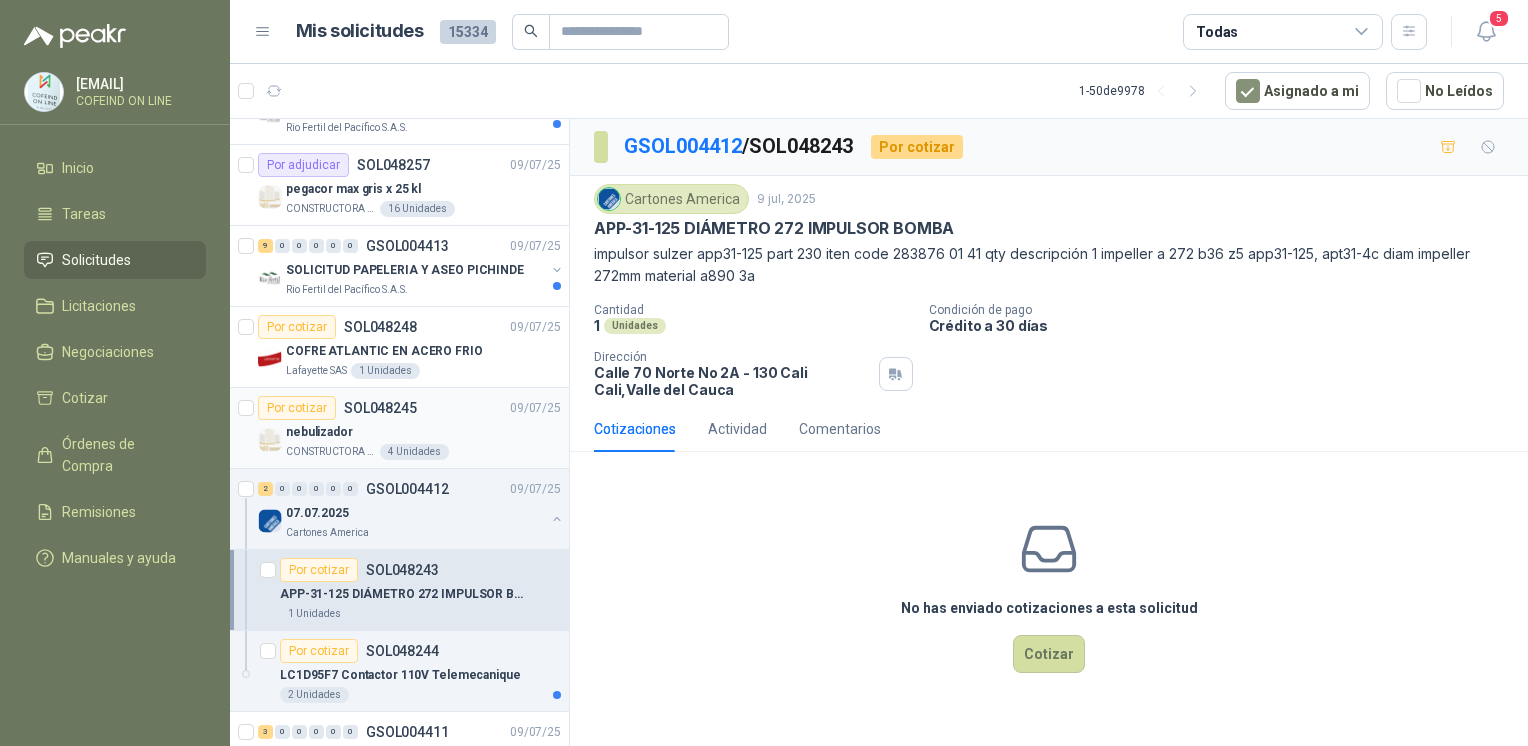 click on "CONSTRUCTORA GRUPO FIP" at bounding box center [331, 452] 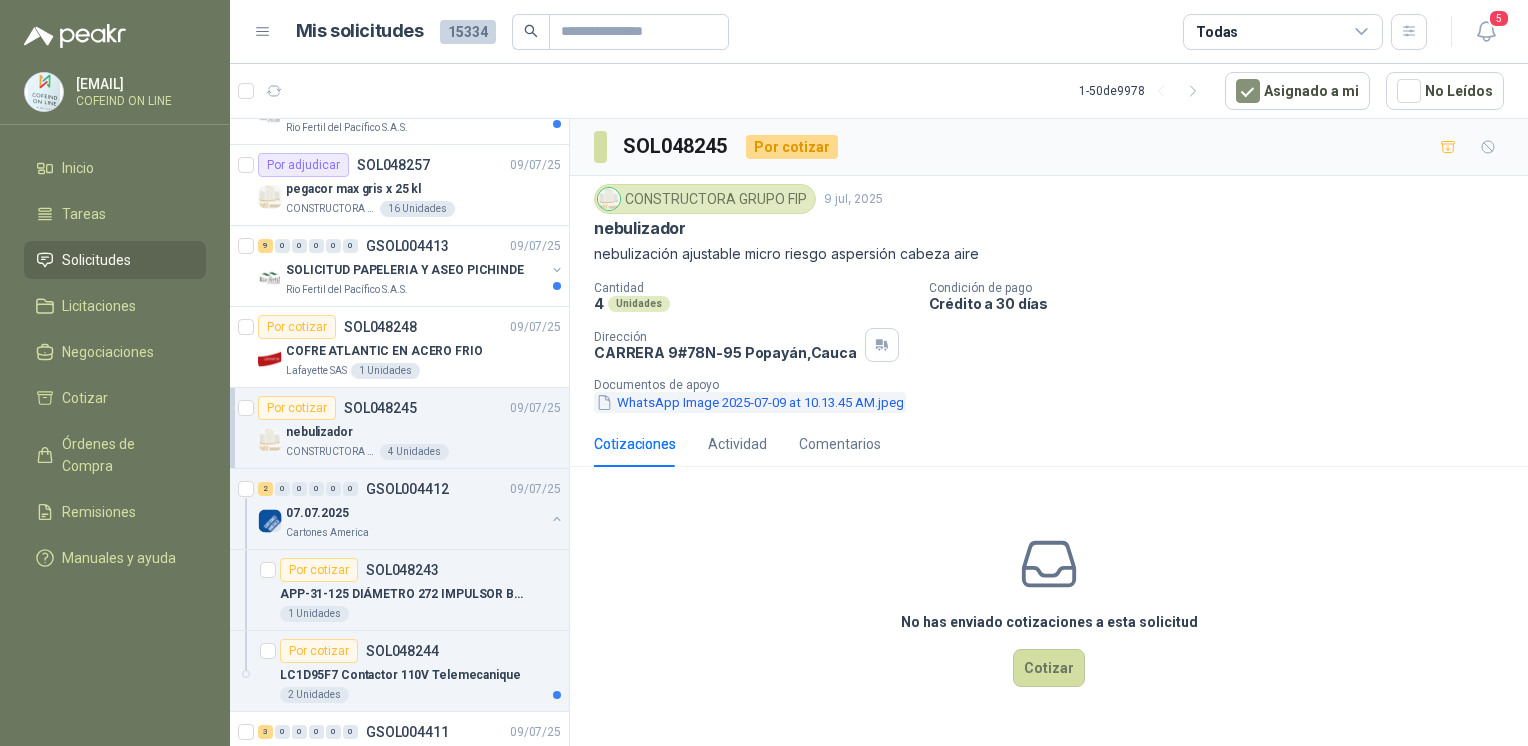 click on "WhatsApp Image 2025-07-09 at 10.13.45 AM.jpeg" at bounding box center (750, 402) 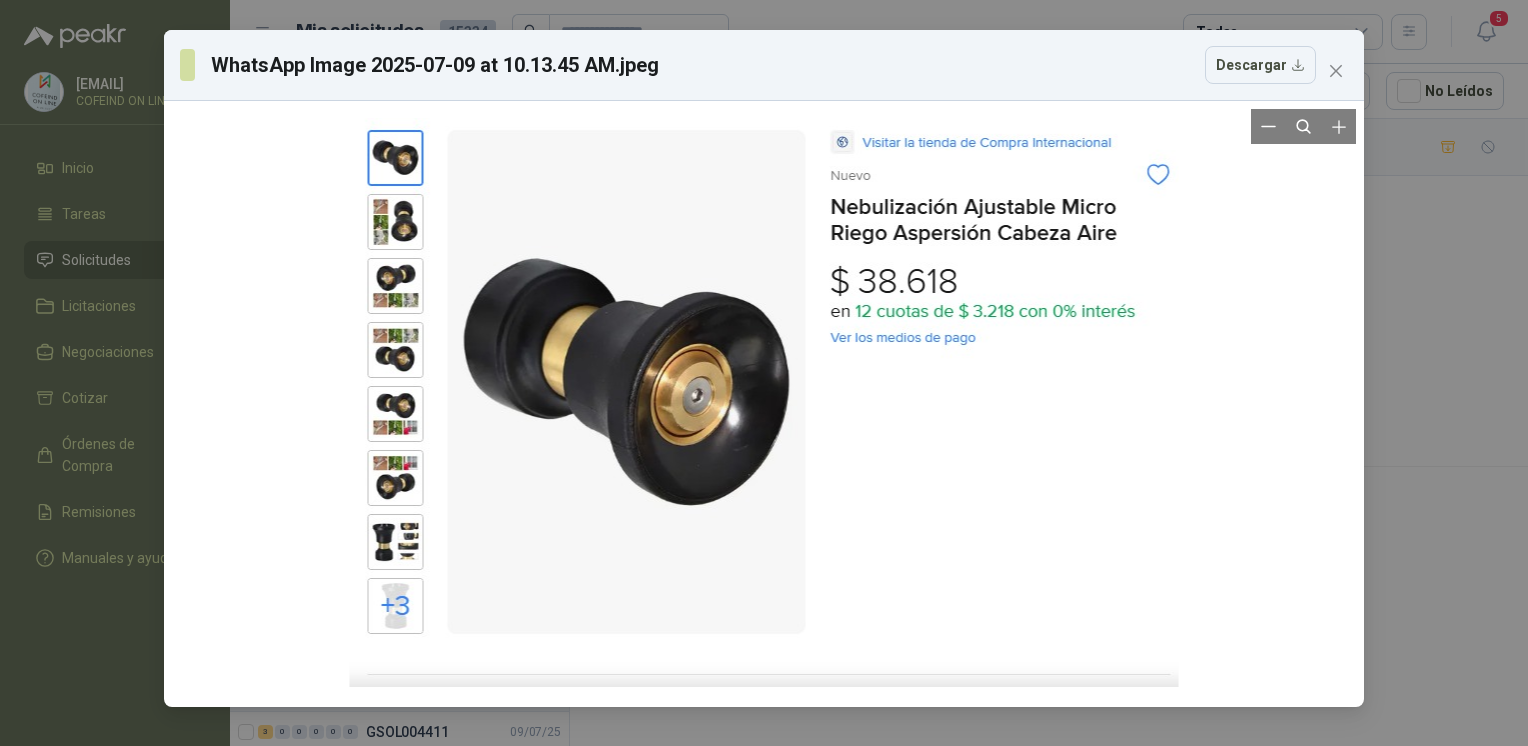 click at bounding box center [764, 404] 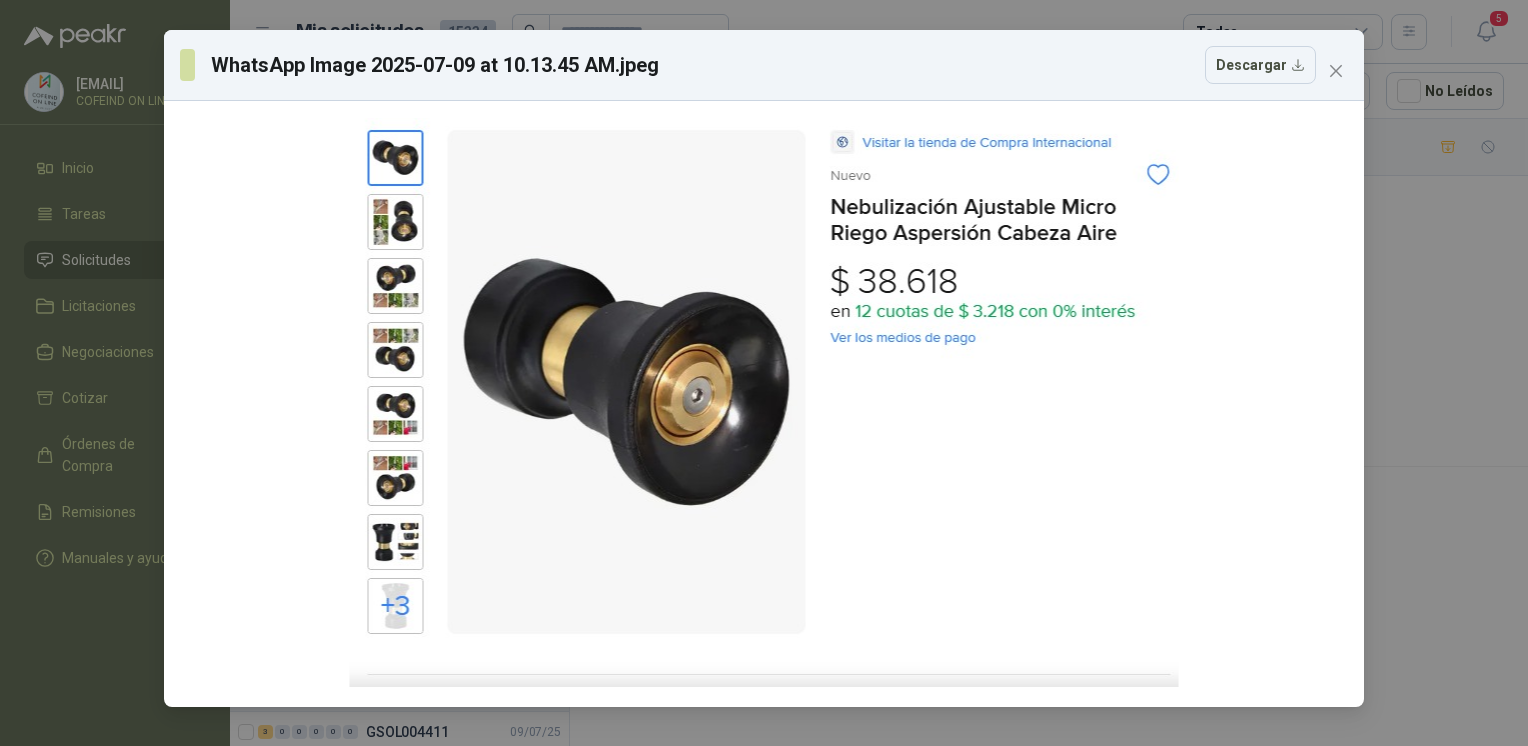 click on "WhatsApp Image 2025-07-09 at 10.13.45 AM.jpeg   Descargar" at bounding box center [764, 373] 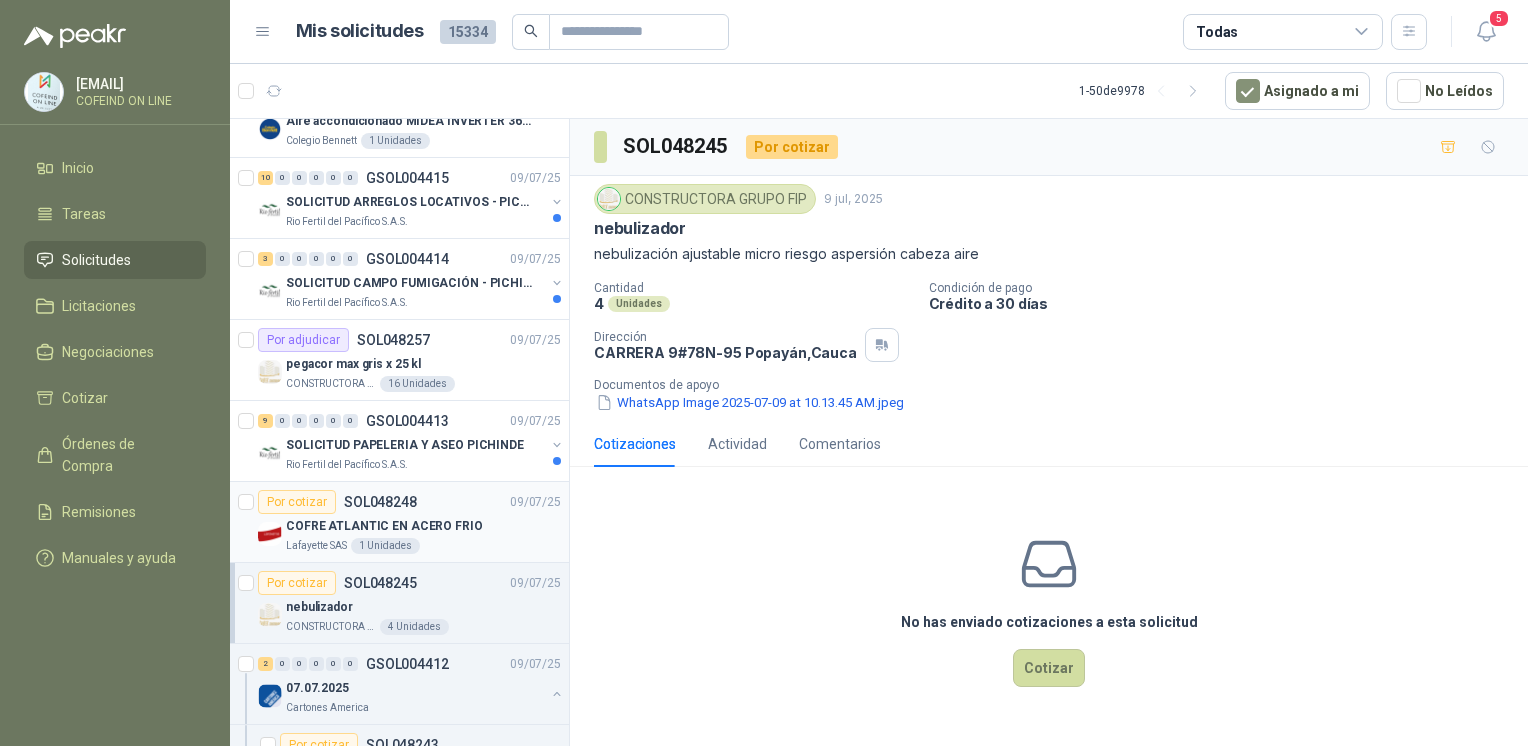 scroll, scrollTop: 817, scrollLeft: 0, axis: vertical 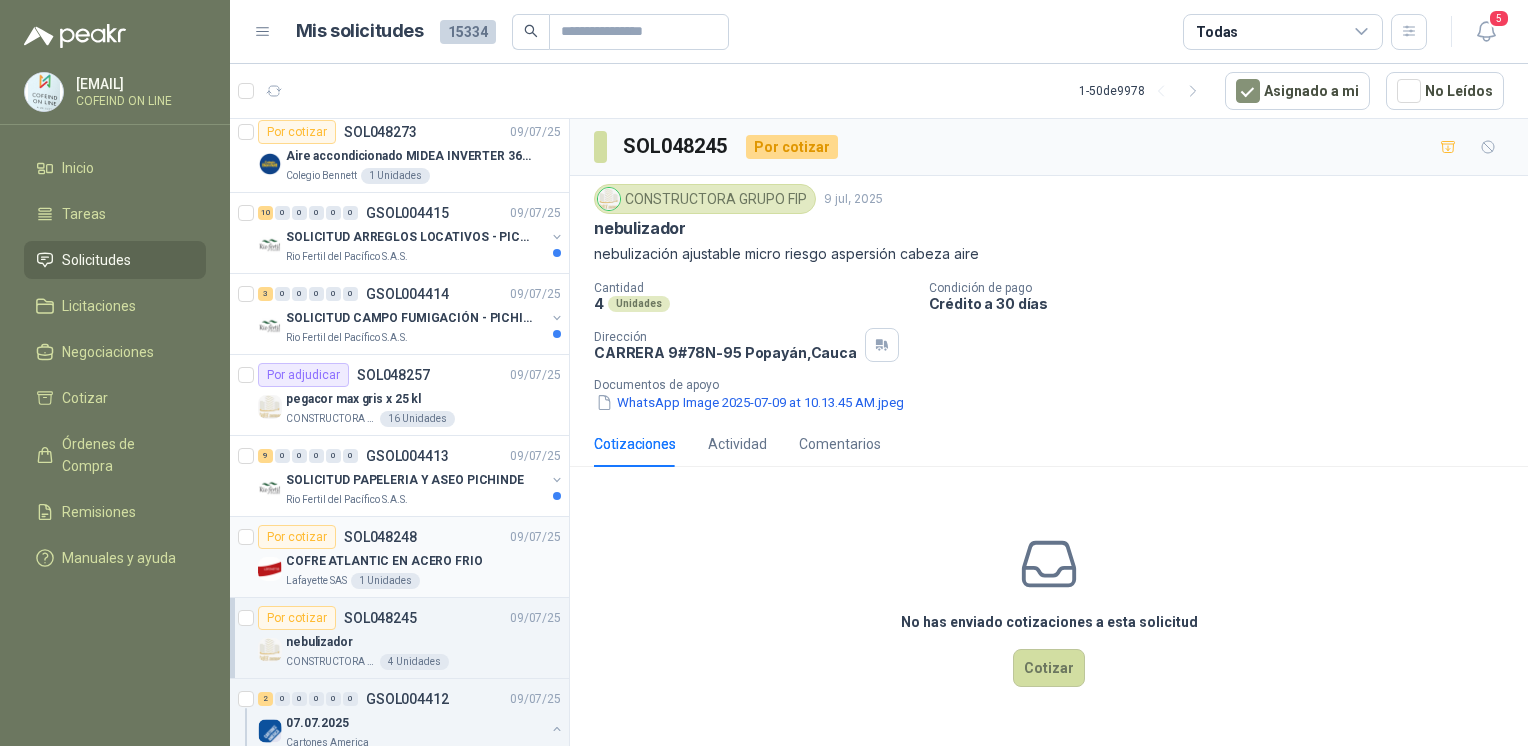 click on "COFRE ATLANTIC EN ACERO FRIO" at bounding box center [423, 561] 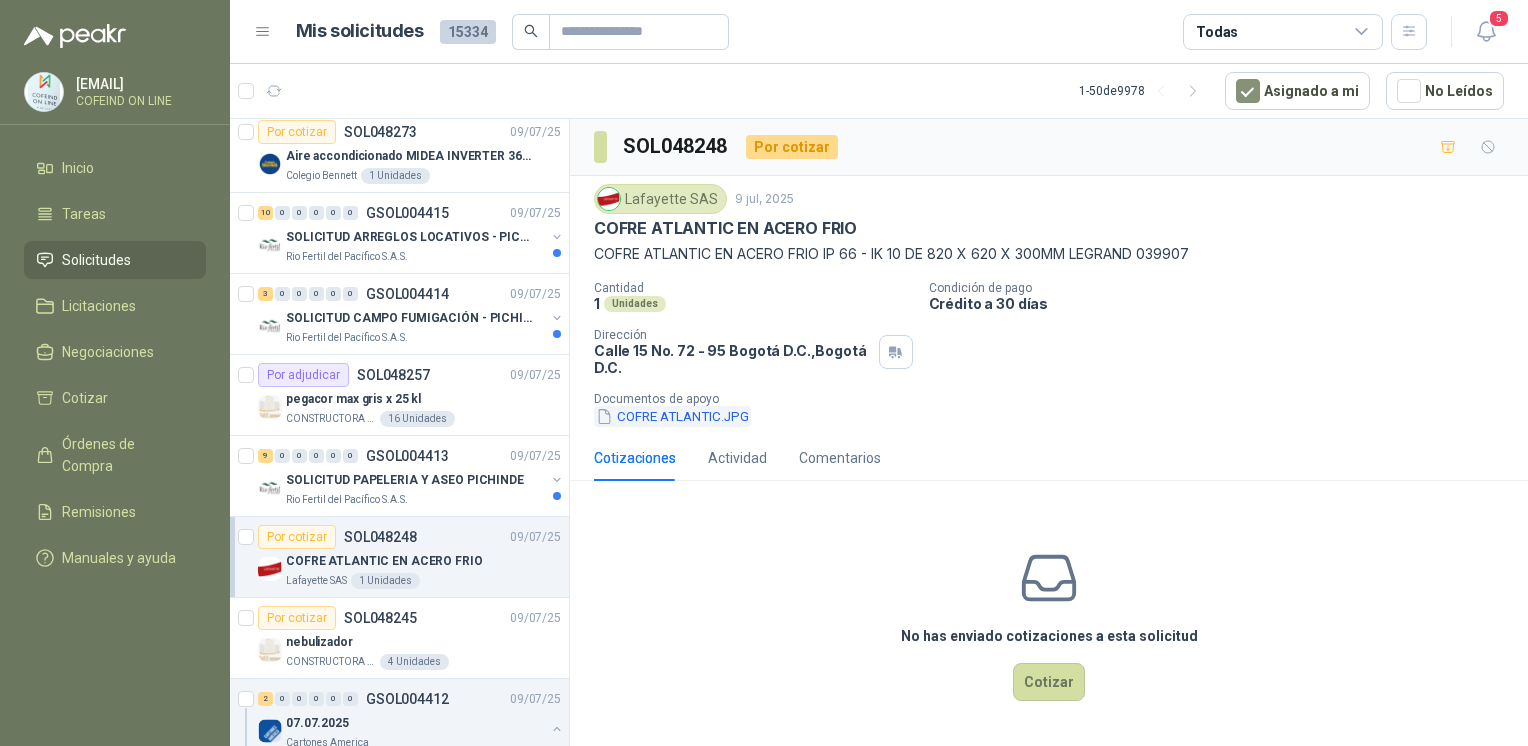 click on "COFRE ATLANTIC.JPG" at bounding box center (672, 416) 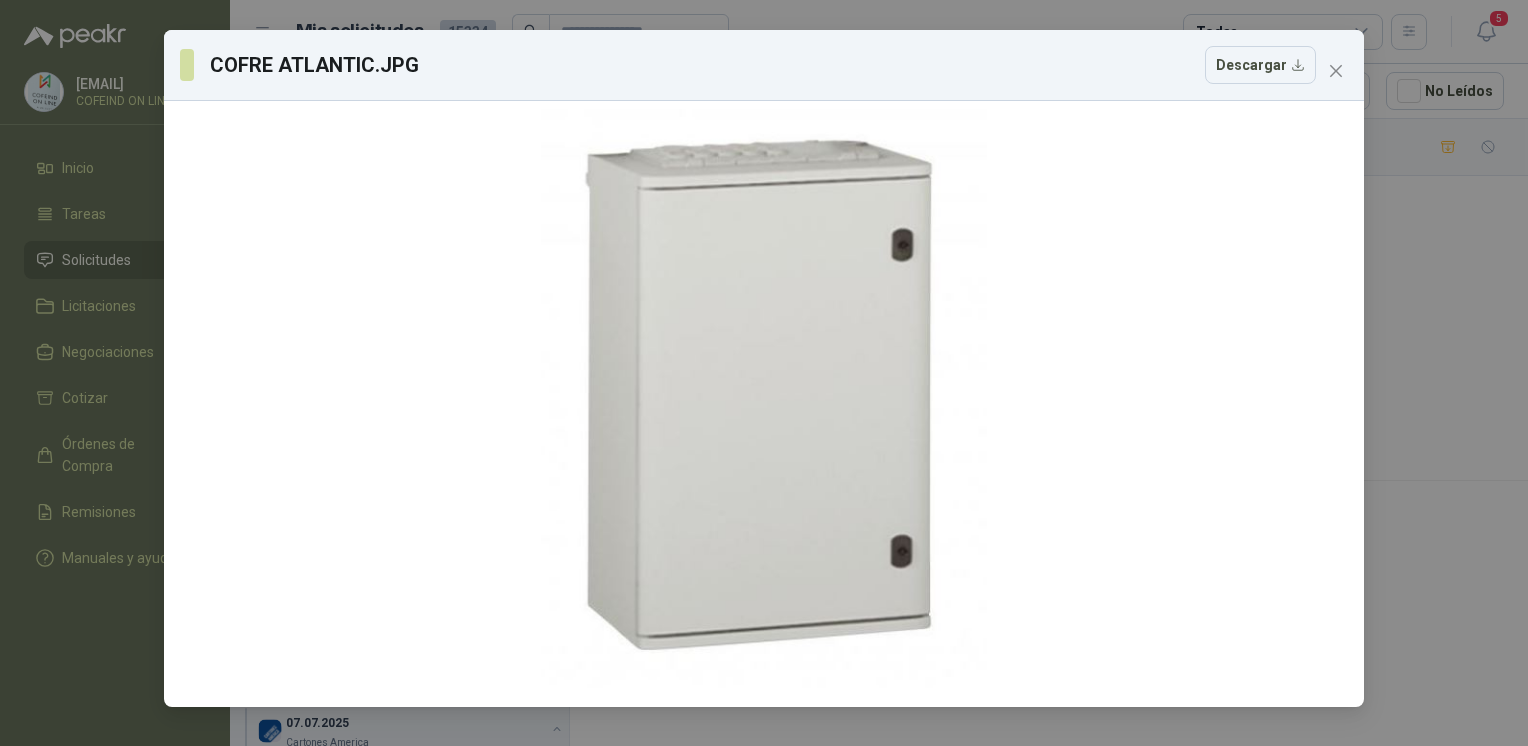 click on "COFRE ATLANTIC.JPG   Descargar" at bounding box center [764, 373] 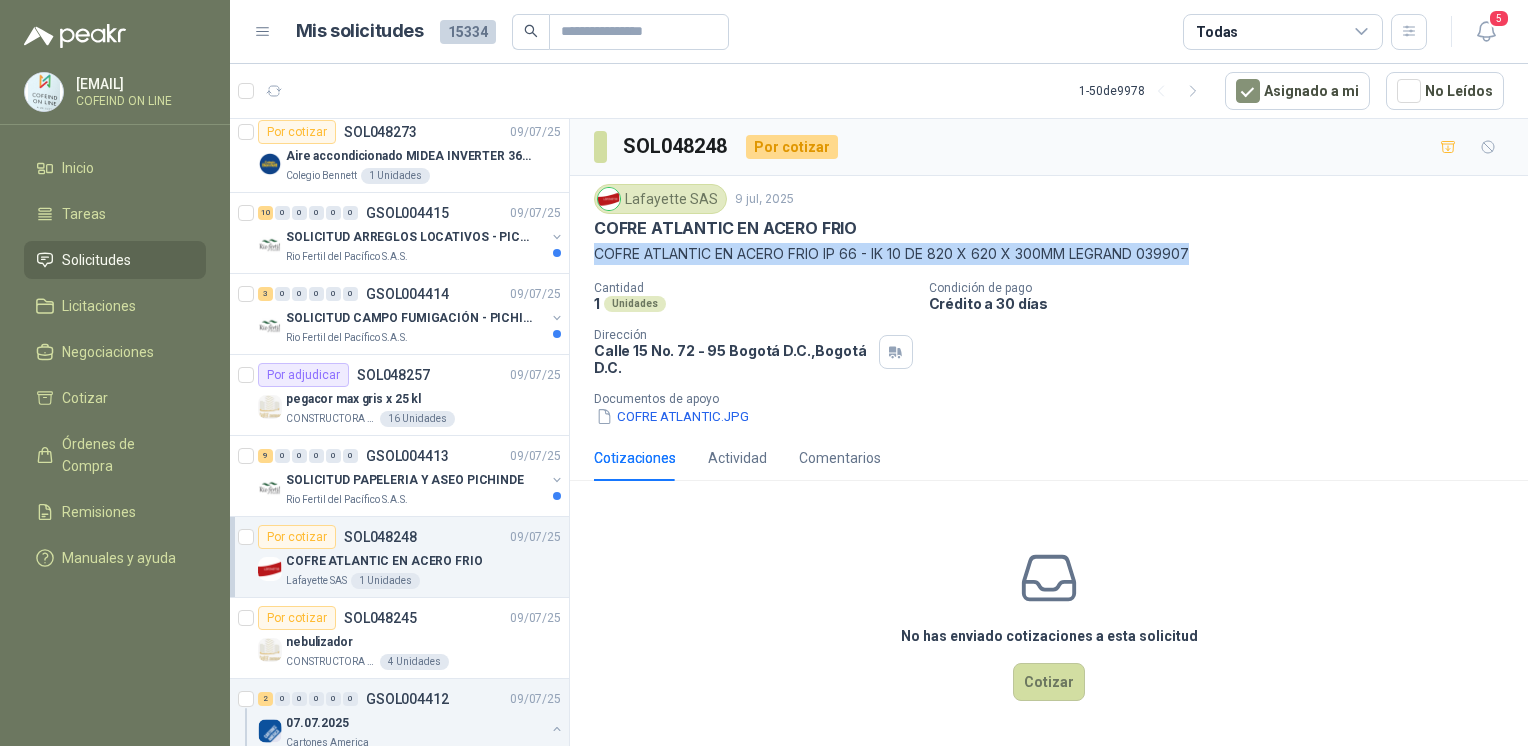drag, startPoint x: 596, startPoint y: 254, endPoint x: 1230, endPoint y: 247, distance: 634.03864 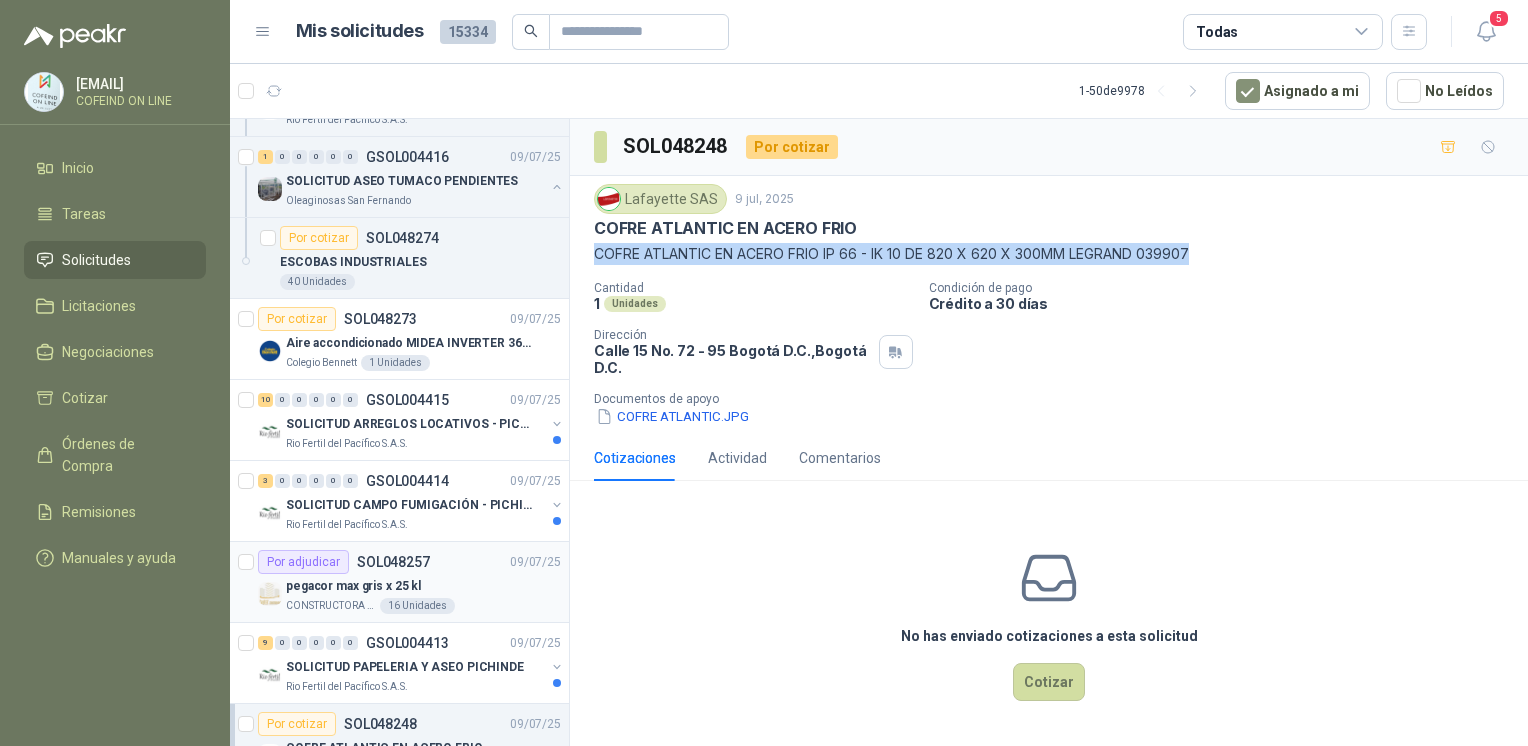 scroll, scrollTop: 628, scrollLeft: 0, axis: vertical 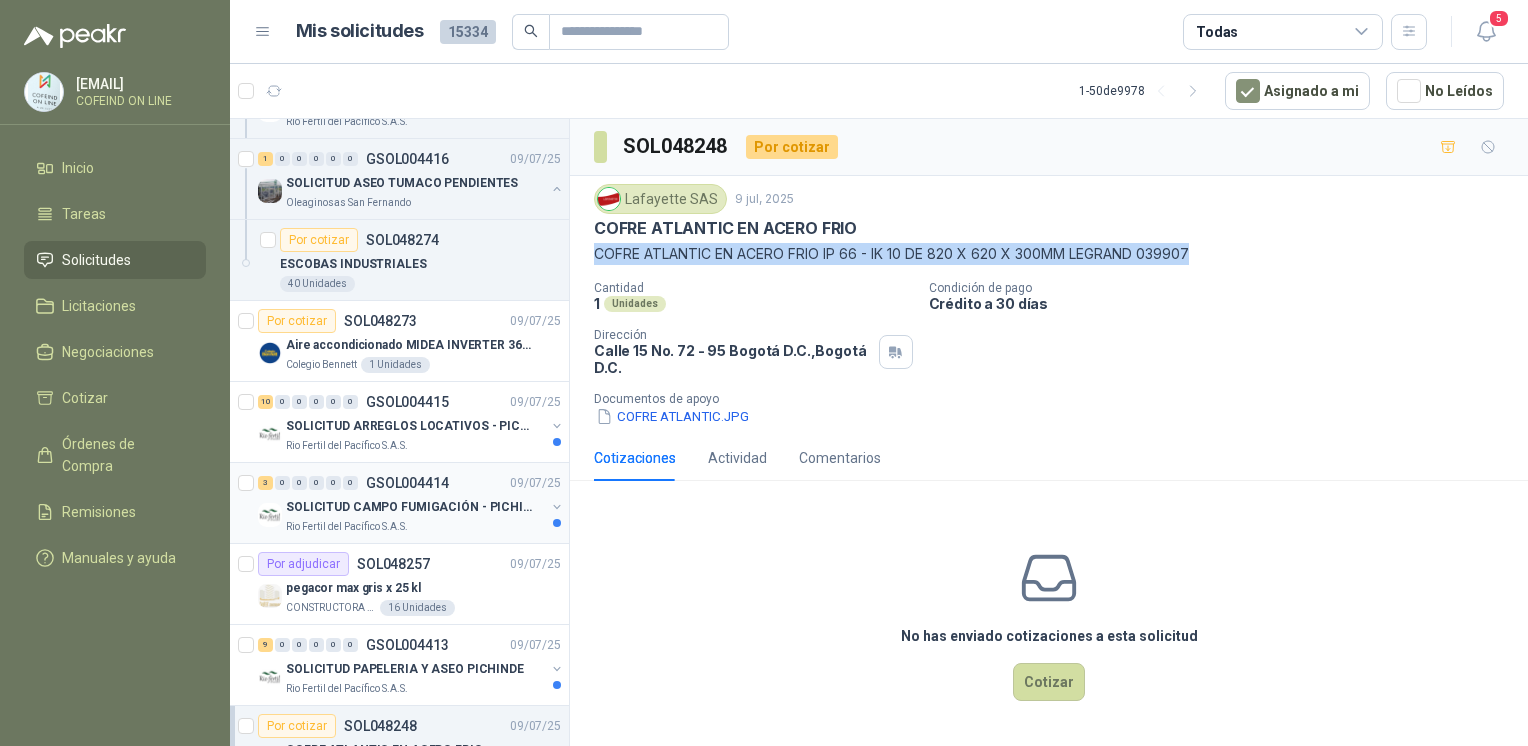 click on "SOLICITUD CAMPO FUMIGACIÓN - PICHINDE" at bounding box center [410, 507] 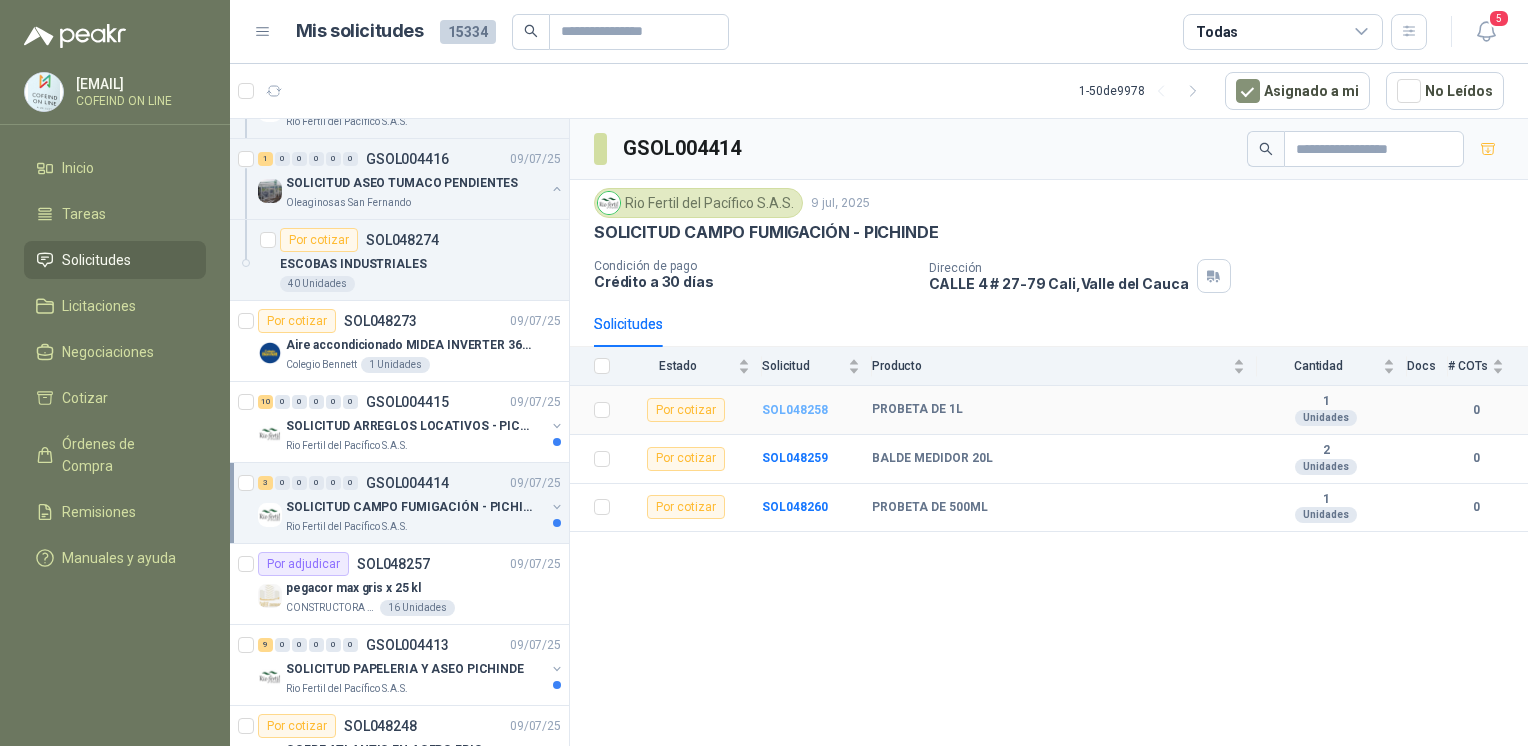 click on "SOL048258" at bounding box center [795, 410] 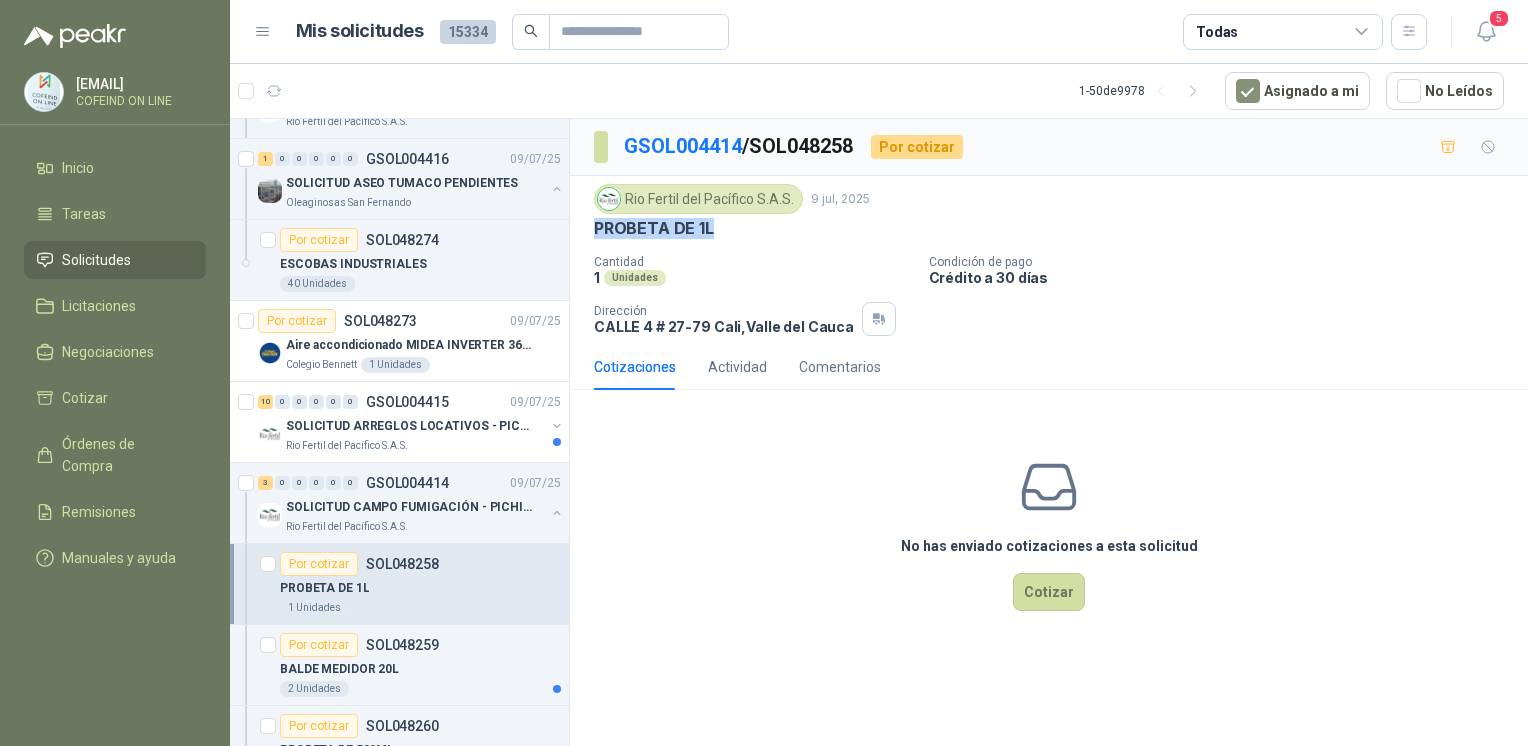 drag, startPoint x: 729, startPoint y: 235, endPoint x: 591, endPoint y: 234, distance: 138.00362 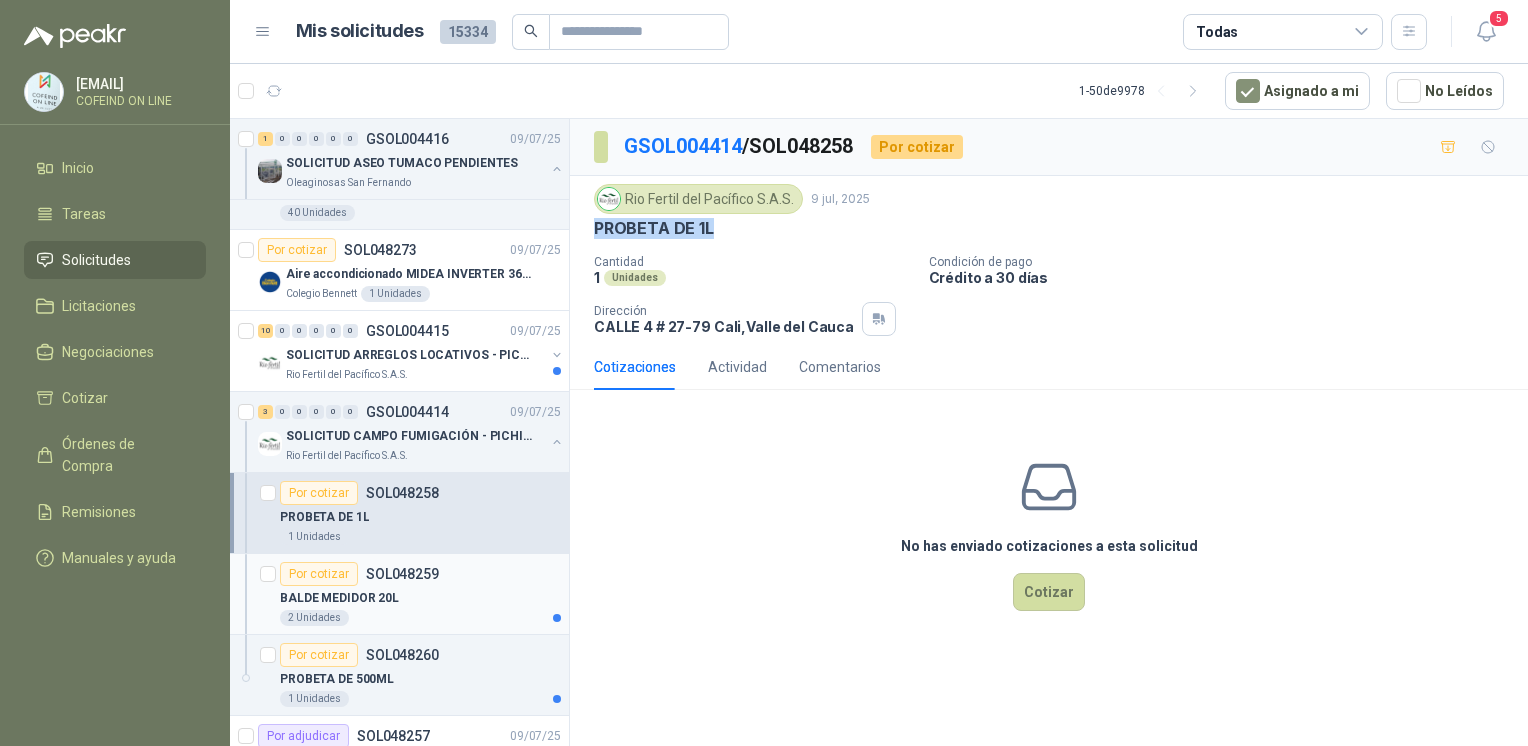 scroll, scrollTop: 711, scrollLeft: 0, axis: vertical 